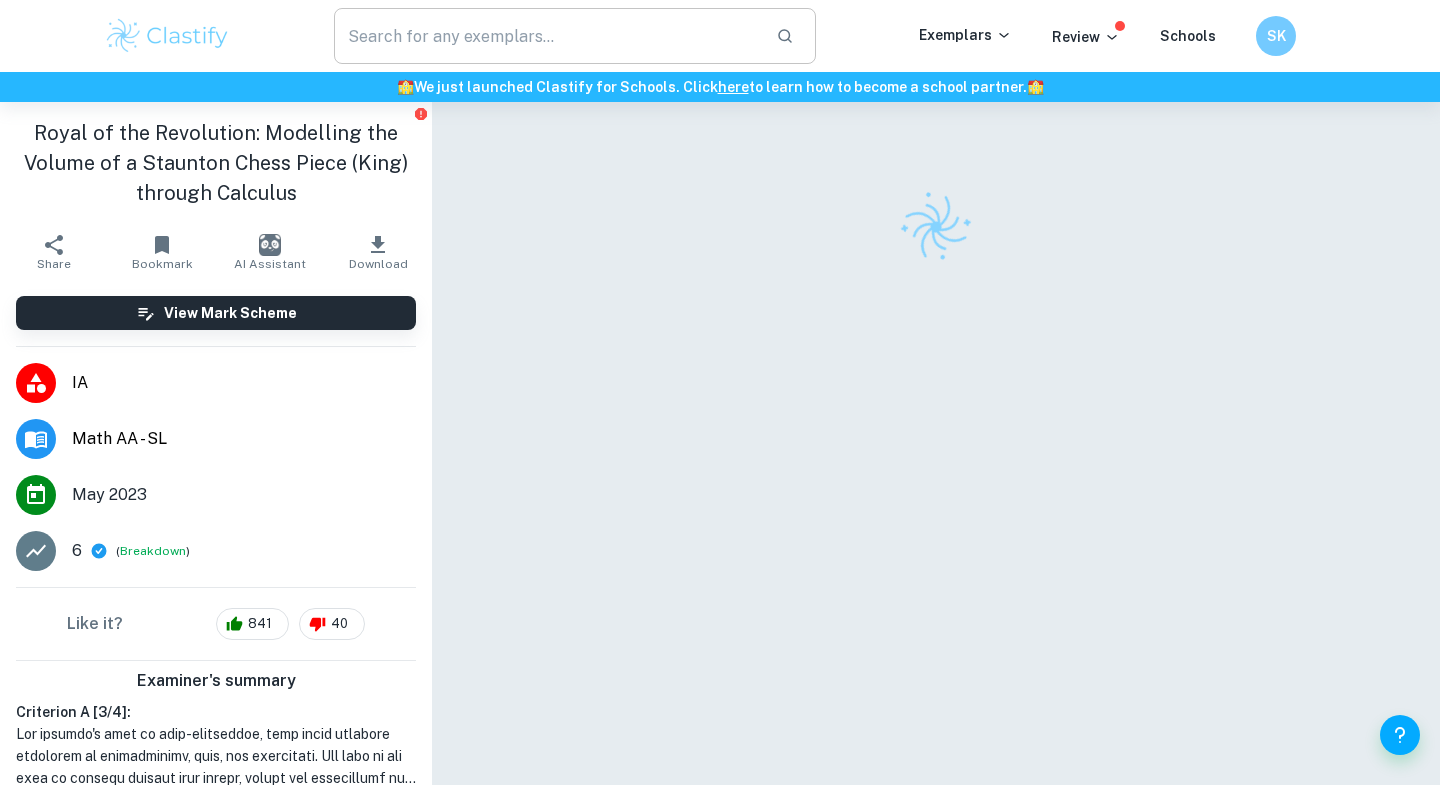 scroll, scrollTop: 0, scrollLeft: 0, axis: both 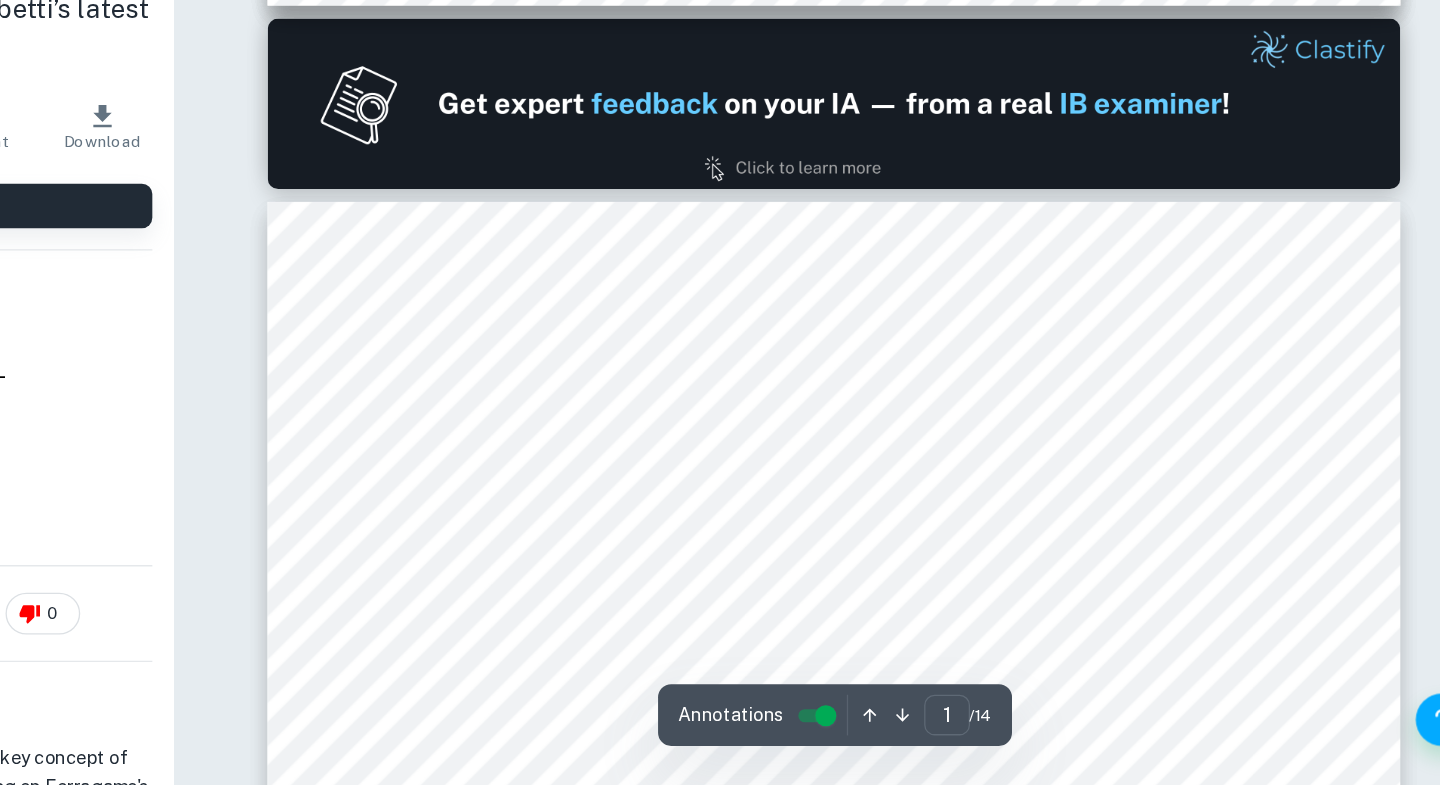 type on "2" 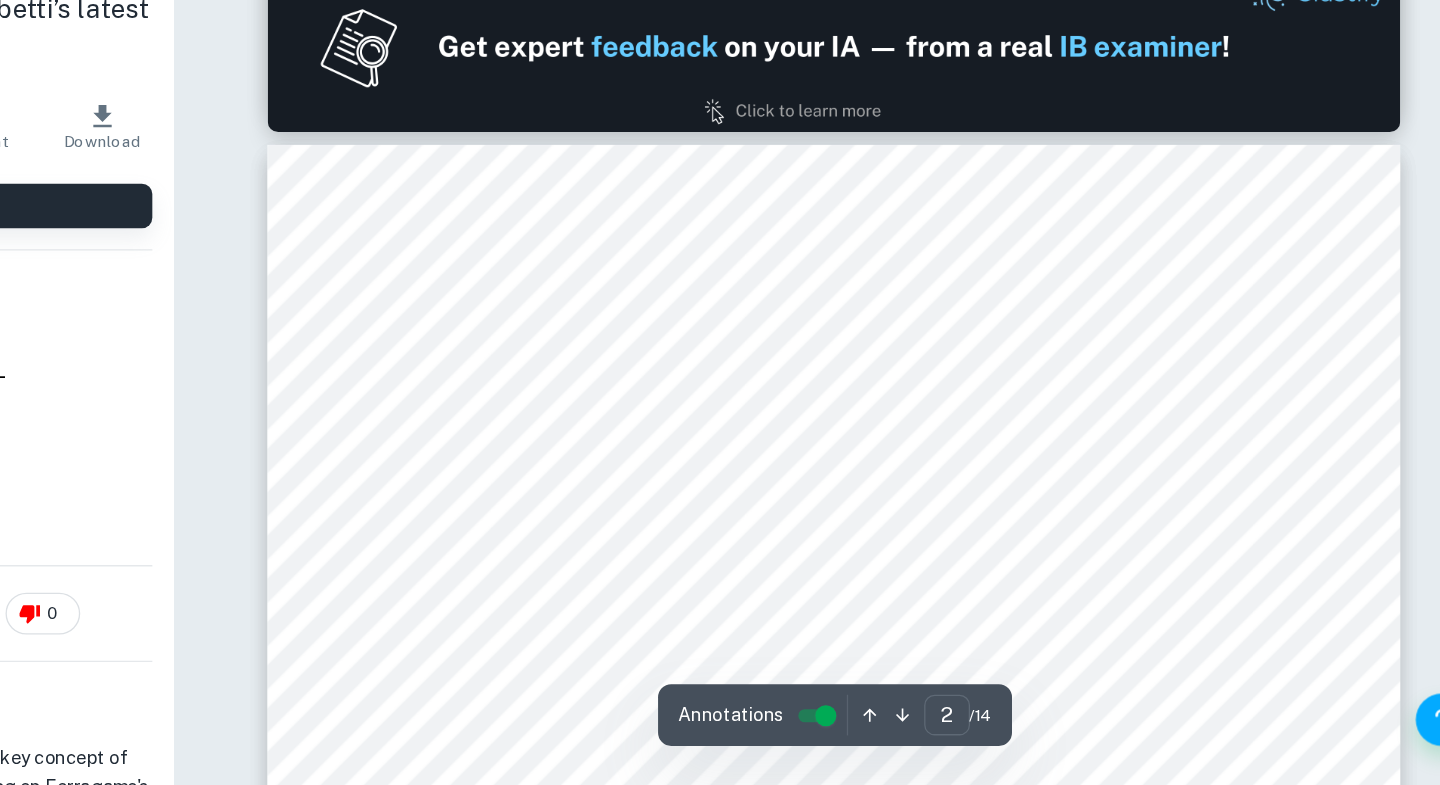 click on "Table of Contents Introduction   2 Overview of the Global Luxury Market   4 Ansoff Matrix   5 Marketing Mix   6 Financial Analysis   9 Conclusion   11 Bibliography   12 Supporting Documents   12 Other Sources   13 1" at bounding box center (936, 856) 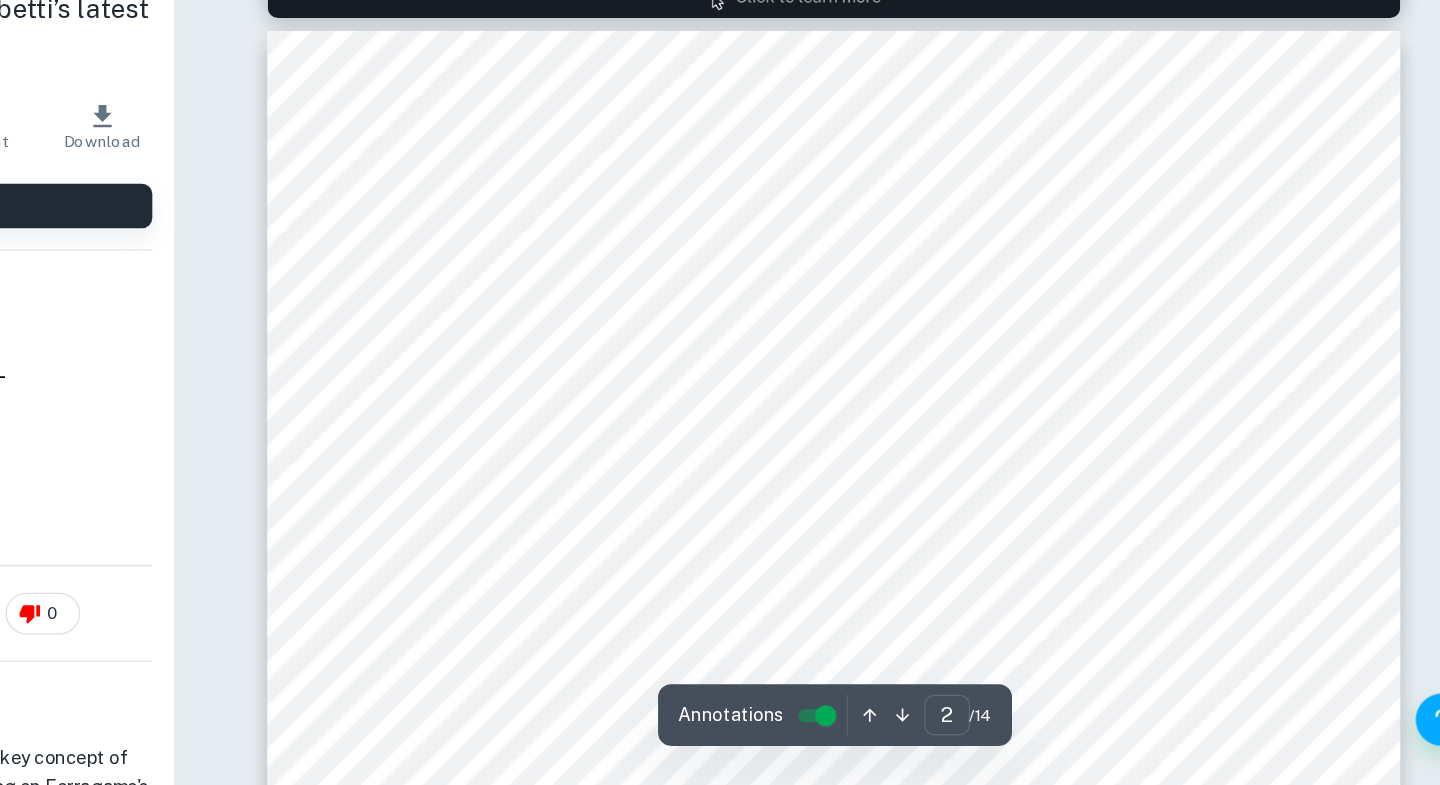scroll, scrollTop: 1198, scrollLeft: 0, axis: vertical 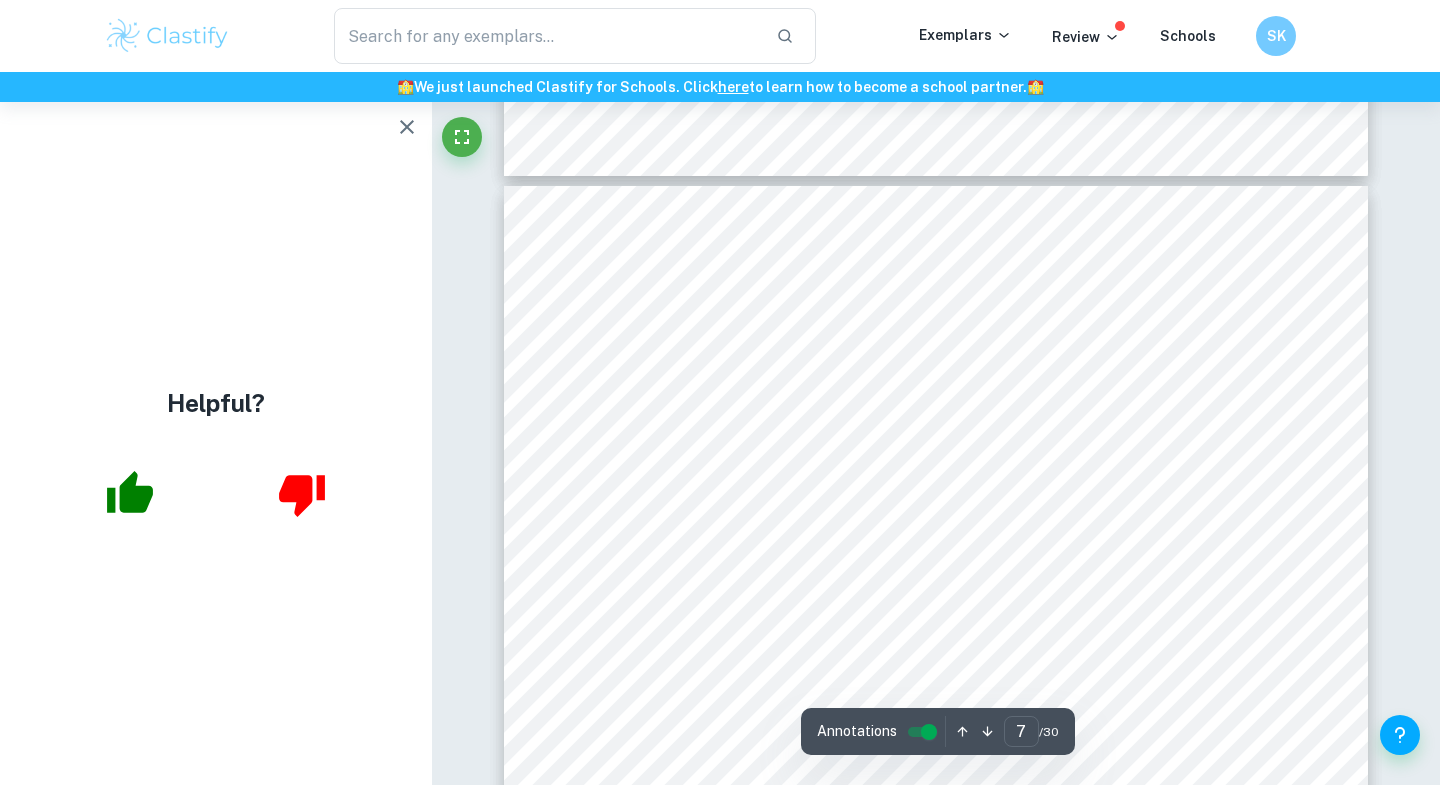 click on "Helpful?" at bounding box center (216, 443) 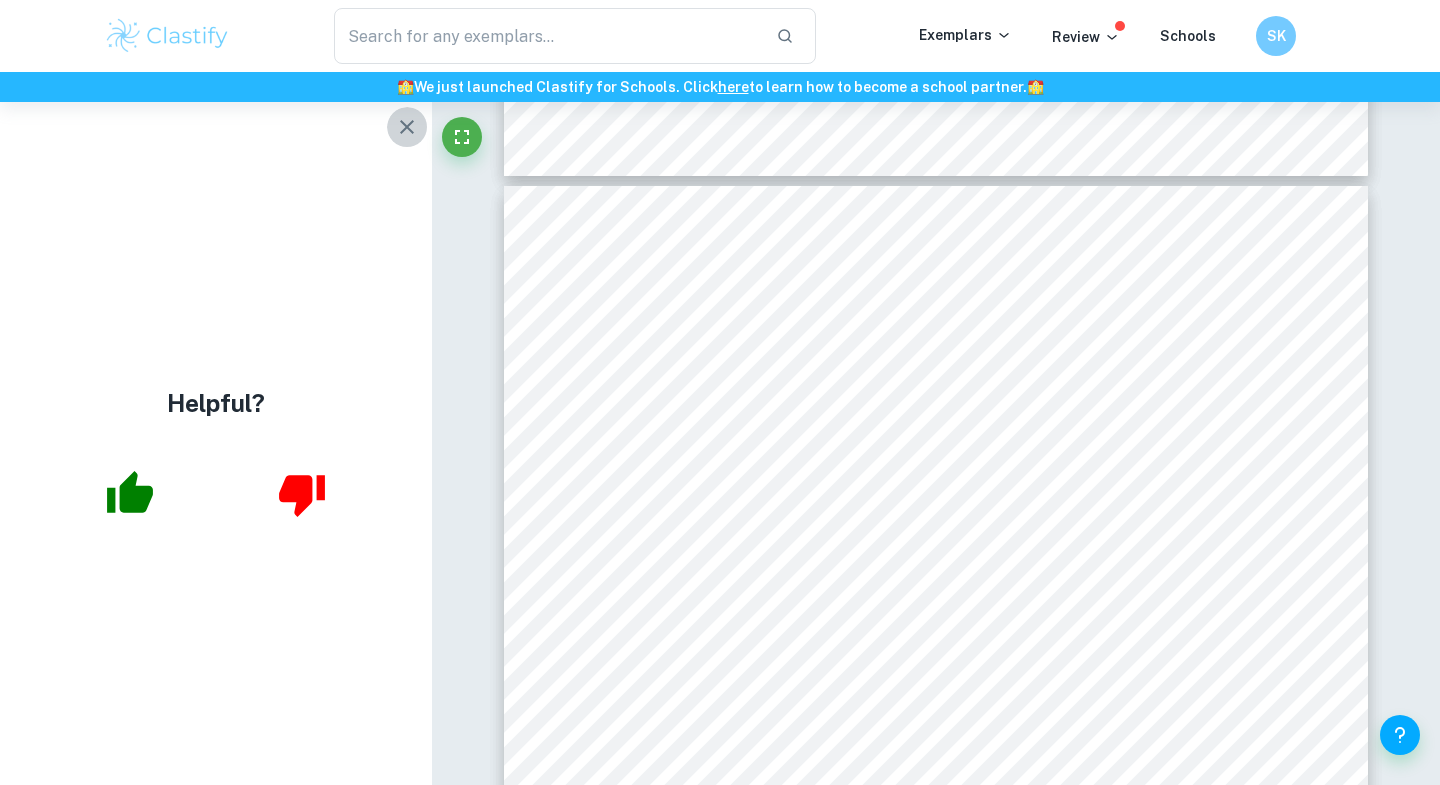 click 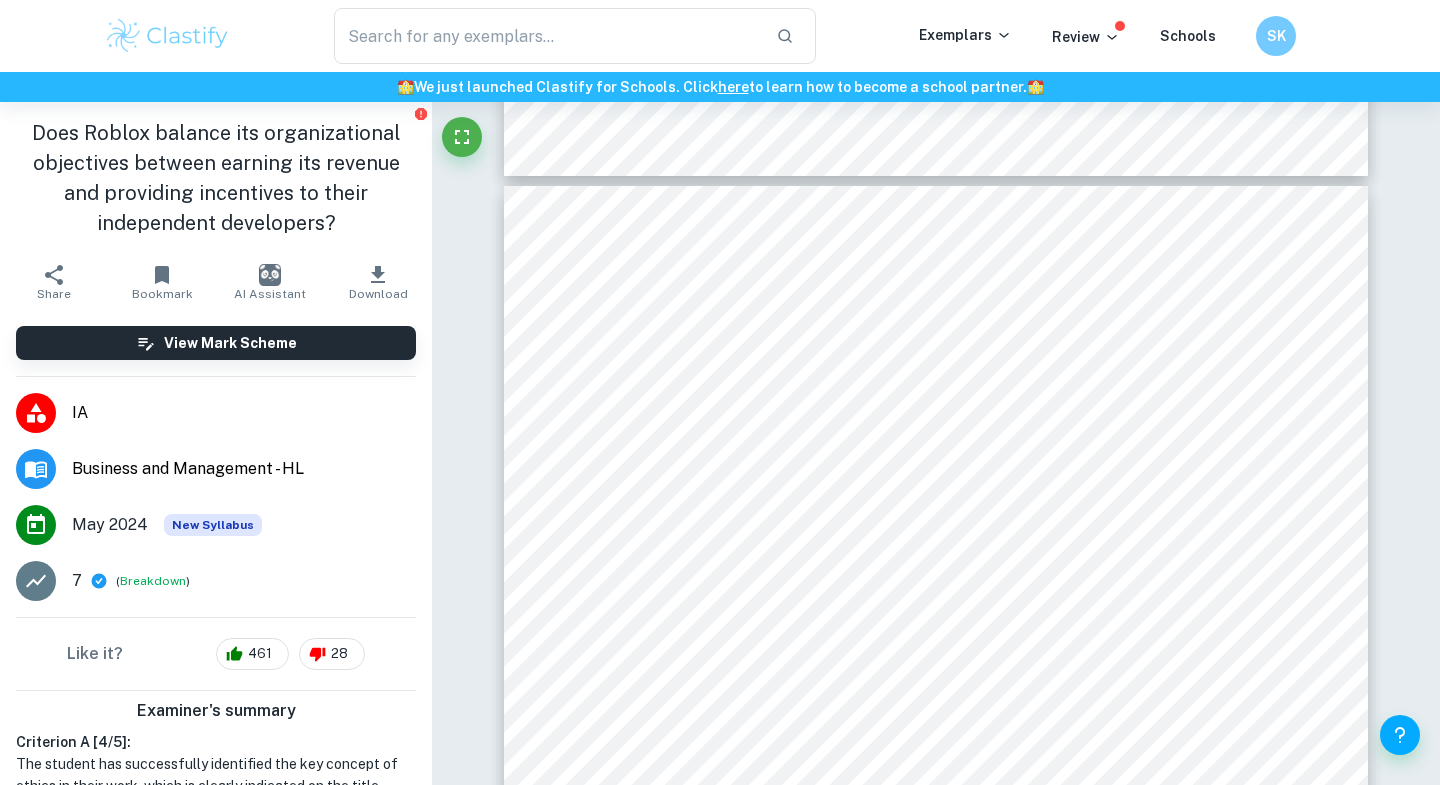 click on "Does Roblox balance its organizational objectives between earning its revenue and providing  incentives to their independent developers?" at bounding box center (216, 178) 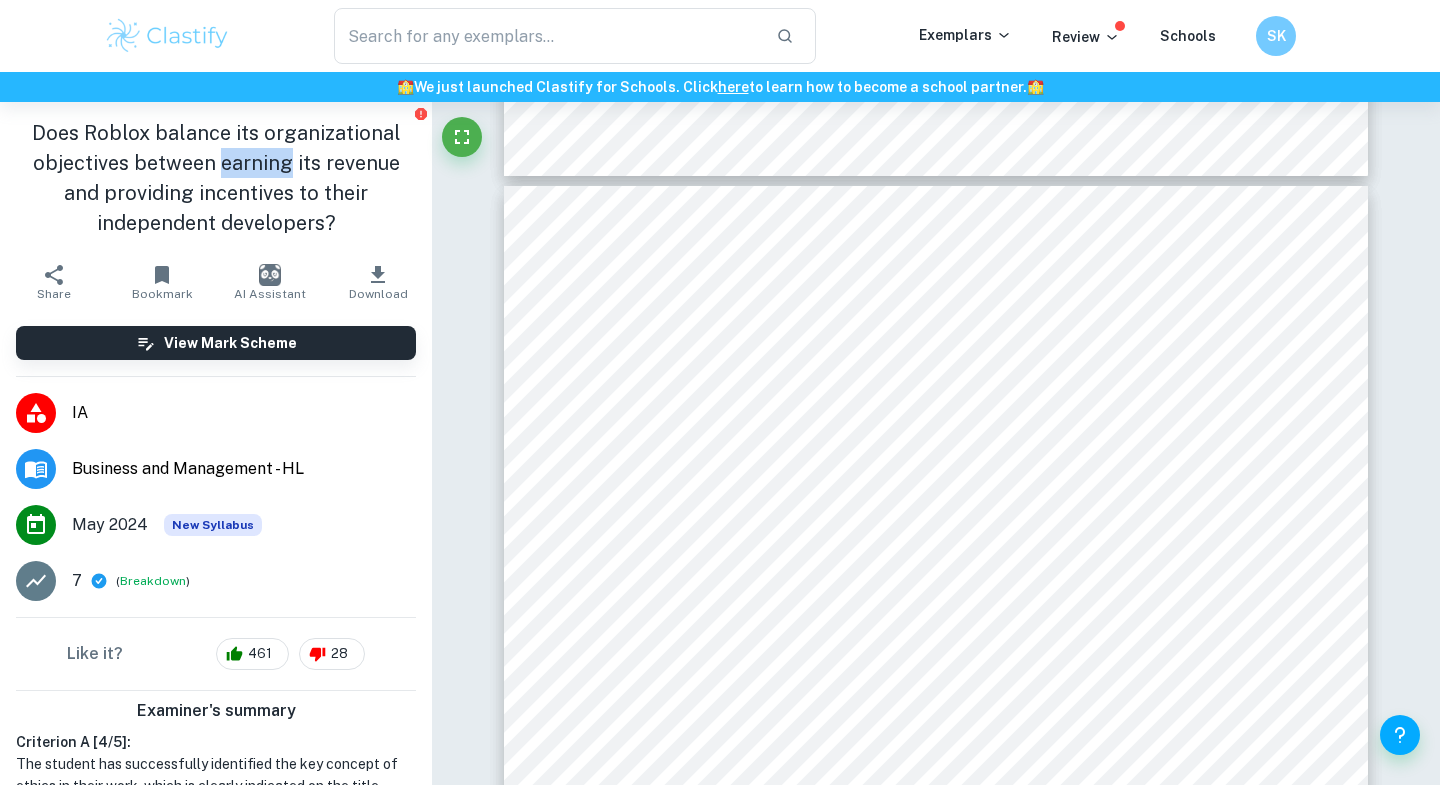 click on "Does Roblox balance its organizational objectives between earning its revenue and providing  incentives to their independent developers?" at bounding box center (216, 178) 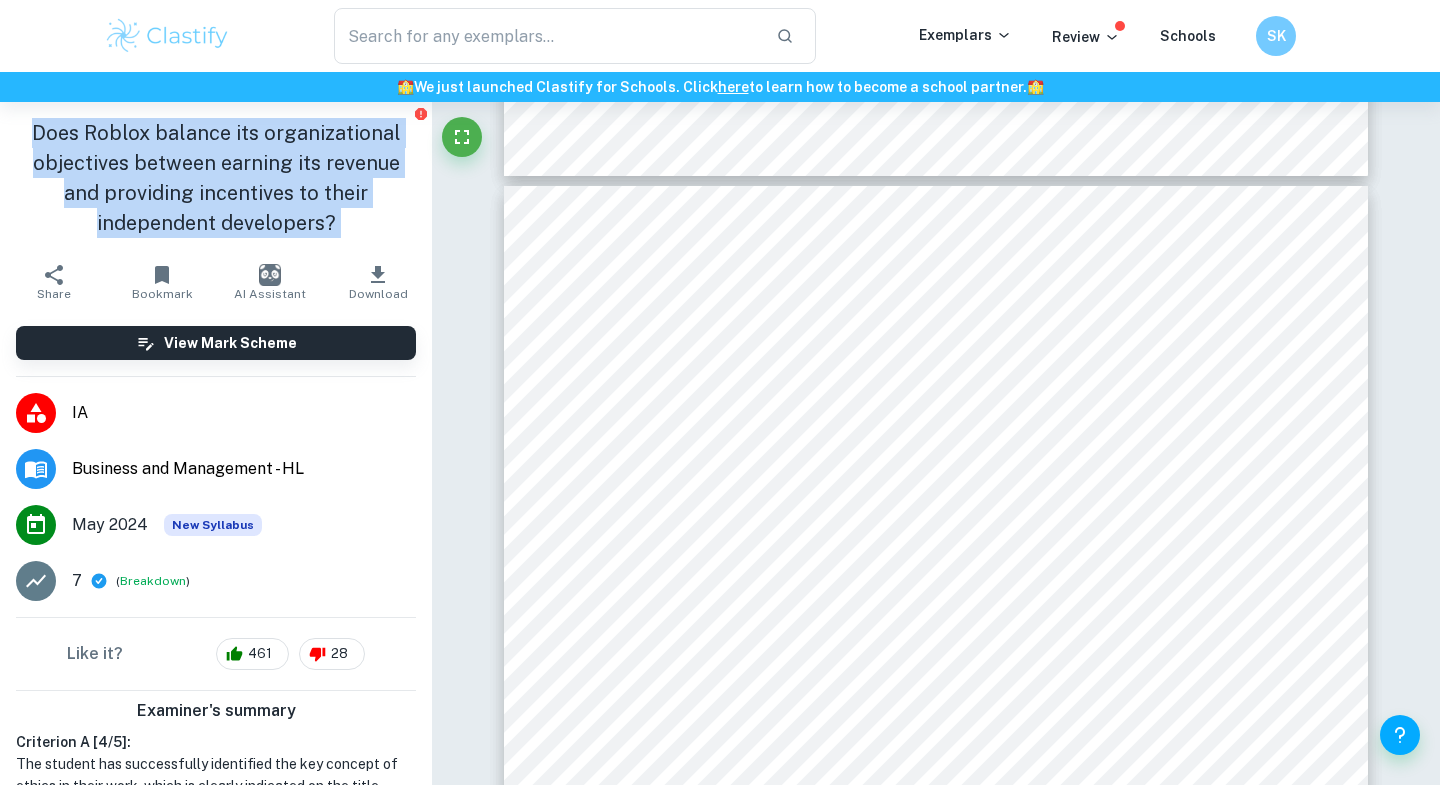 click on "Does Roblox balance its organizational objectives between earning its revenue and providing  incentives to their independent developers?" at bounding box center (216, 178) 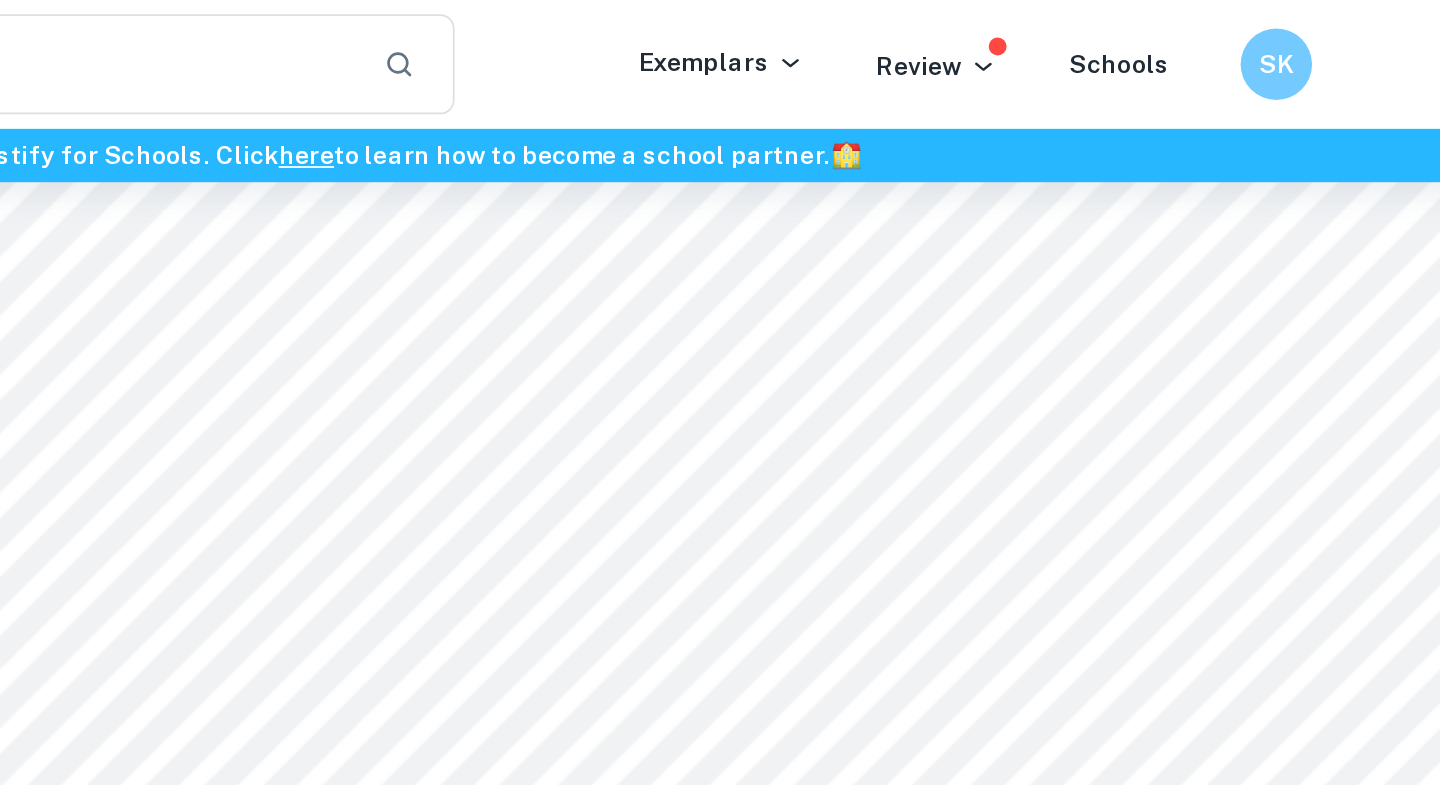 scroll, scrollTop: 8334, scrollLeft: 0, axis: vertical 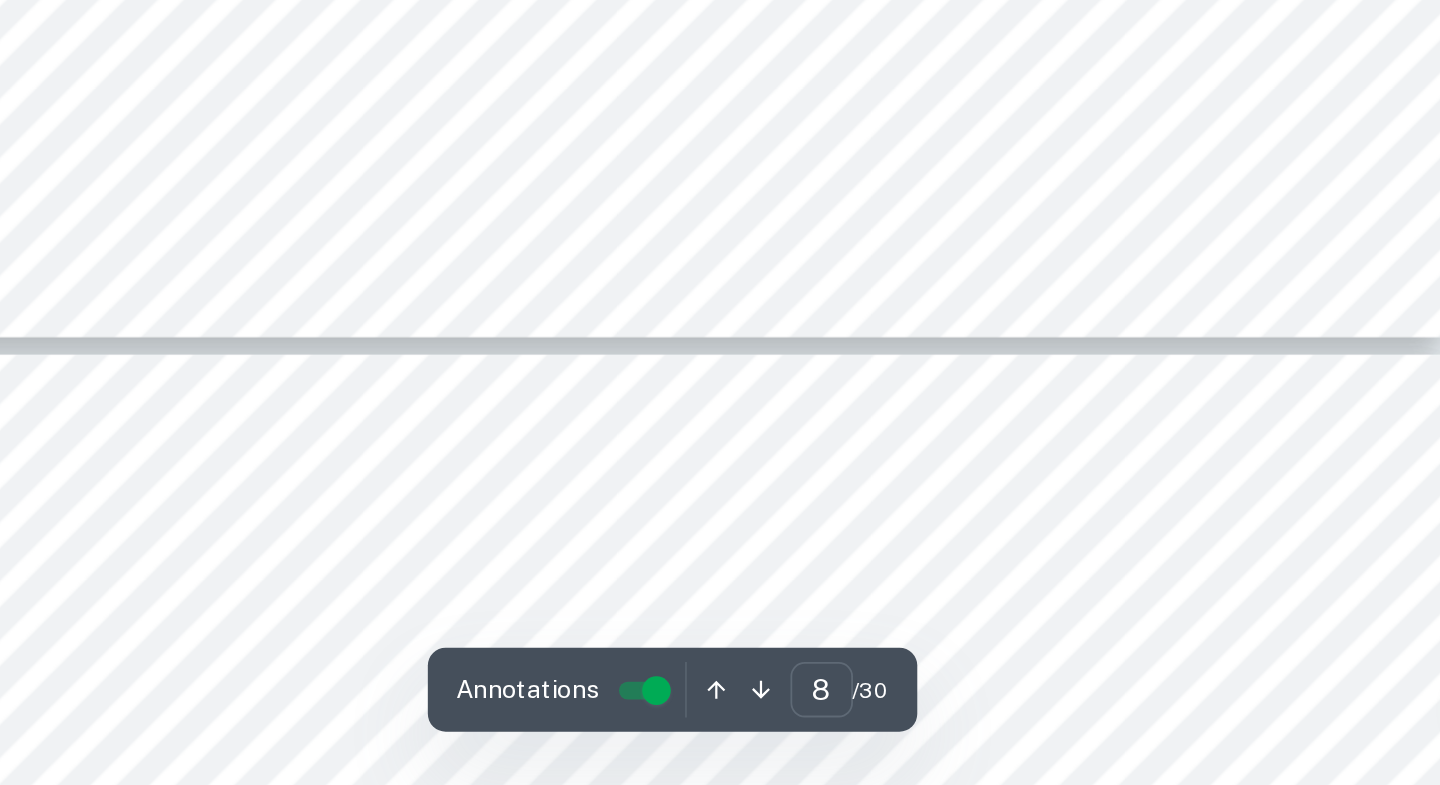 type on "9" 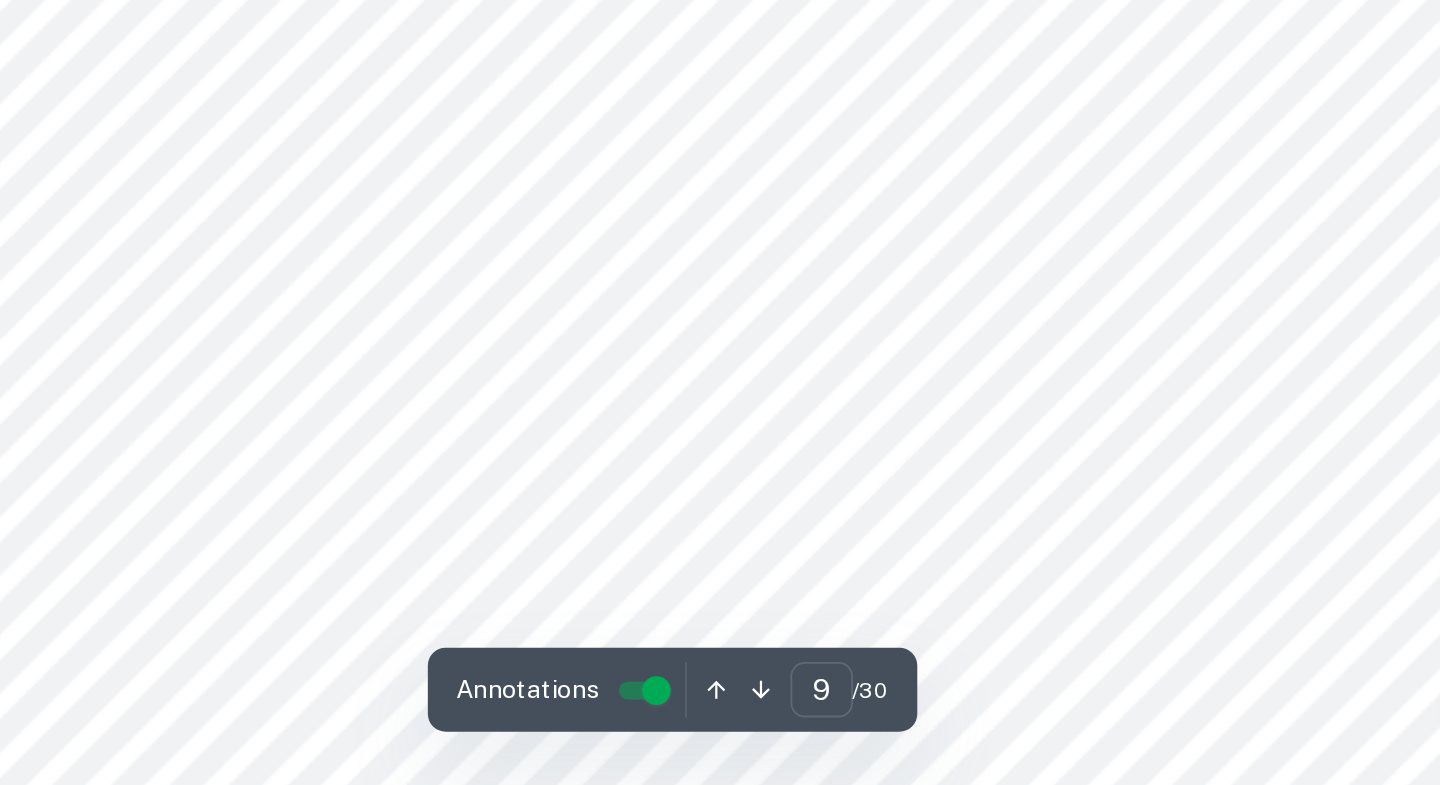scroll, scrollTop: 9200, scrollLeft: 0, axis: vertical 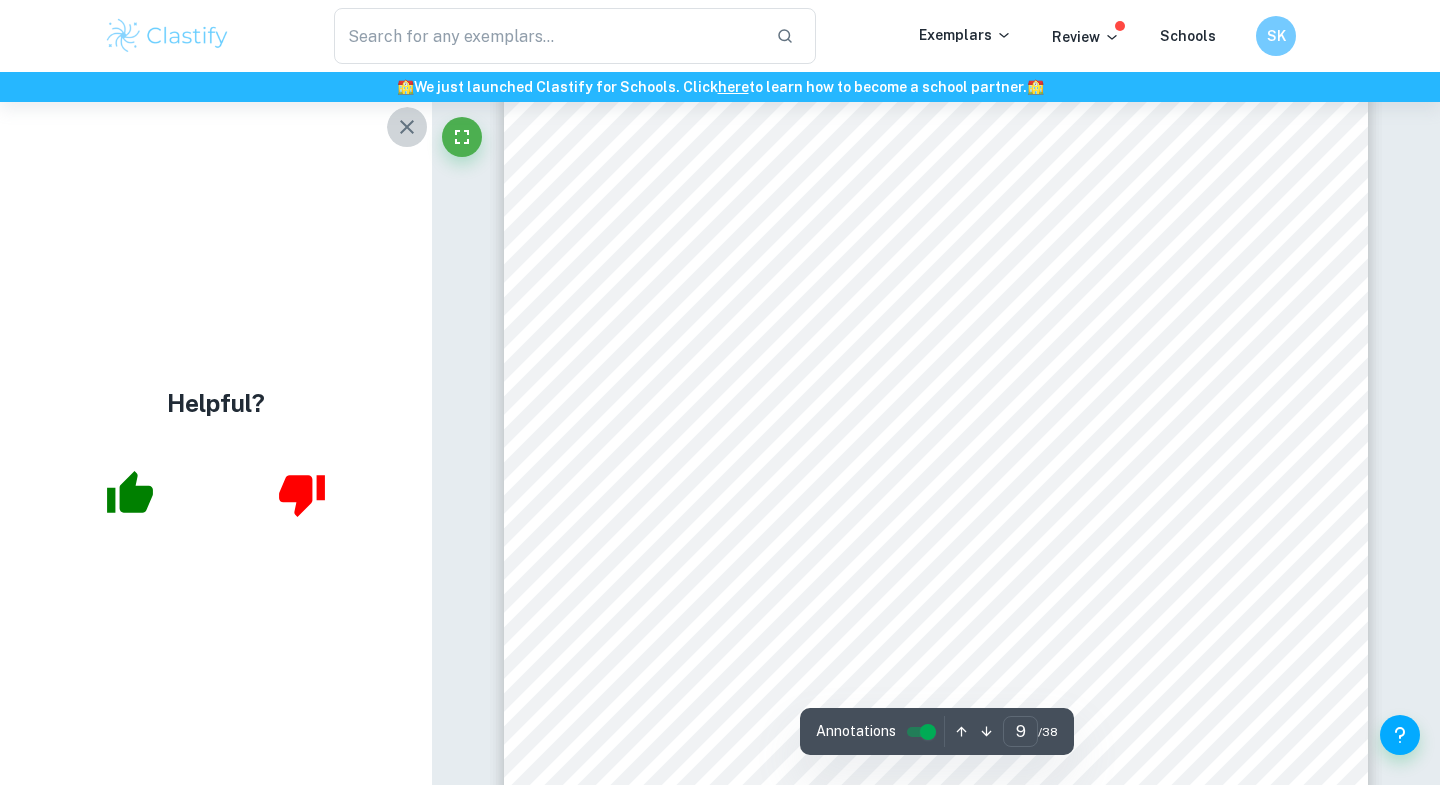 click 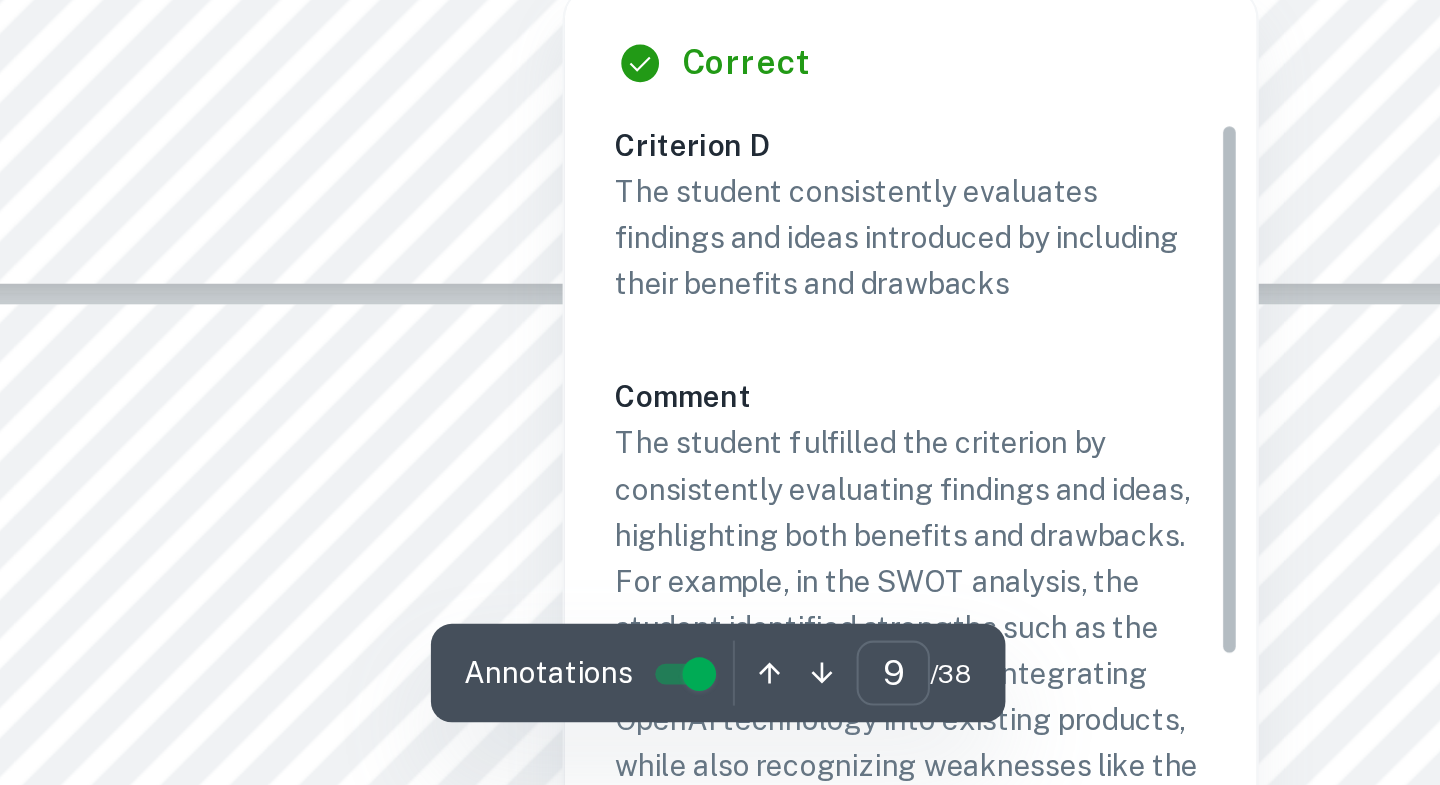 scroll, scrollTop: 9859, scrollLeft: 0, axis: vertical 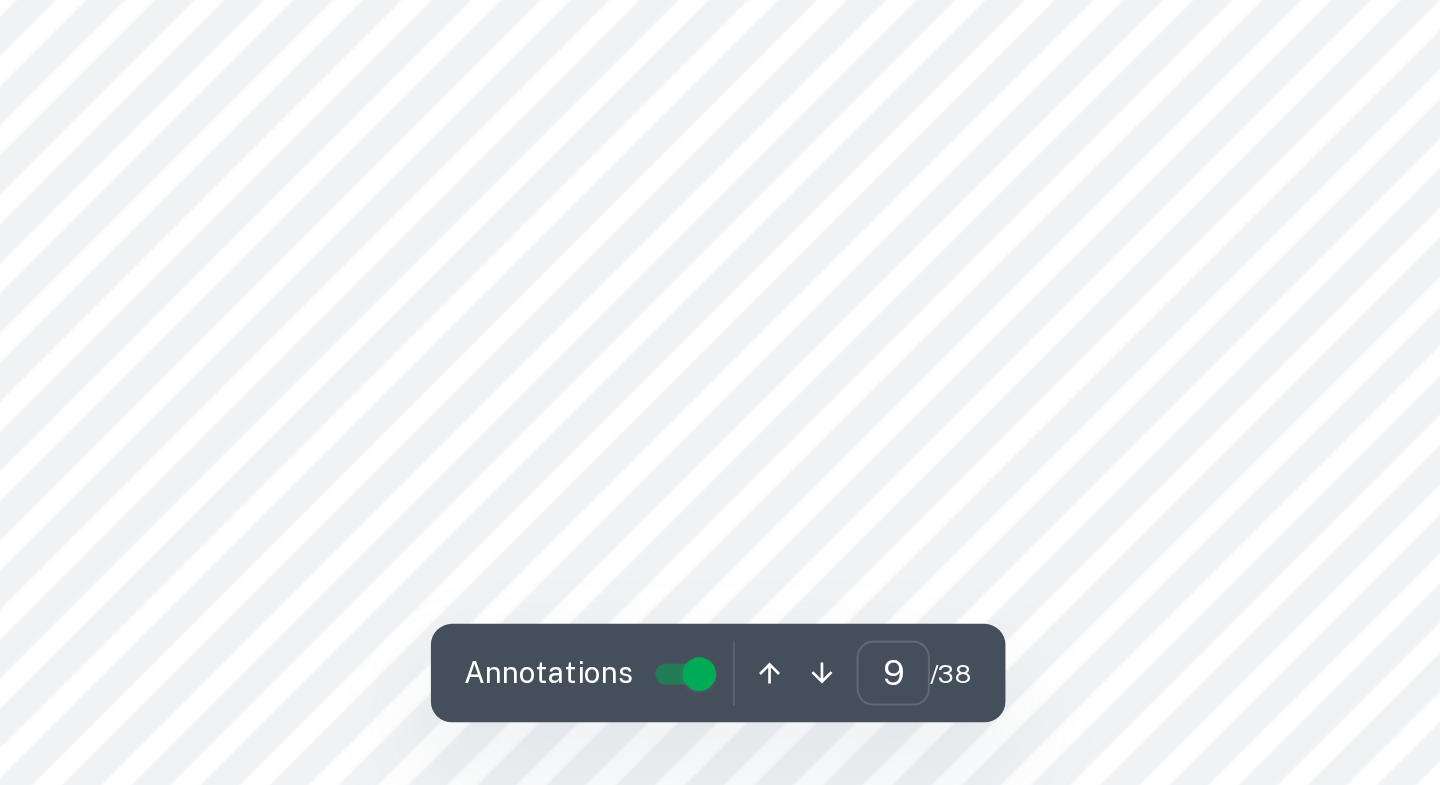 type on "10" 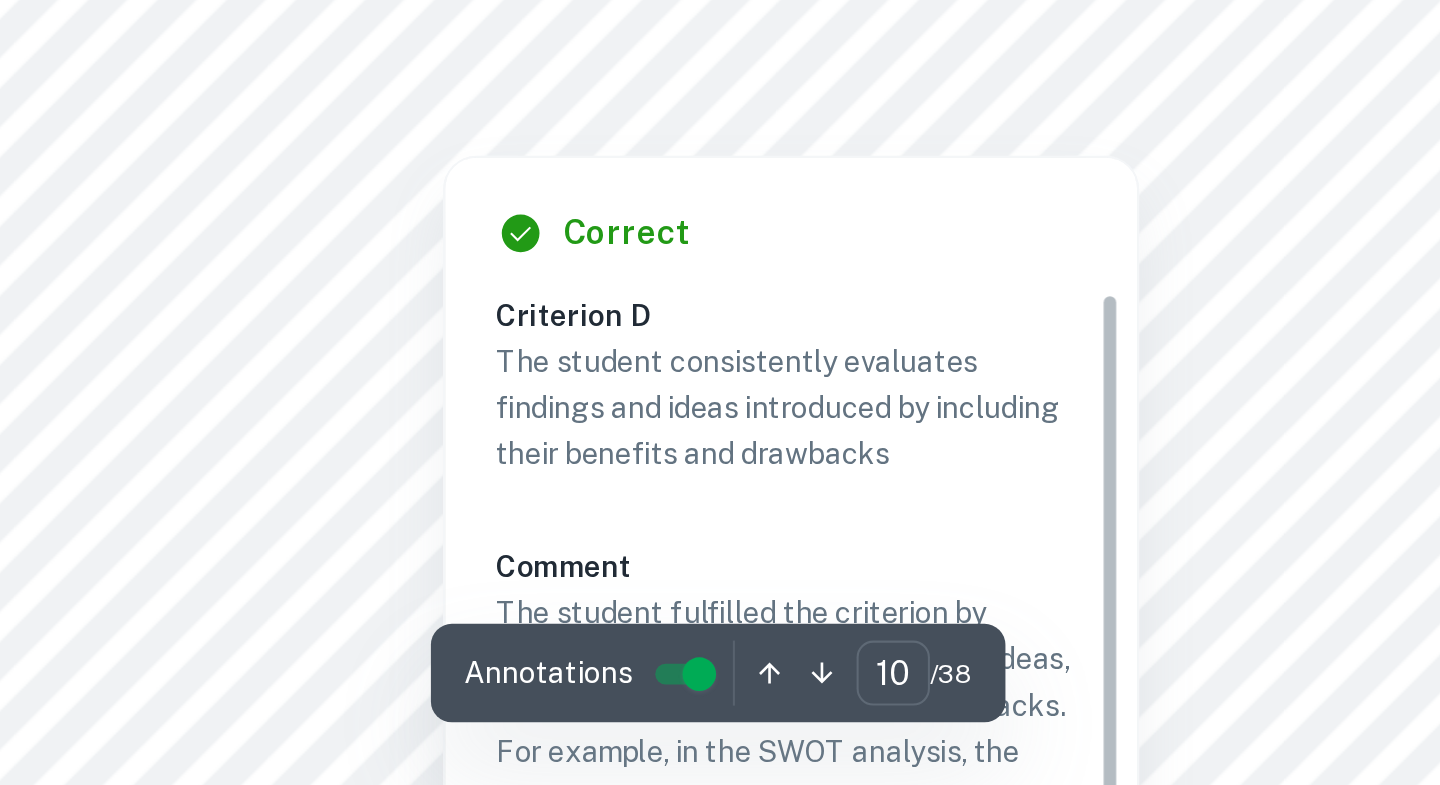 scroll, scrollTop: 10171, scrollLeft: 0, axis: vertical 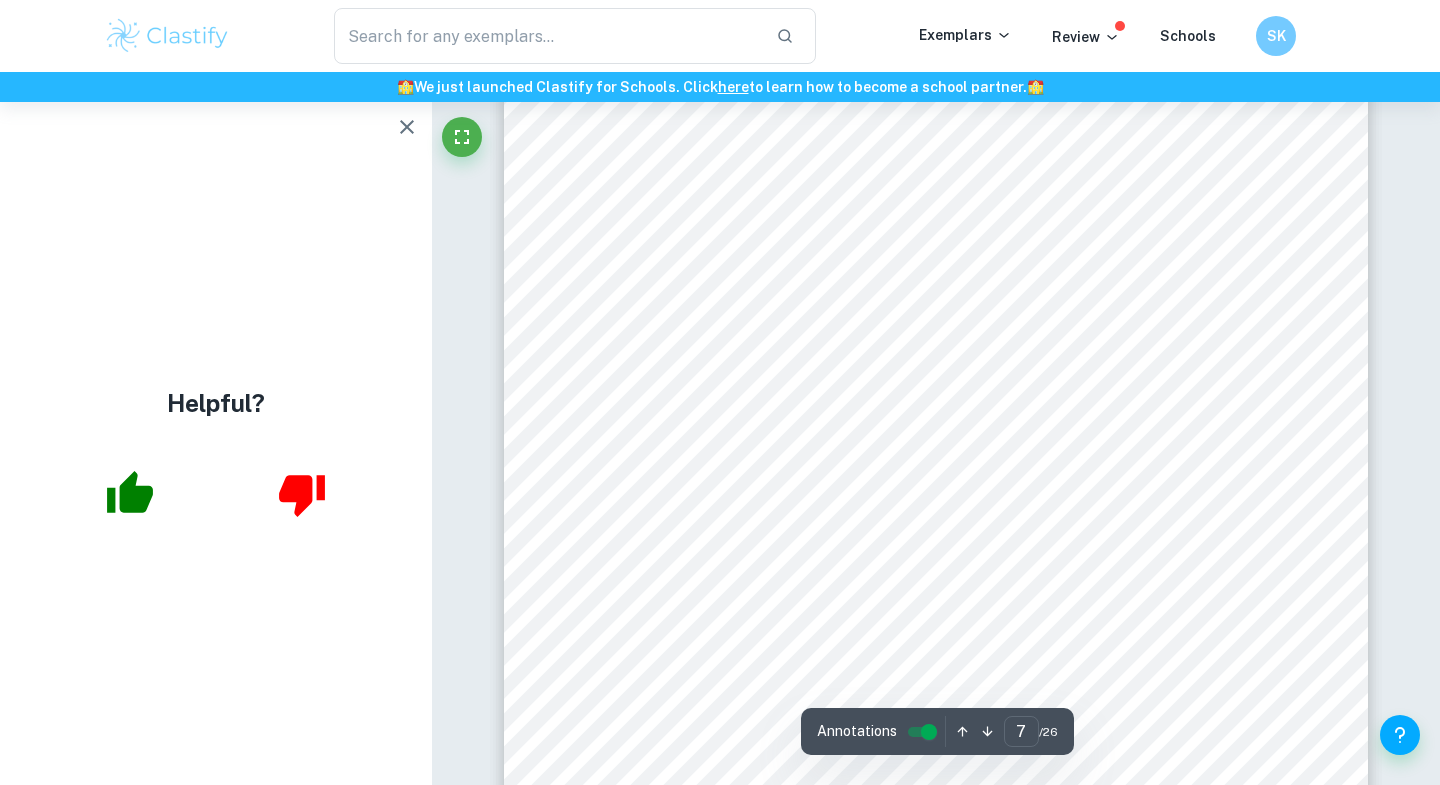 click 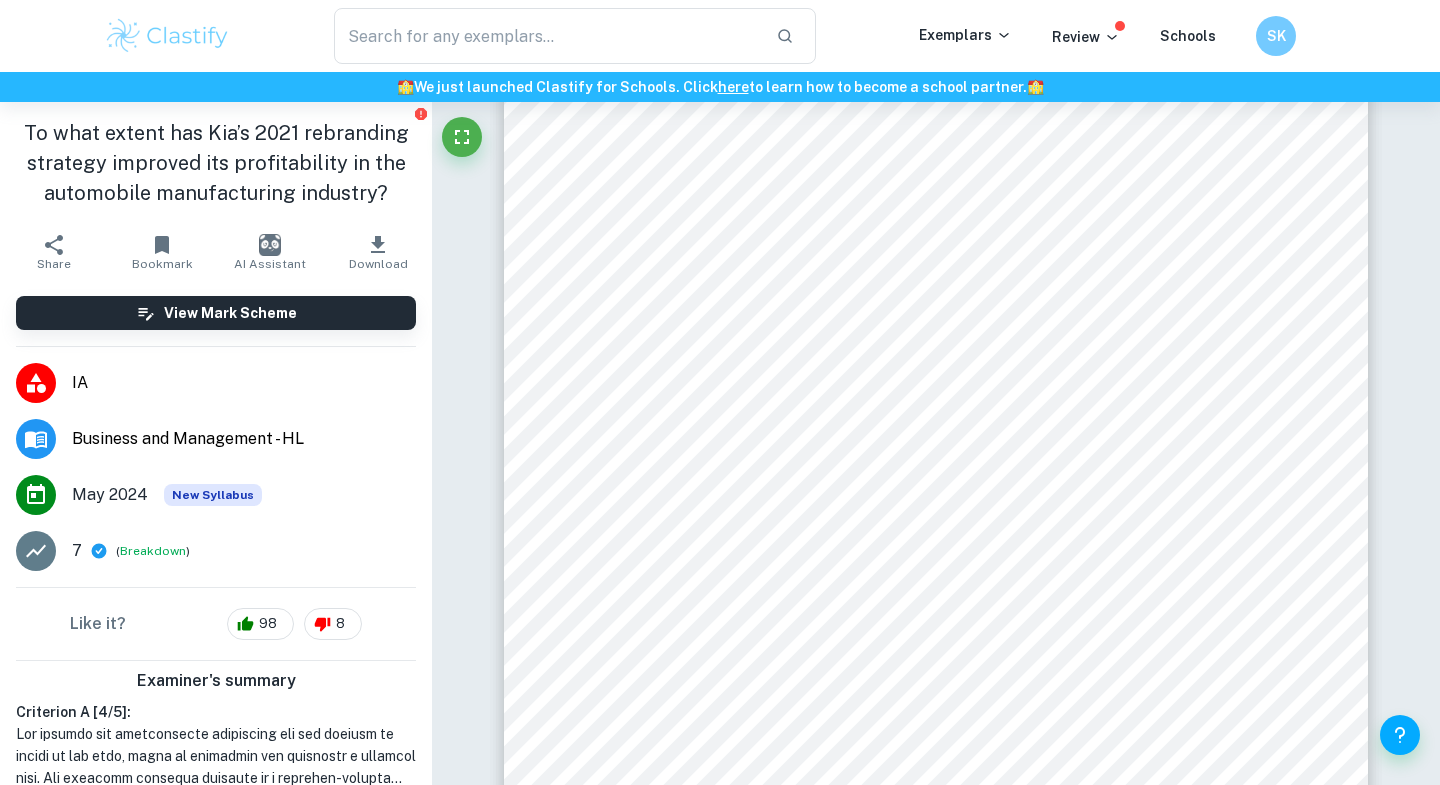 click on "To what extent has Kia’s 2021 rebranding strategy improved its profitability in the automobile manufacturing industry?" at bounding box center (216, 163) 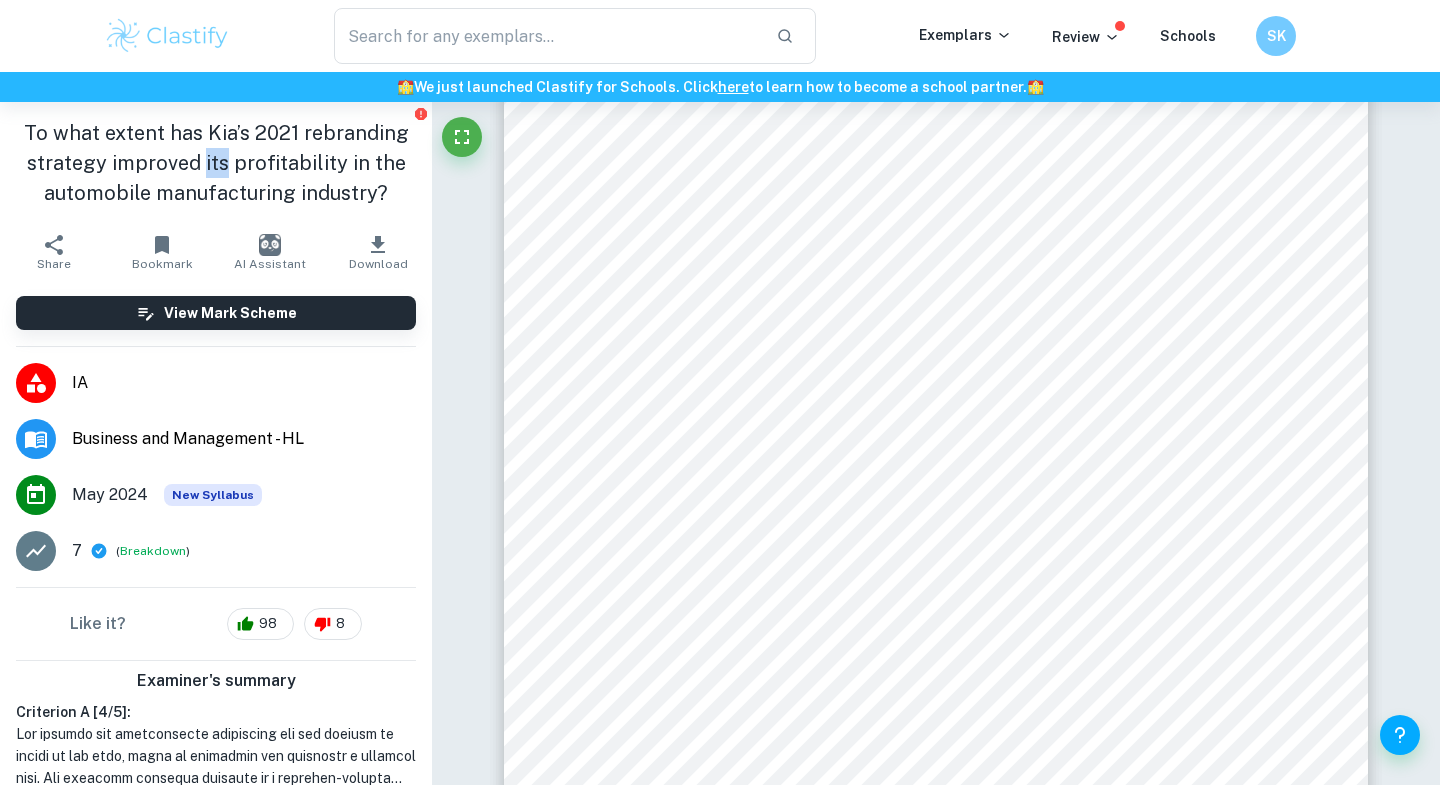 click on "To what extent has Kia’s 2021 rebranding strategy improved its profitability in the automobile manufacturing industry?" at bounding box center (216, 163) 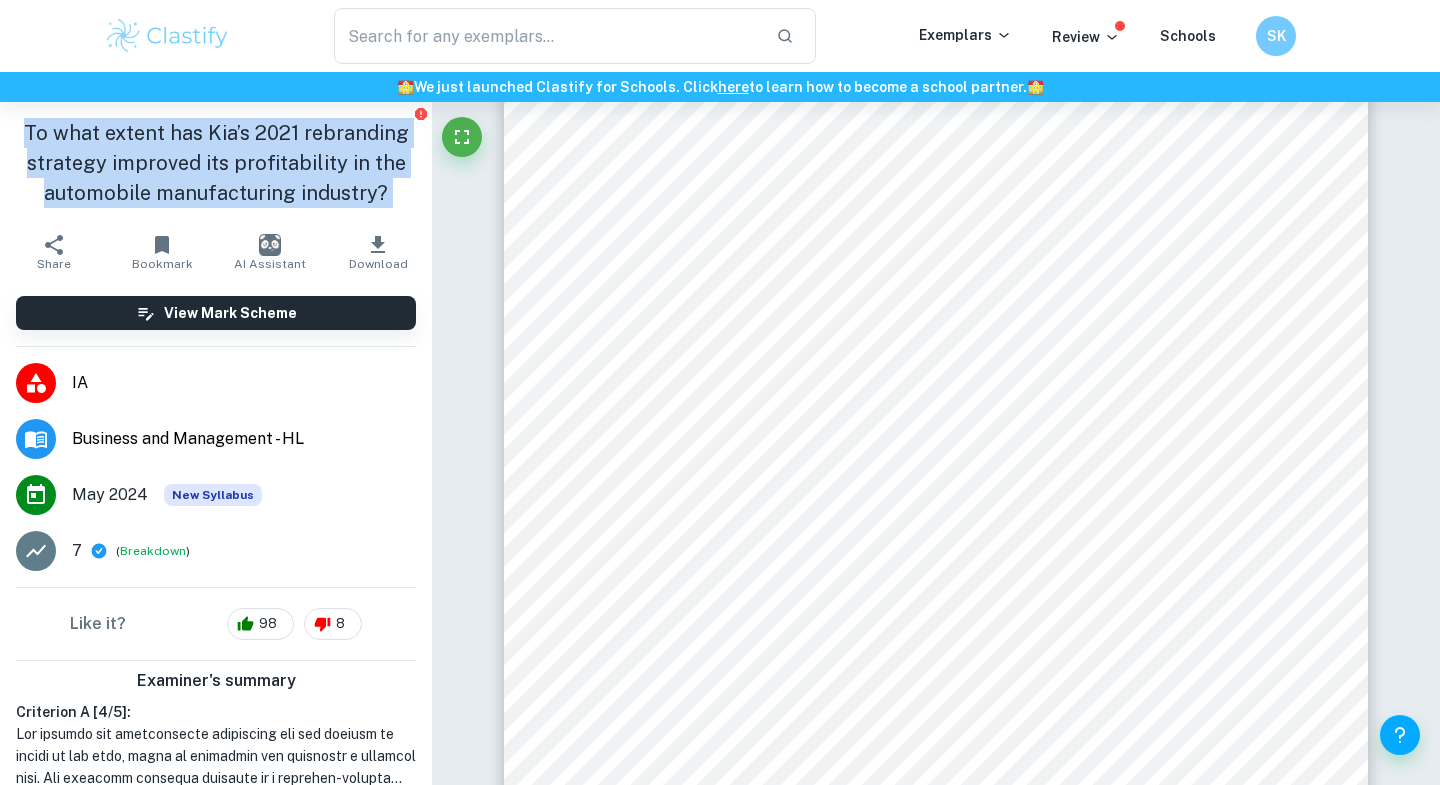 click on "To what extent has Kia’s 2021 rebranding strategy improved its profitability in the automobile manufacturing industry?" at bounding box center (216, 163) 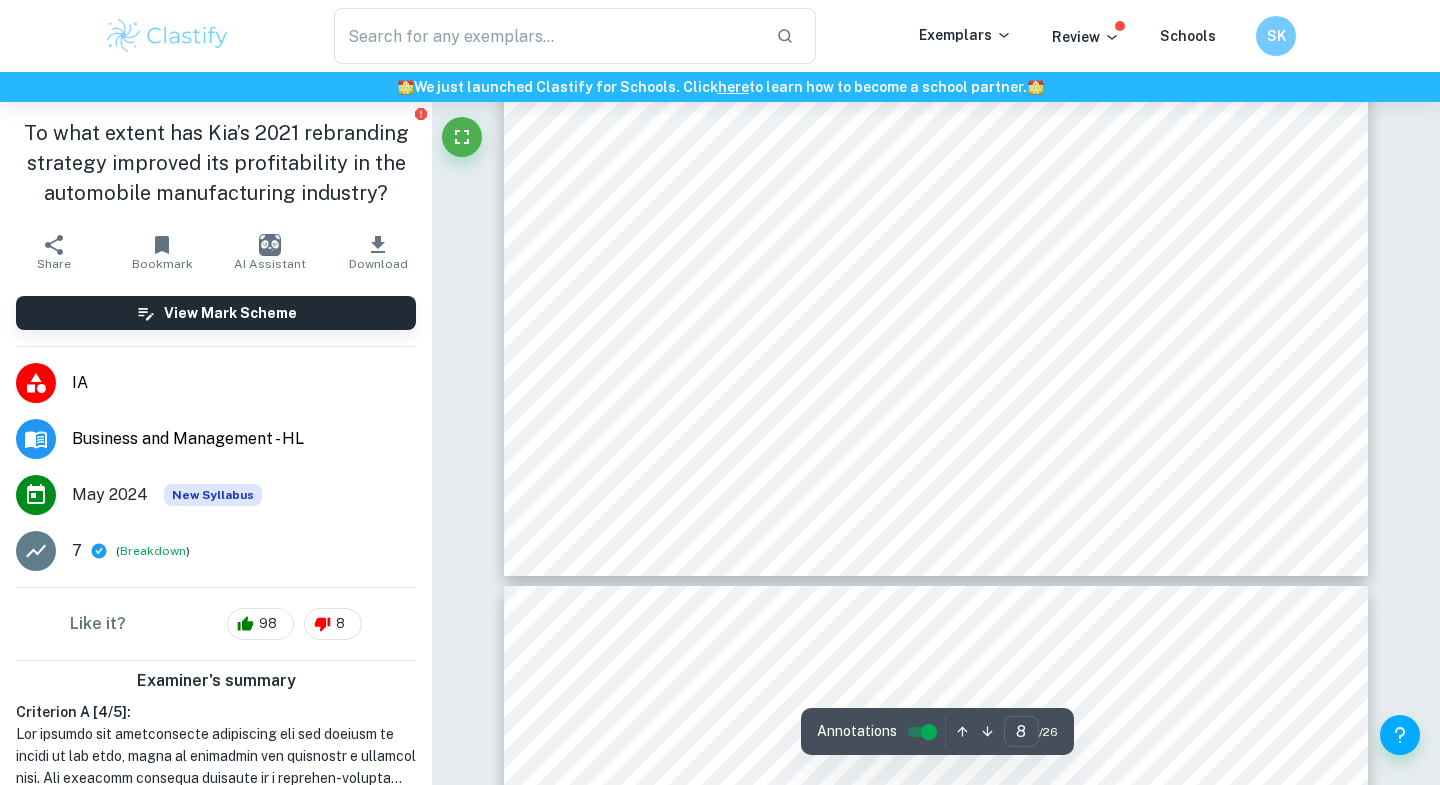 scroll, scrollTop: 8334, scrollLeft: 0, axis: vertical 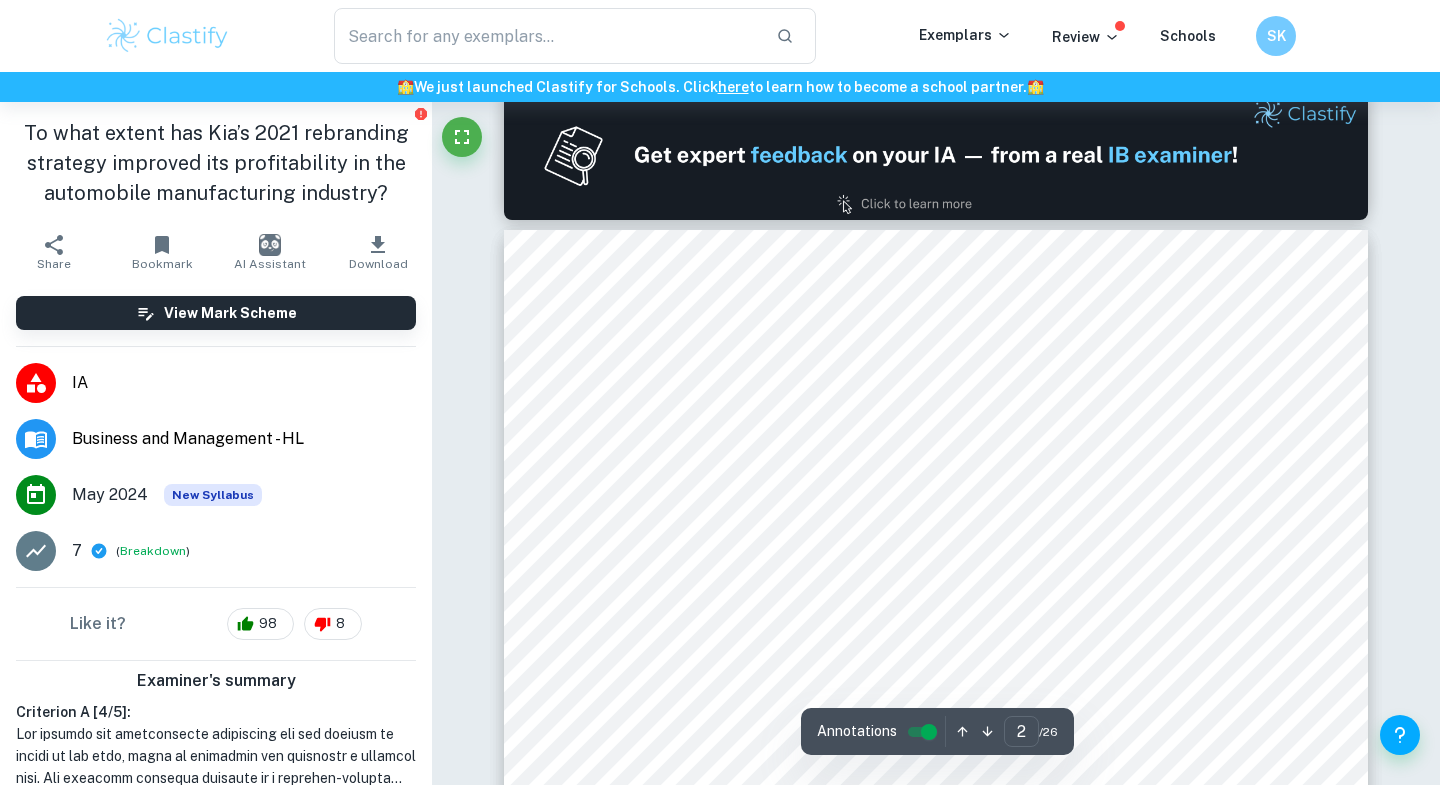 type on "1" 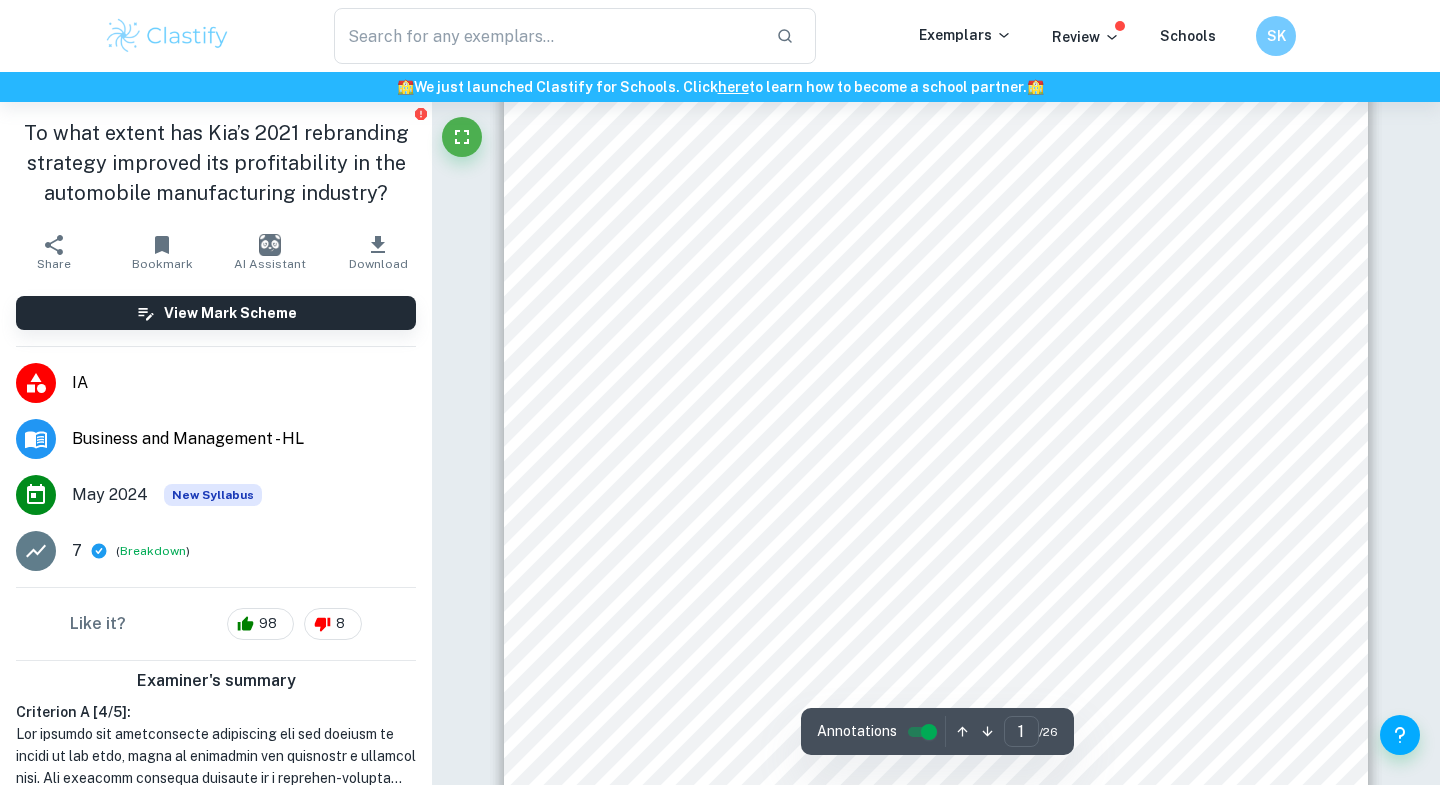 scroll, scrollTop: 0, scrollLeft: 0, axis: both 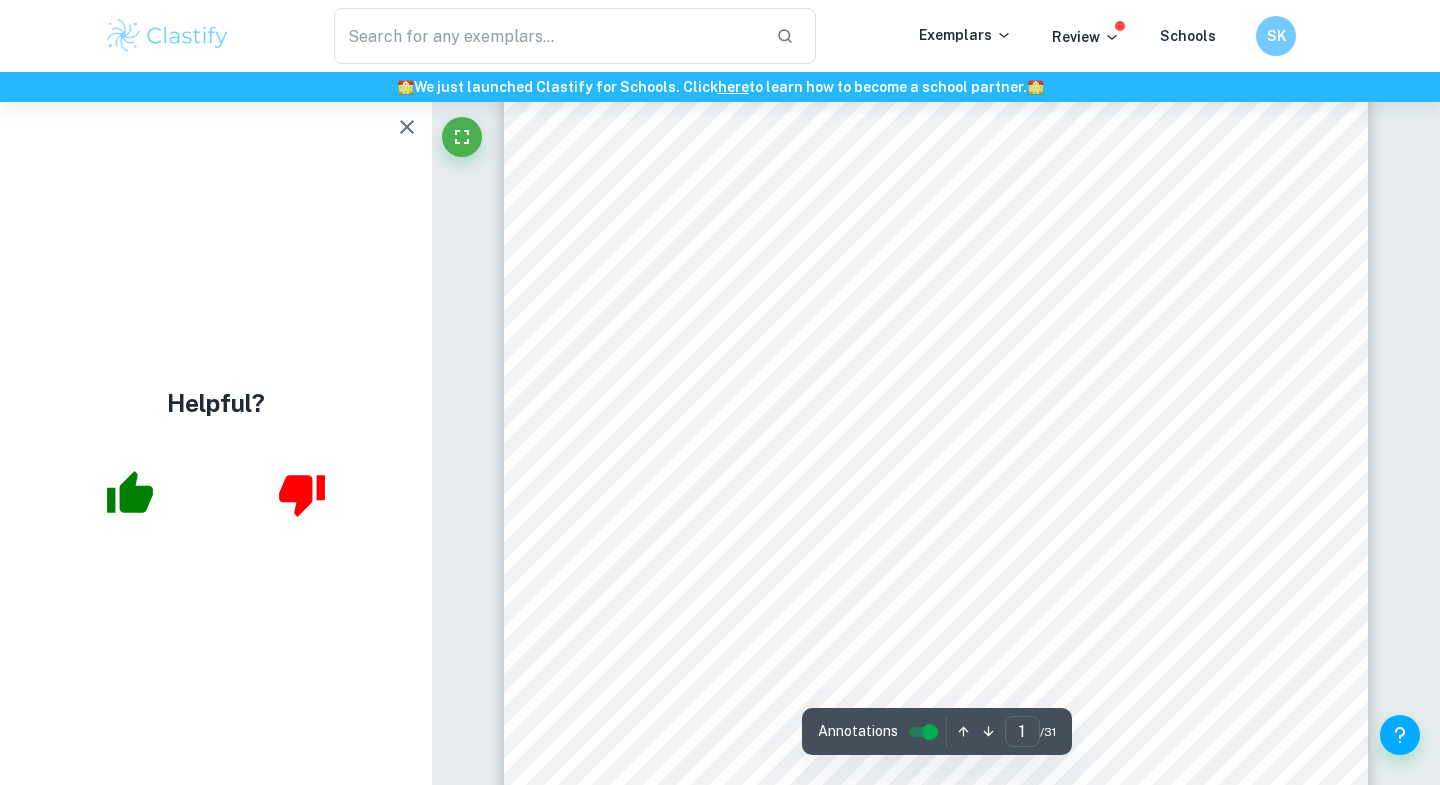 click 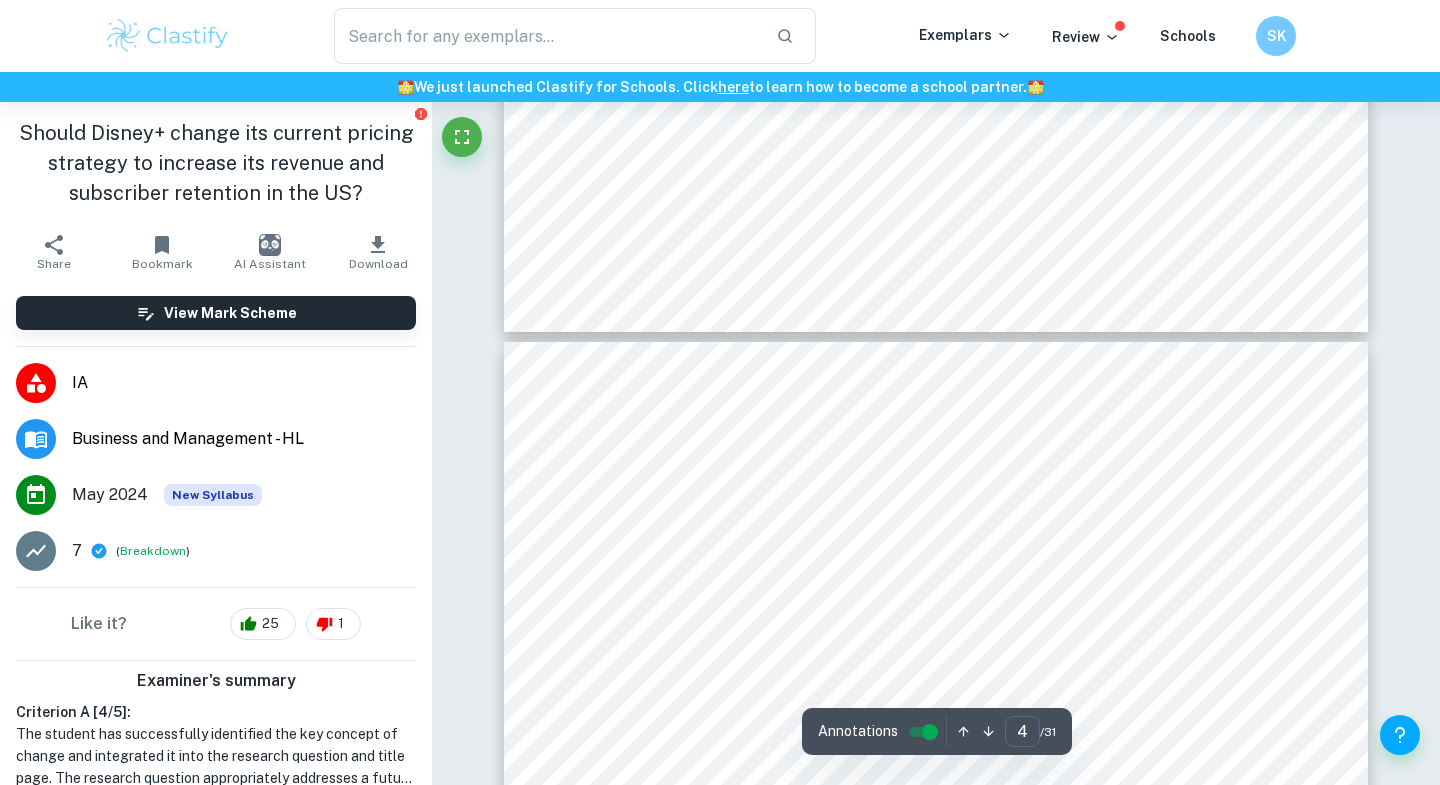 scroll, scrollTop: 3296, scrollLeft: 0, axis: vertical 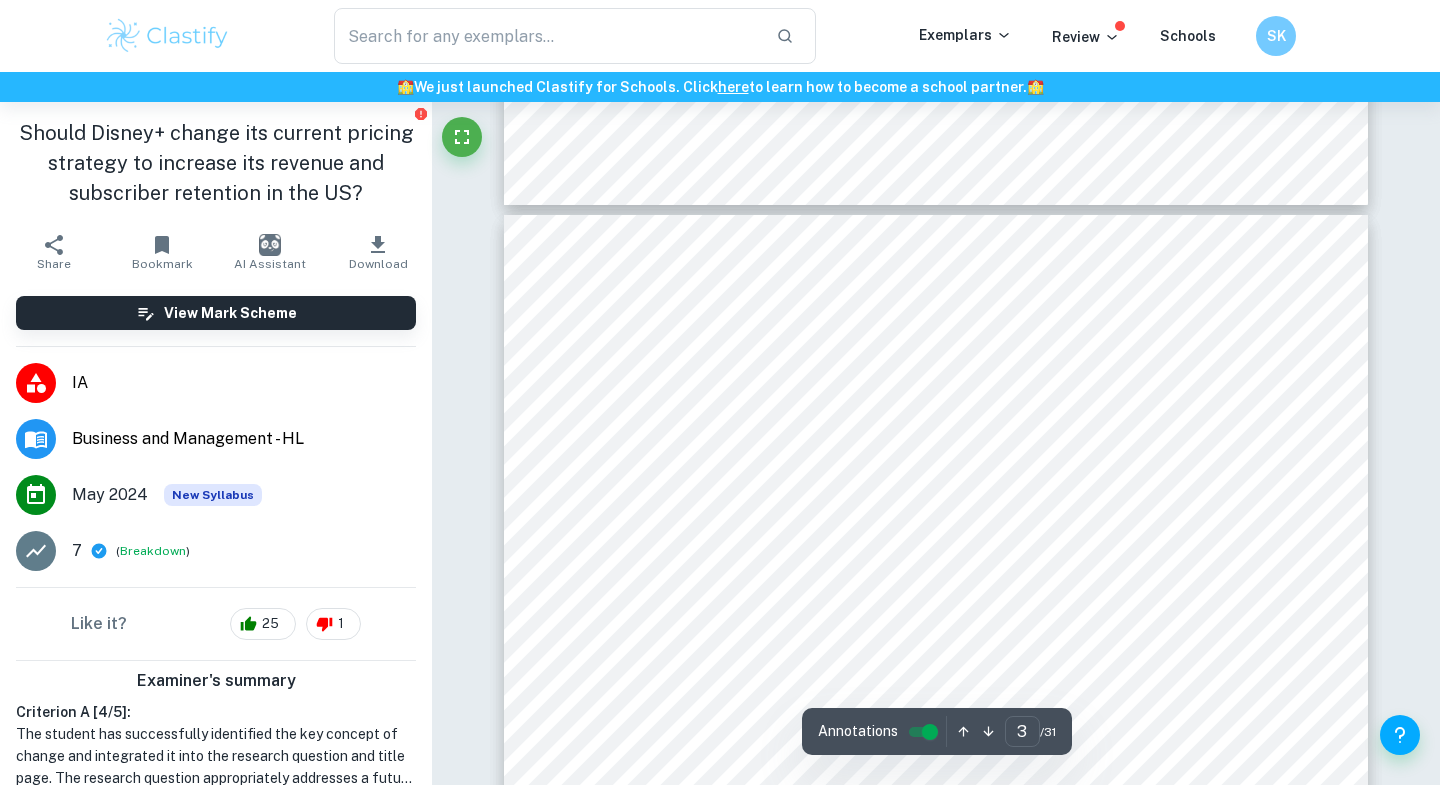 type on "2" 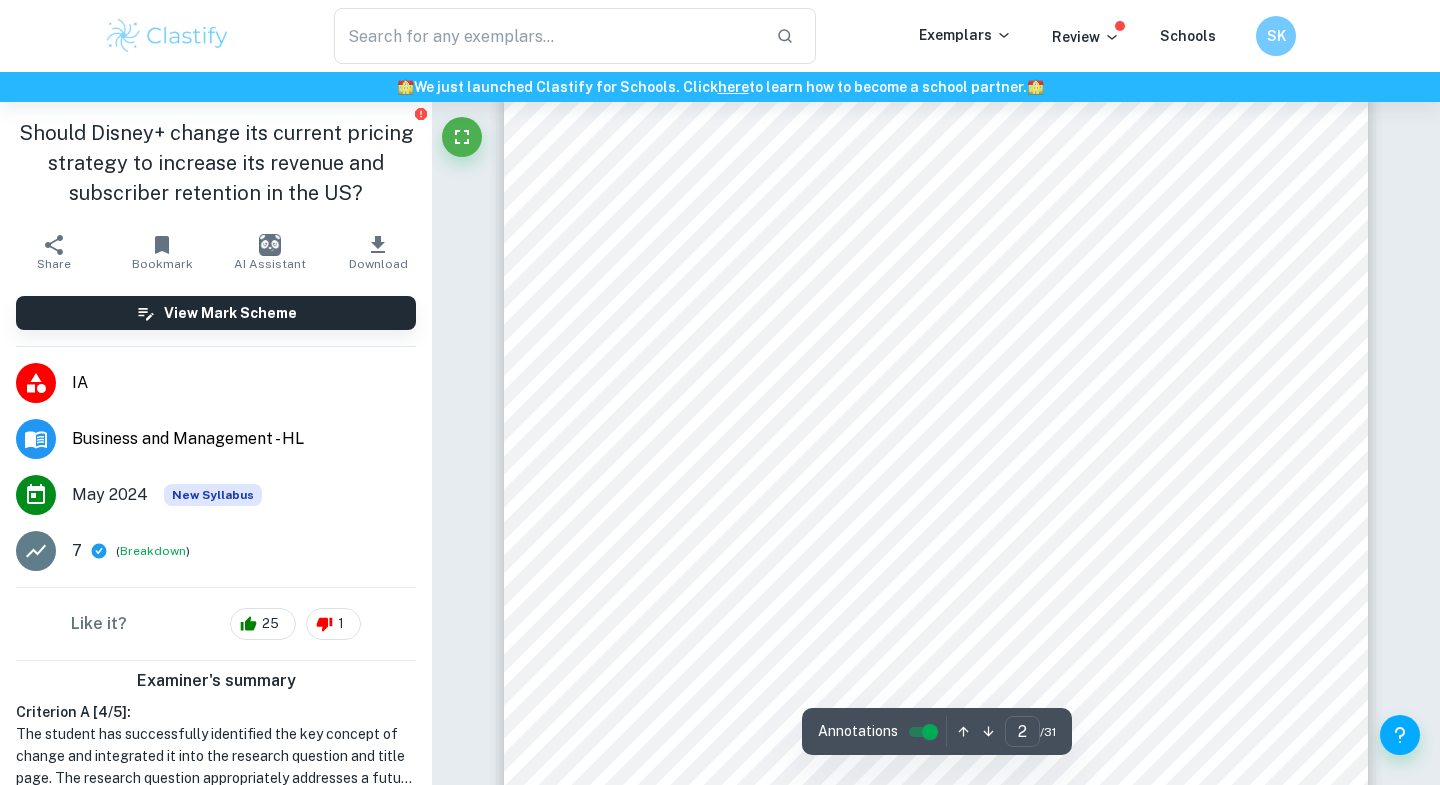 scroll, scrollTop: 1315, scrollLeft: 0, axis: vertical 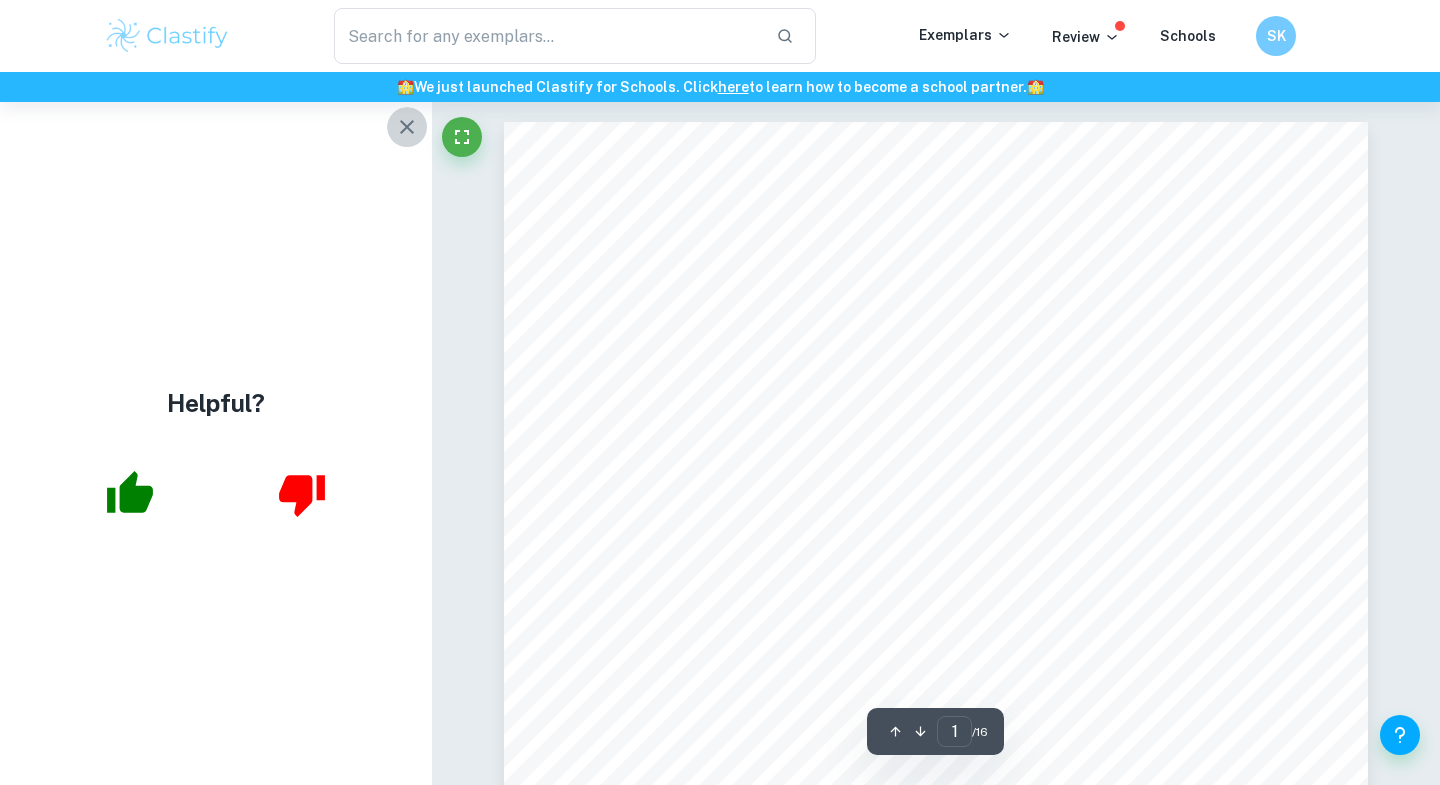 click 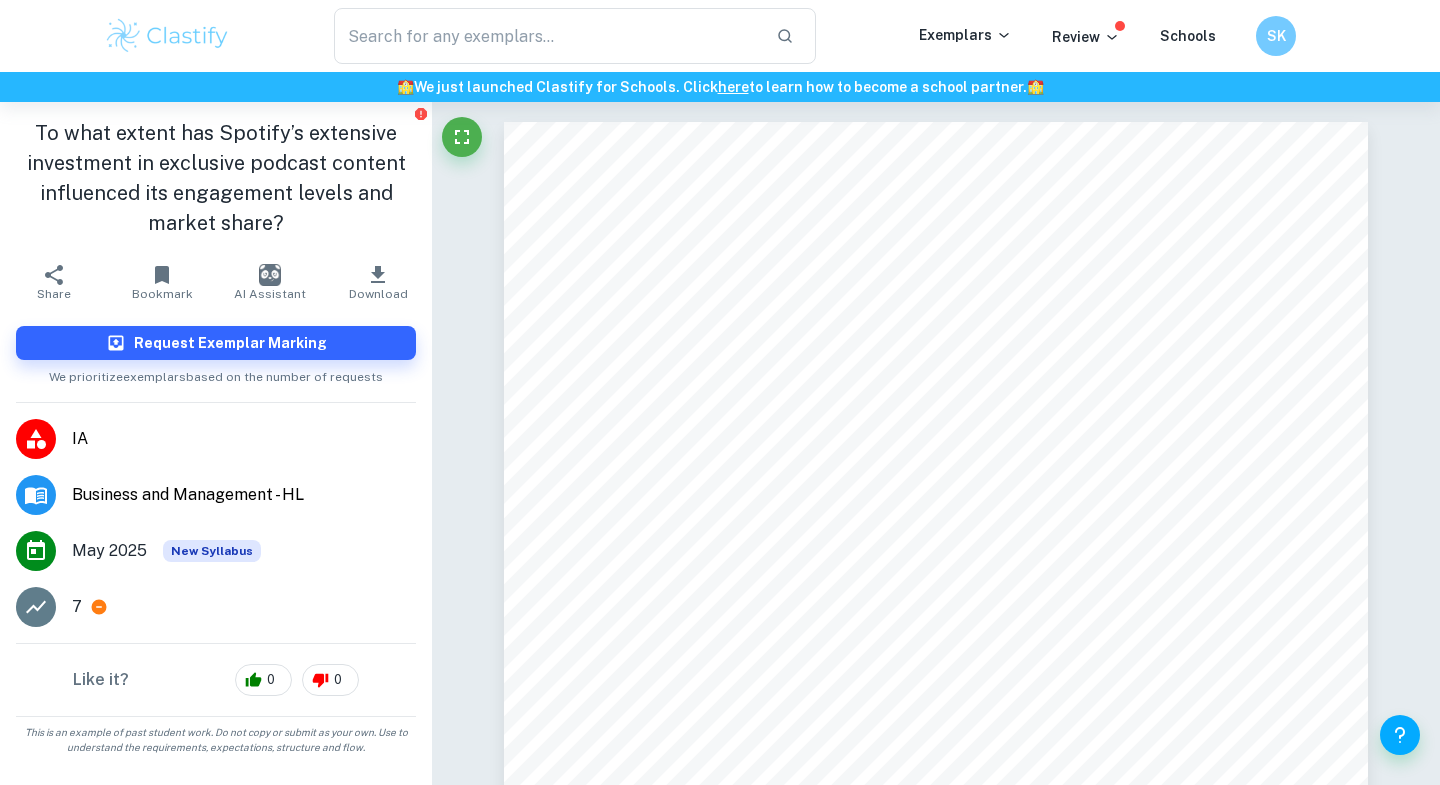 click on "To what extent has Spotify’s extensive investment in exclusive podcast content influenced its engagement levels and market share?" at bounding box center [216, 178] 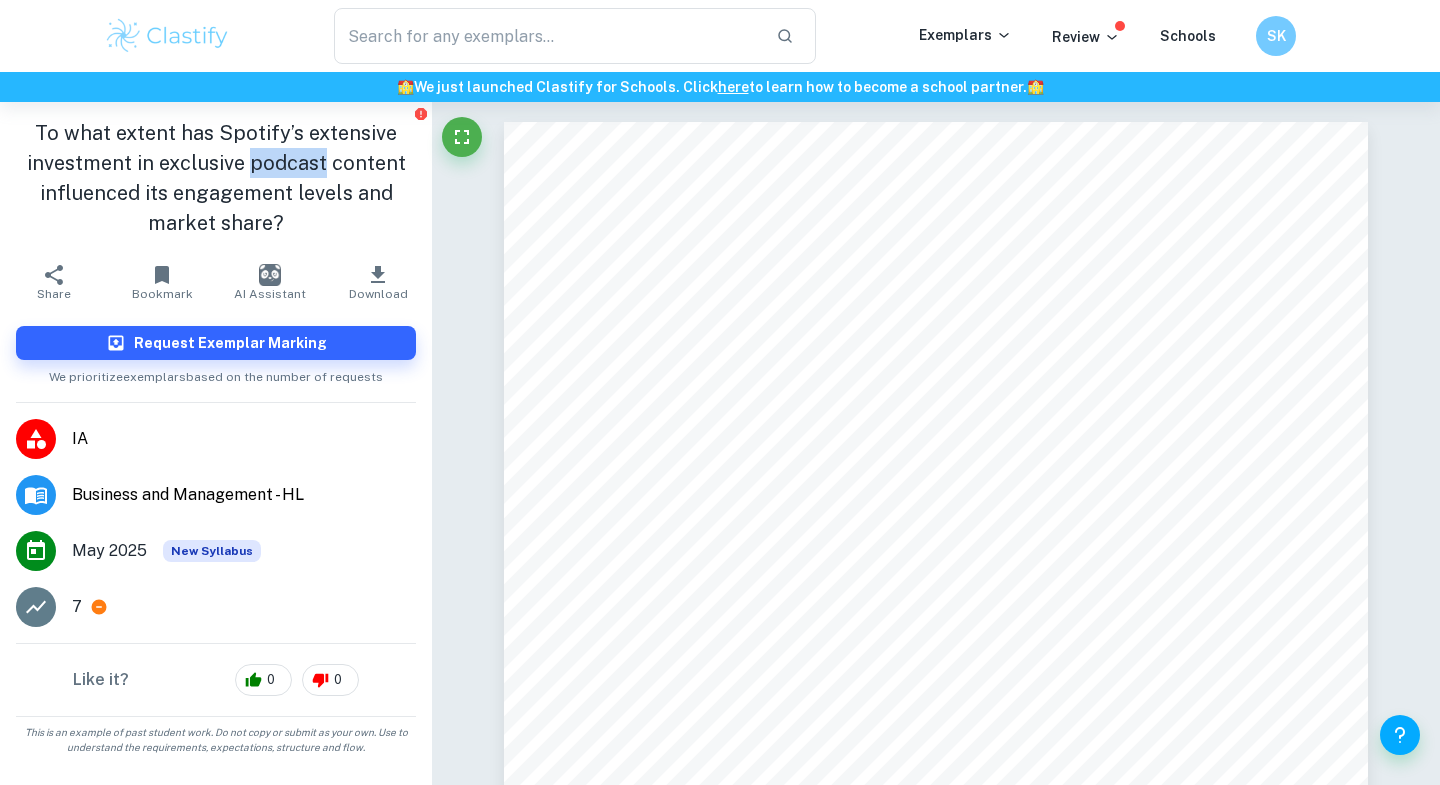 click on "To what extent has Spotify’s extensive investment in exclusive podcast content influenced its engagement levels and market share?" at bounding box center (216, 178) 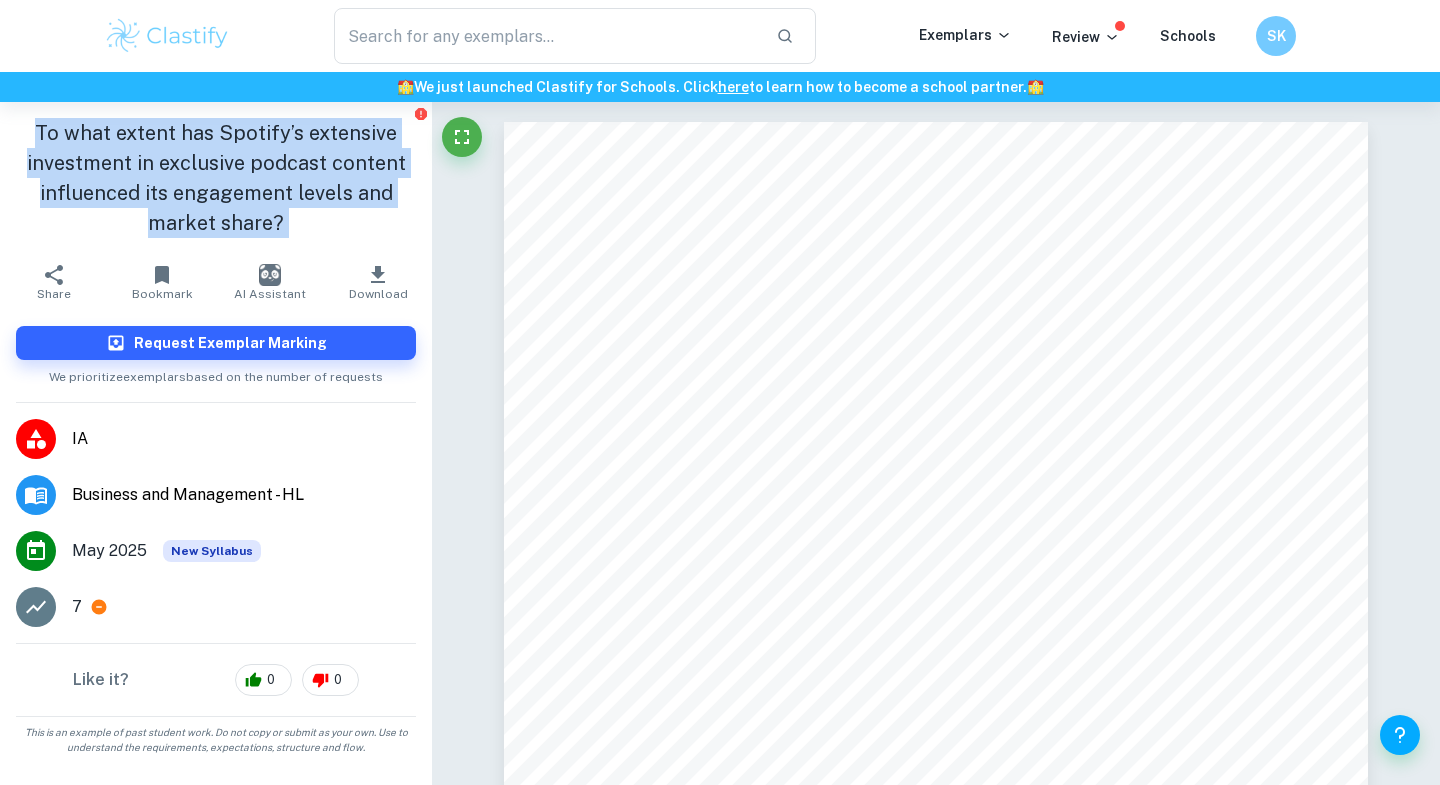 click on "To what extent has Spotify’s extensive investment in exclusive podcast content influenced its engagement levels and market share?" at bounding box center (216, 178) 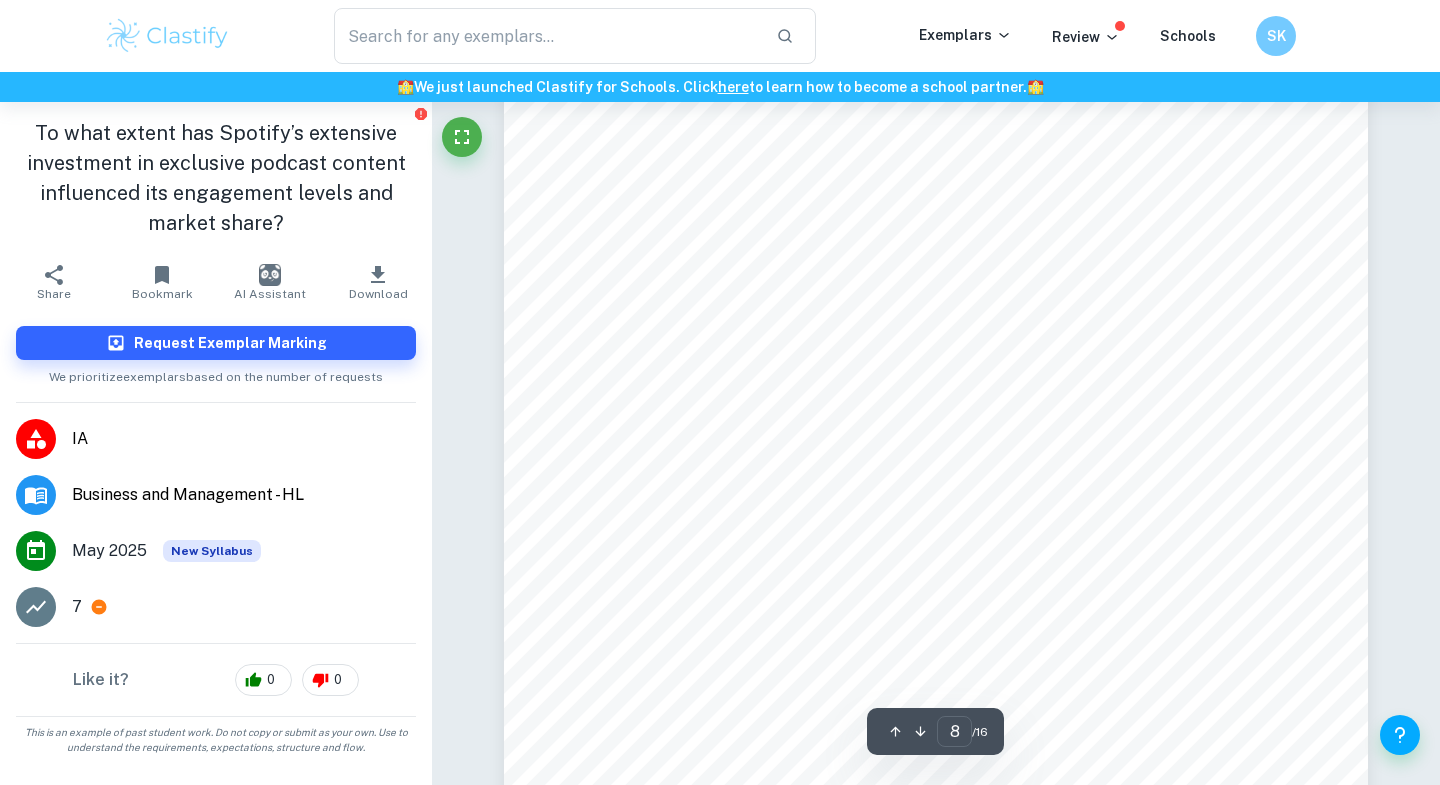 scroll, scrollTop: 8057, scrollLeft: 0, axis: vertical 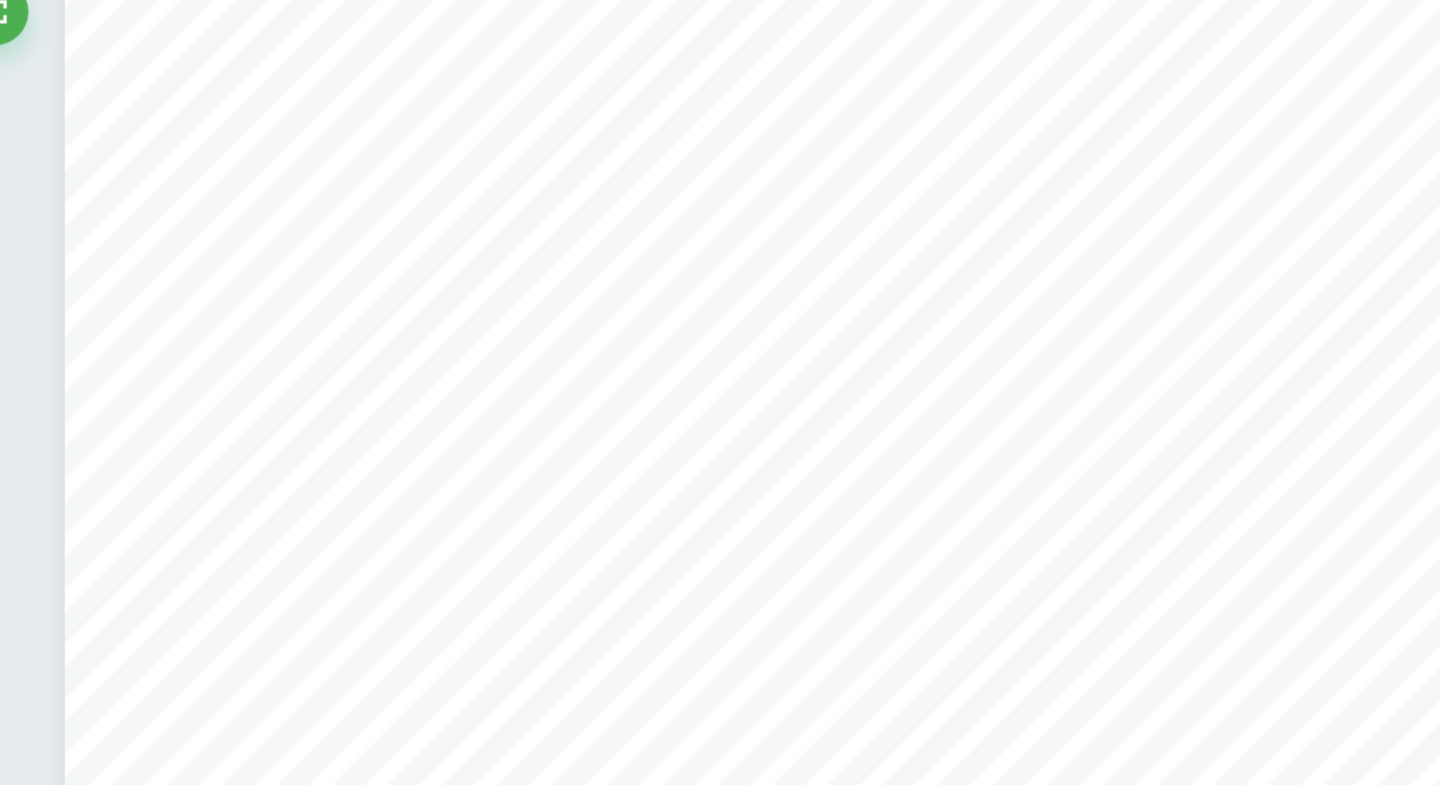 click on "quantitative variables. It helps to determine whether" at bounding box center [800, 321] 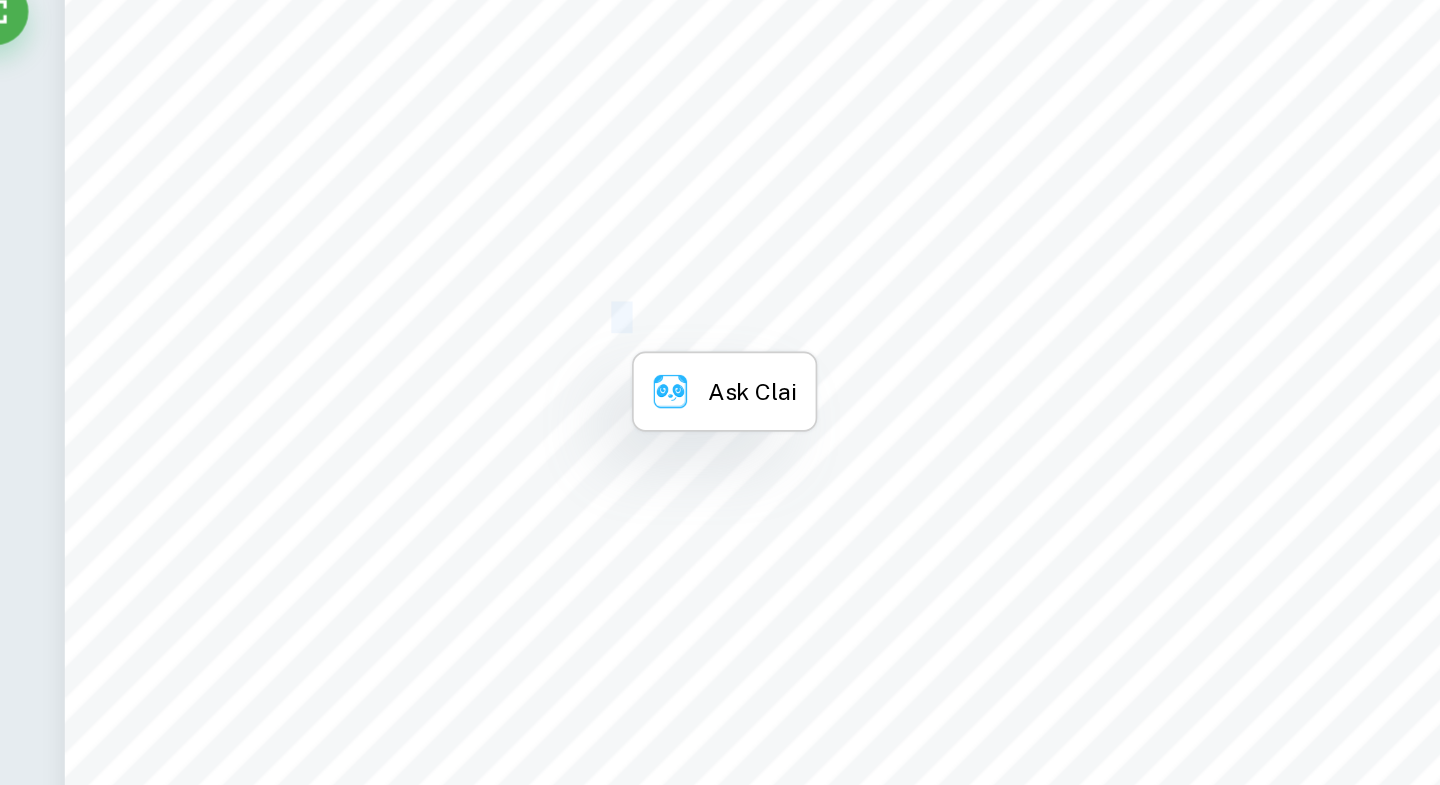 click on "quantitative variables. It helps to determine whether" at bounding box center [800, 321] 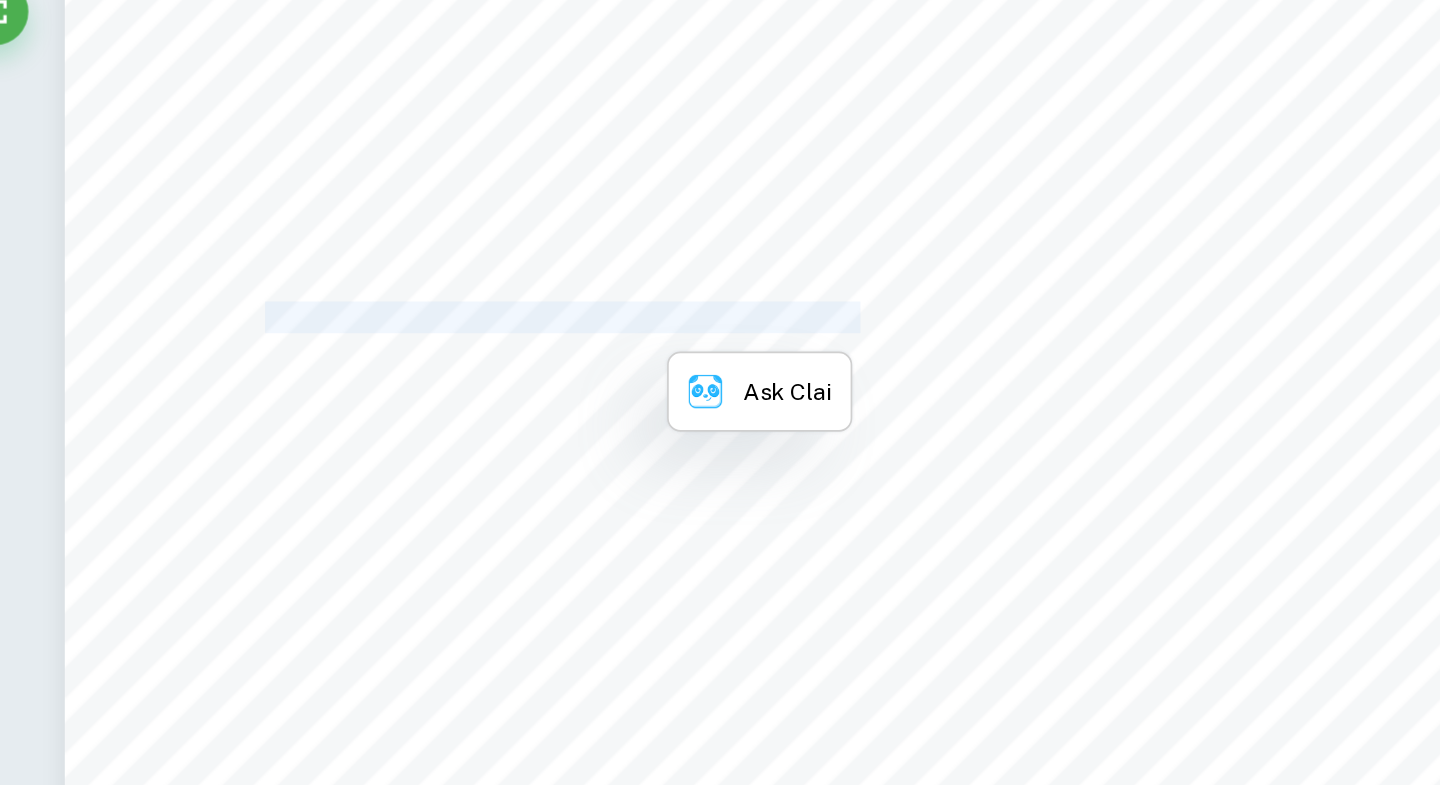 click on "quantitative variables. It helps to determine whether" at bounding box center (800, 321) 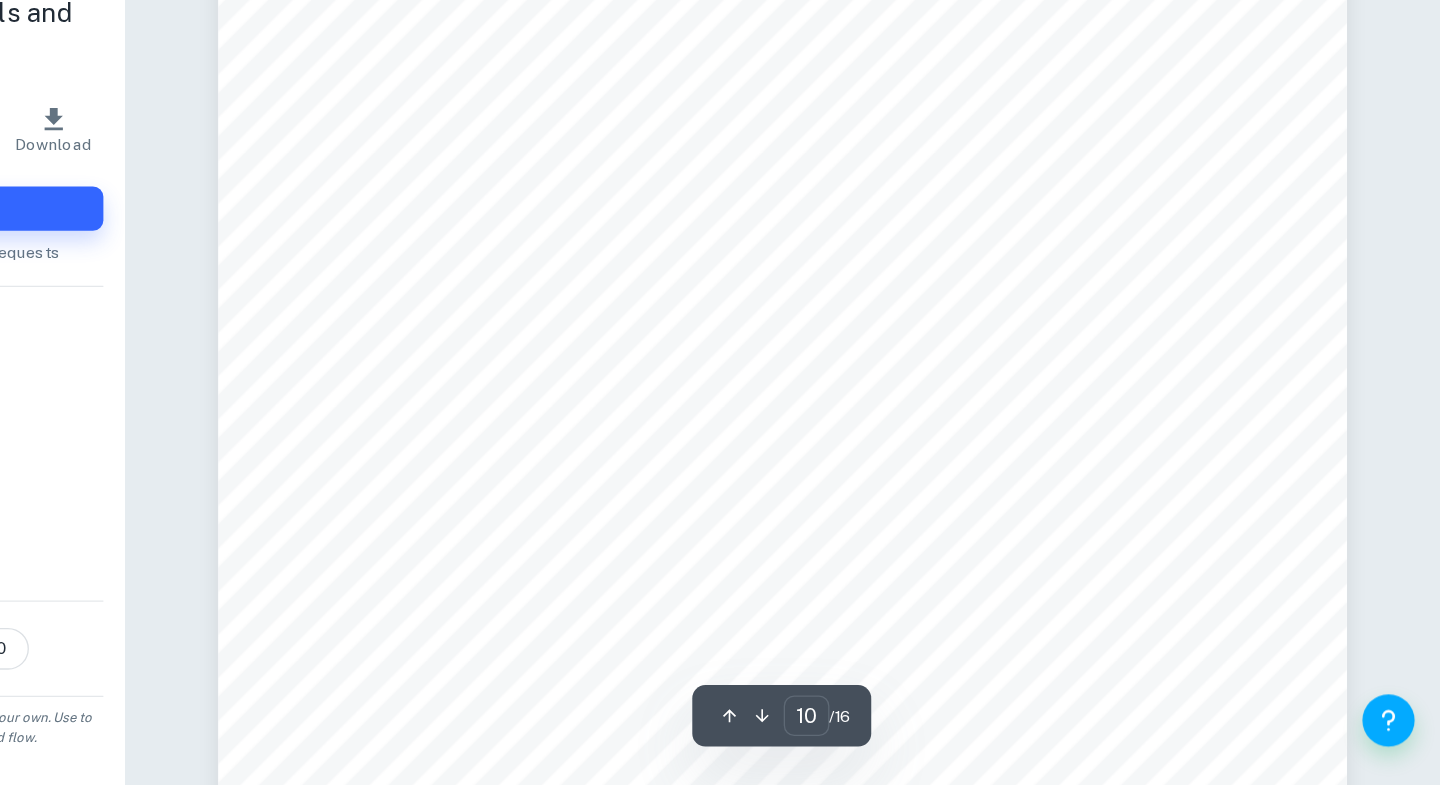 scroll, scrollTop: 10293, scrollLeft: 0, axis: vertical 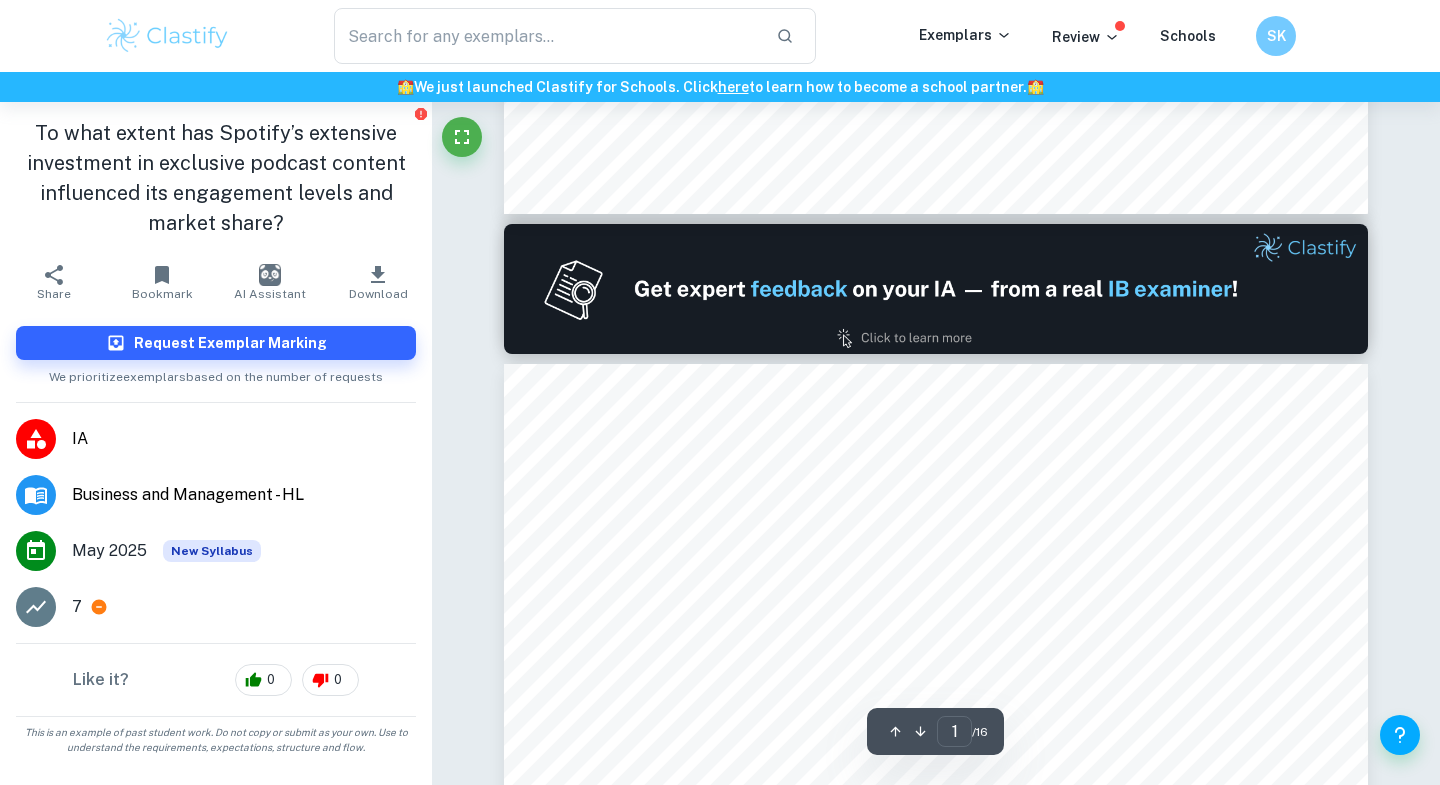 type on "2" 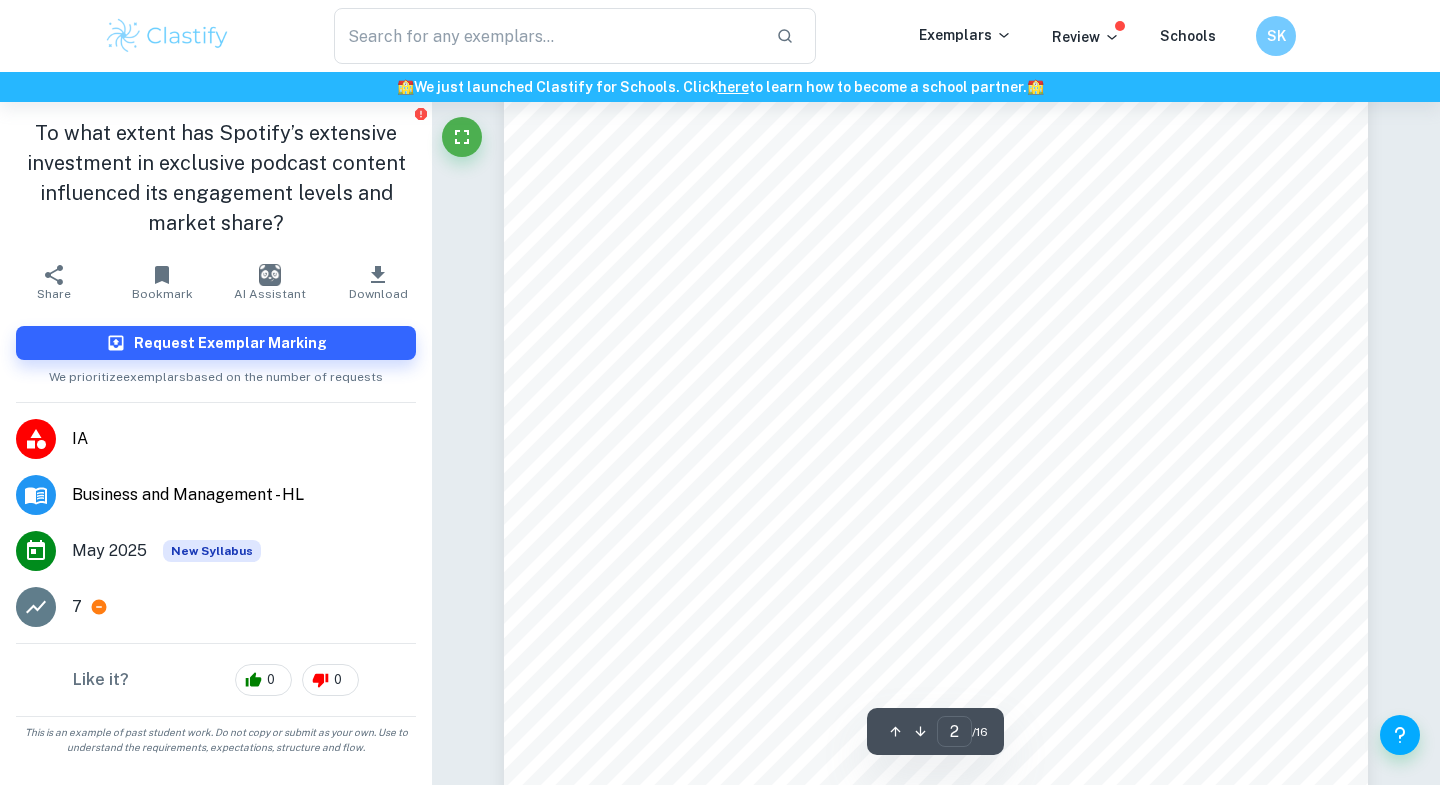 scroll, scrollTop: 1446, scrollLeft: 0, axis: vertical 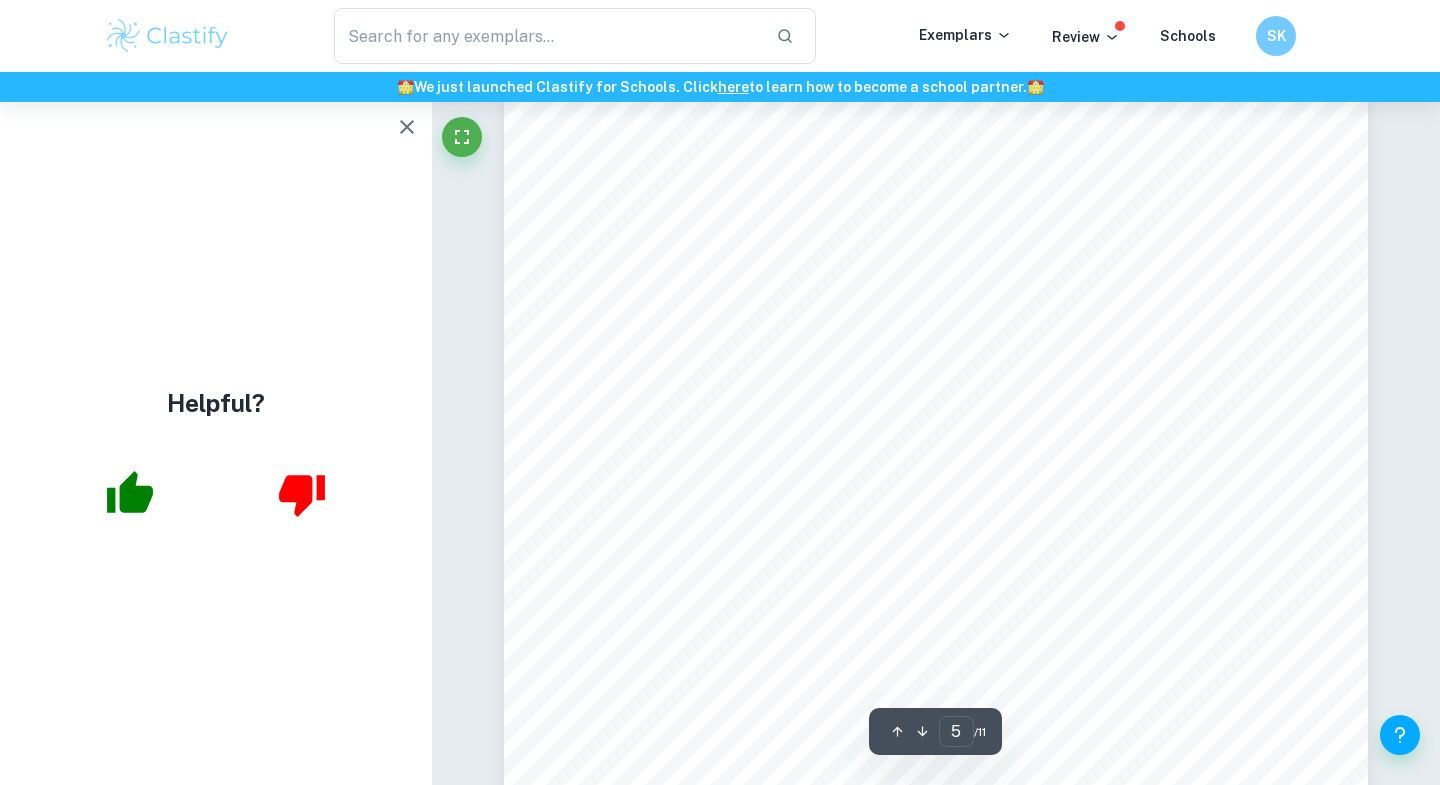 click 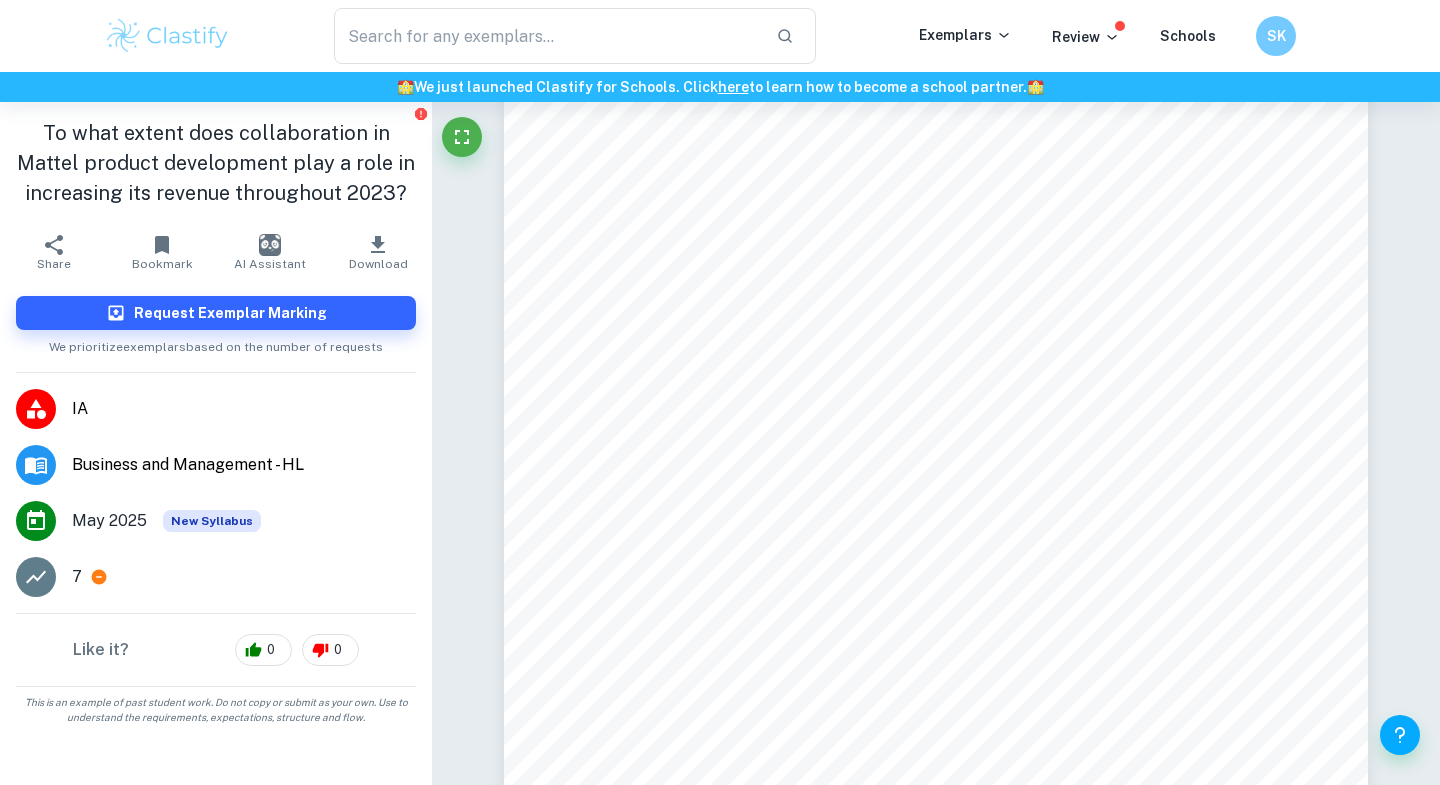 click on "To what extent does collaboration in Mattel product
development play a role in increasing its revenue throughout 2023?" at bounding box center (216, 163) 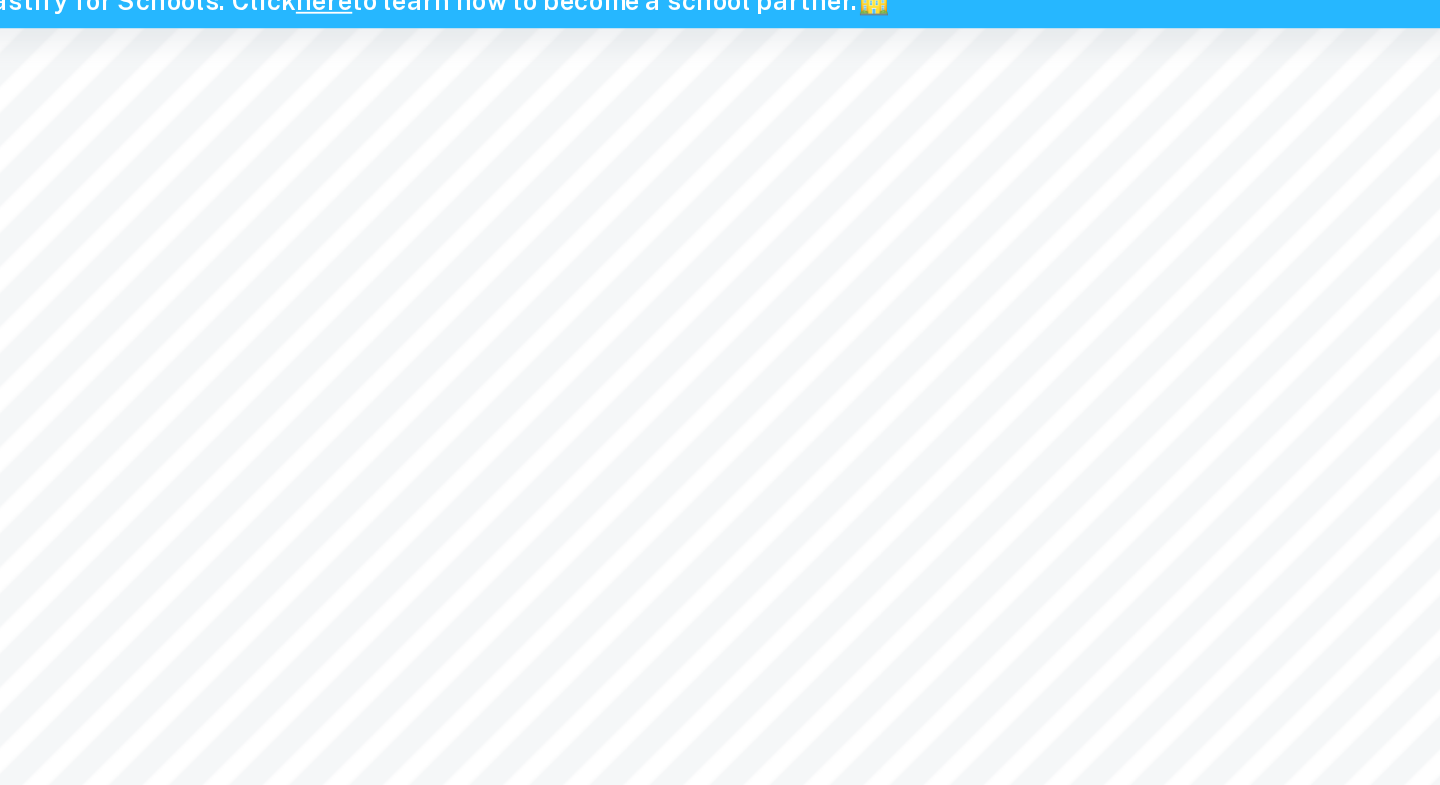 click on "The GPM allows the company to assess its overall profitability and enables indicate" at bounding box center (961, 184) 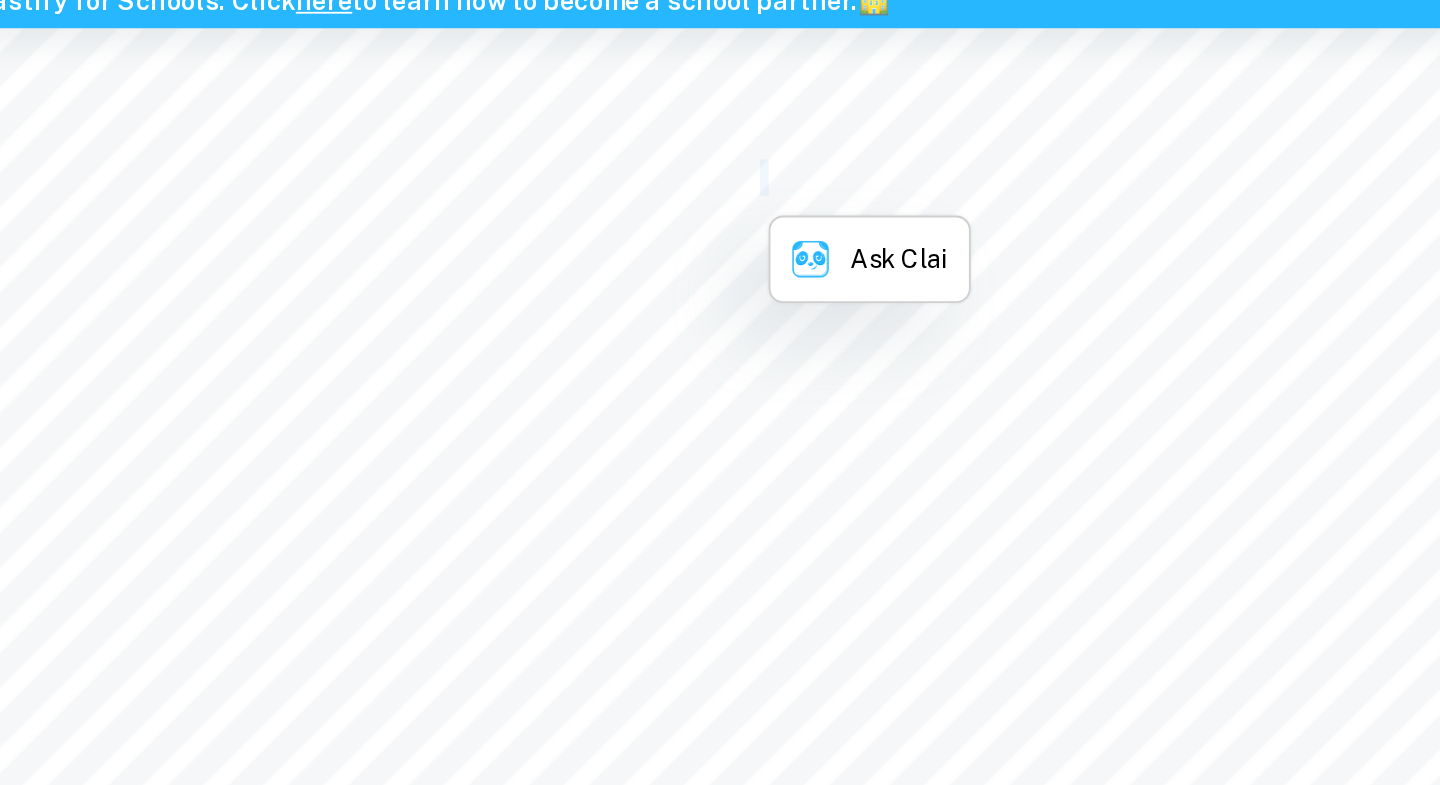 click on "The GPM allows the company to assess its overall profitability and enables indicate" at bounding box center (961, 184) 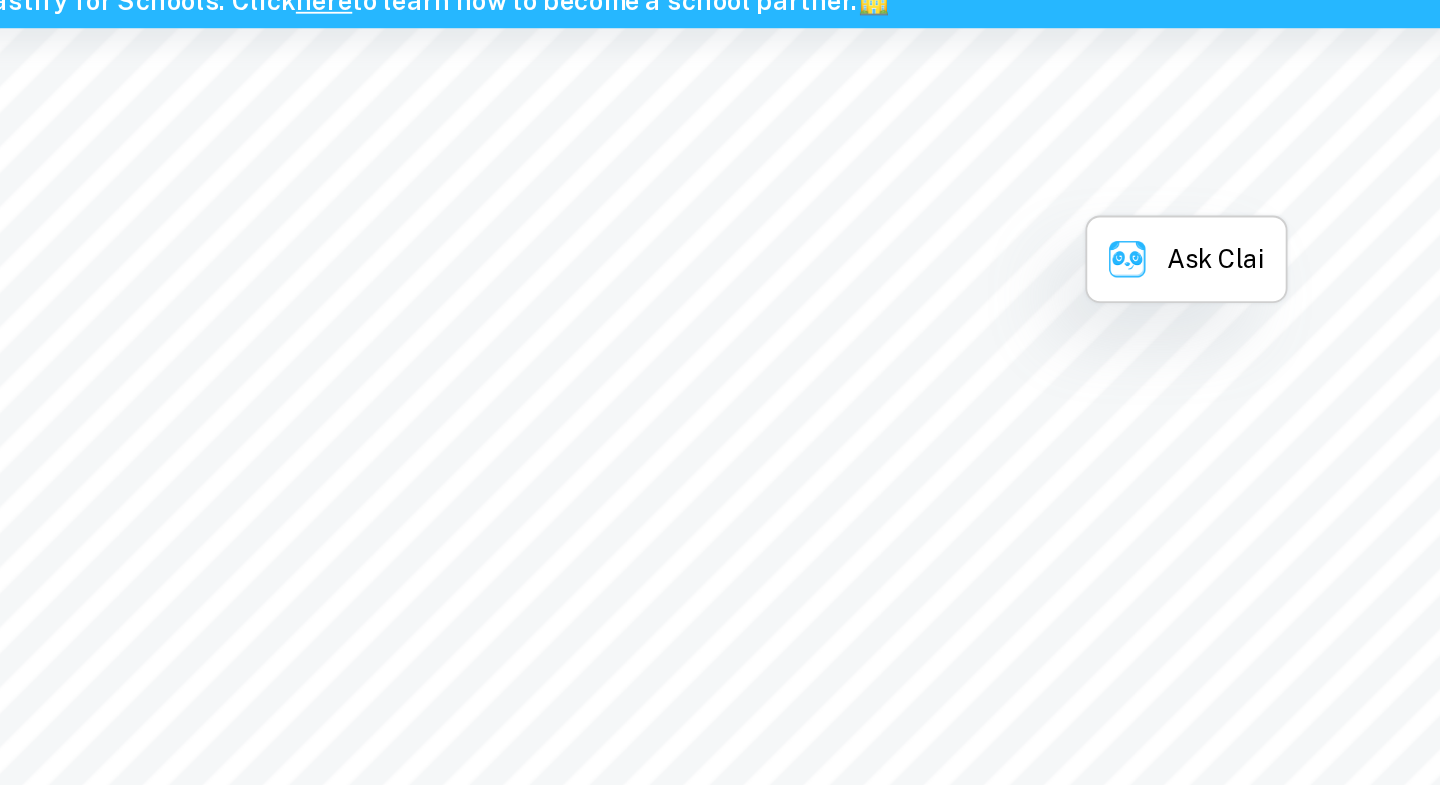 click on "Main Analysis and Findings Profitability Ratio Analysis Gross Profit Margin (GPM) The GPM allows the company to assess its overall profitability and enables indicate the company9s revenue analysis. A gross profit margin of over 50% is healthy for most businesses. In some industries and business models, a gross margin of up to 90% can be achieved. Gross margins of less than 30% can be dangerous for businesses (Munro, 2024). By Supporting Document 1, the calculations of Mattel GPM can be seen below, Formula:   0 ÿÿ ÿÿÿ ýÿ ÿÿýÿ   × 10 This applied for the Mattel 2022 and 2023 data, 5 $2,583.700 $5,441.200   × 100   =   41, 48401088   j   41. 5% Figure 1. Mattel 2023 Gross Profit Margin 6 $2,481.400 $5,434.700   × 100   = 45. 65845401   j   45. 7% Figure 2. Mattel 2022 Gross Profit Margin In 2023, Mattel9s GPM was 41.5%, compared to 45.7% in 2022, signaling a decline in profitability. This shows for every $2,583.700 net sale, Mattel earns a gross profit of $ 41, 48401088 45. 6584540 6   5" at bounding box center (936, 512) 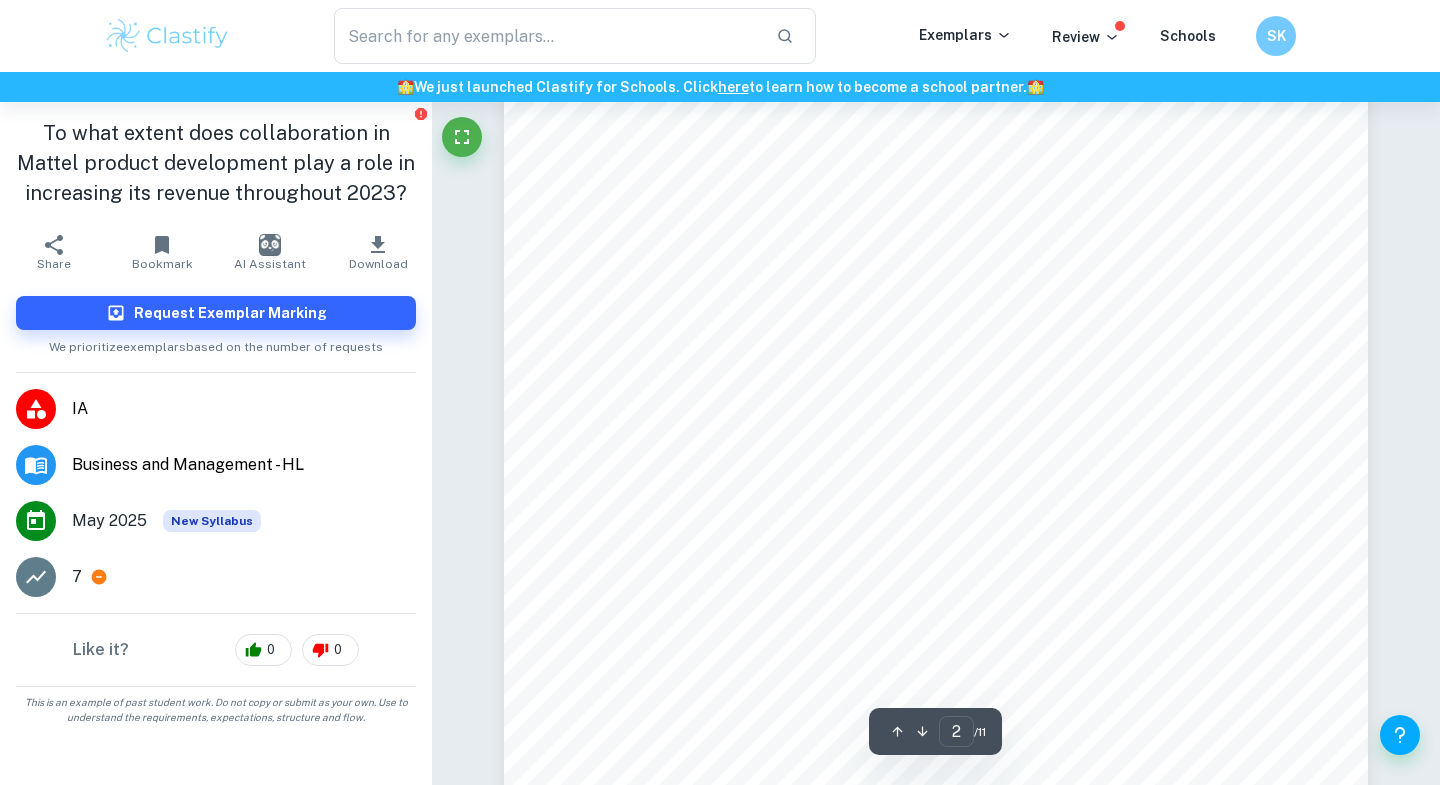 scroll, scrollTop: 1411, scrollLeft: 0, axis: vertical 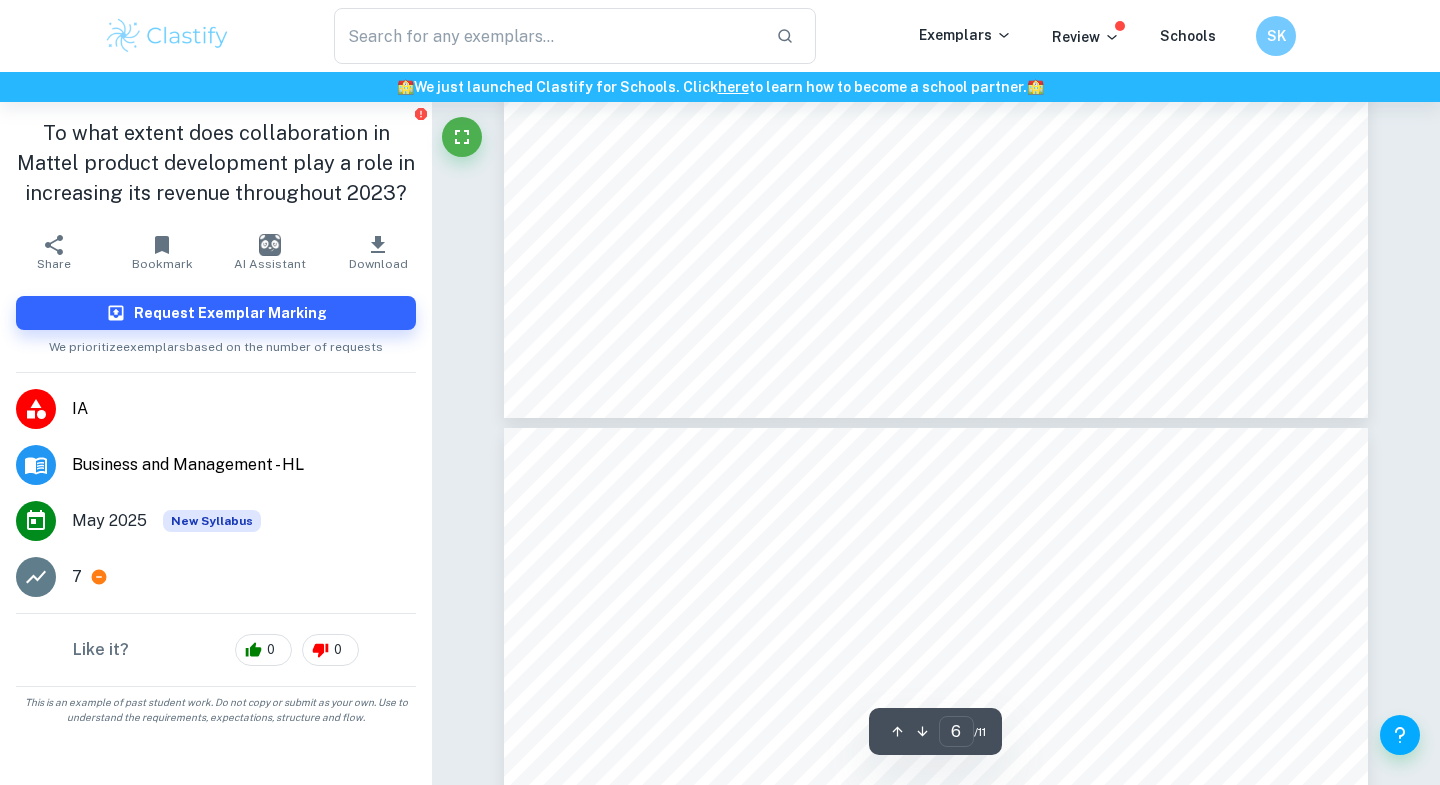 type on "7" 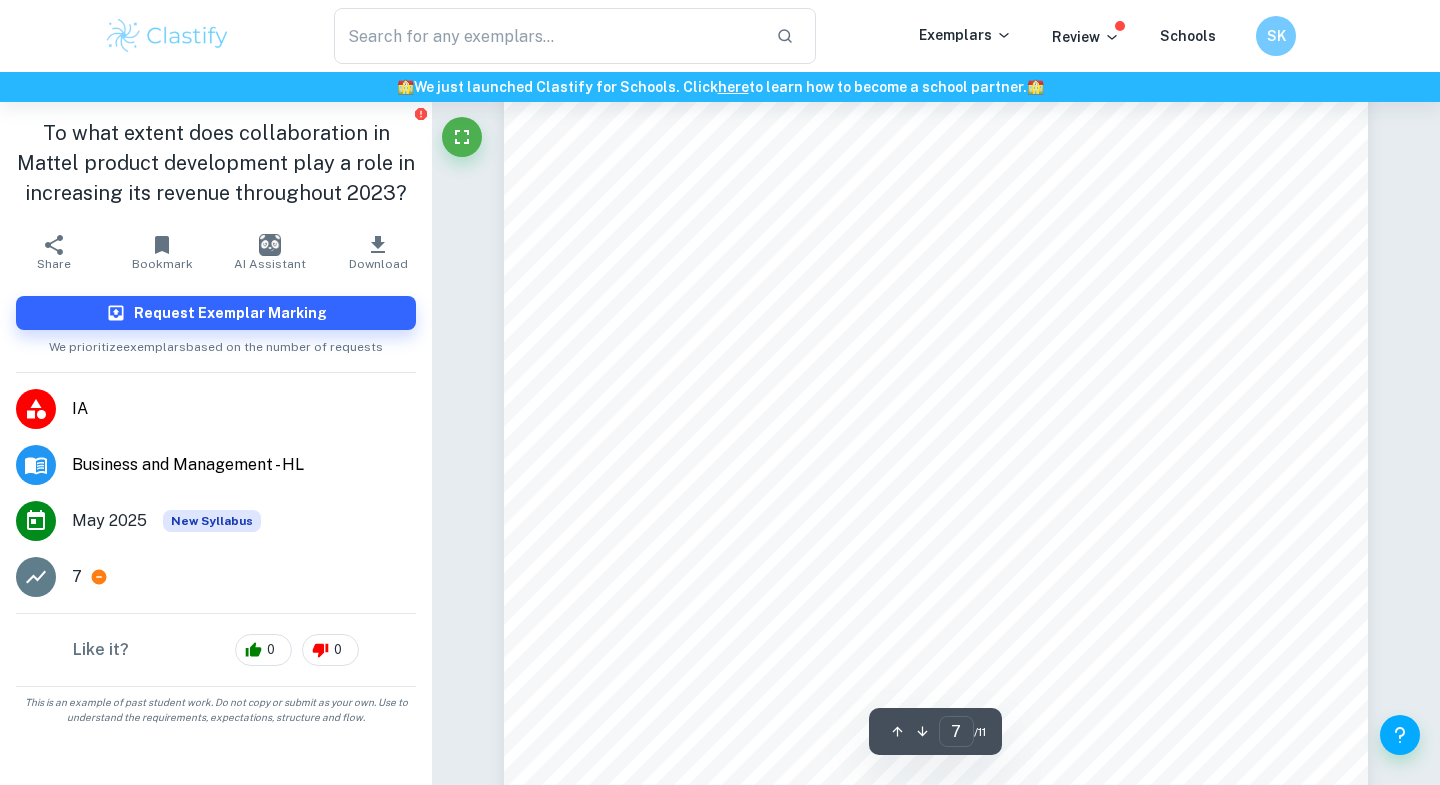 scroll, scrollTop: 8017, scrollLeft: 0, axis: vertical 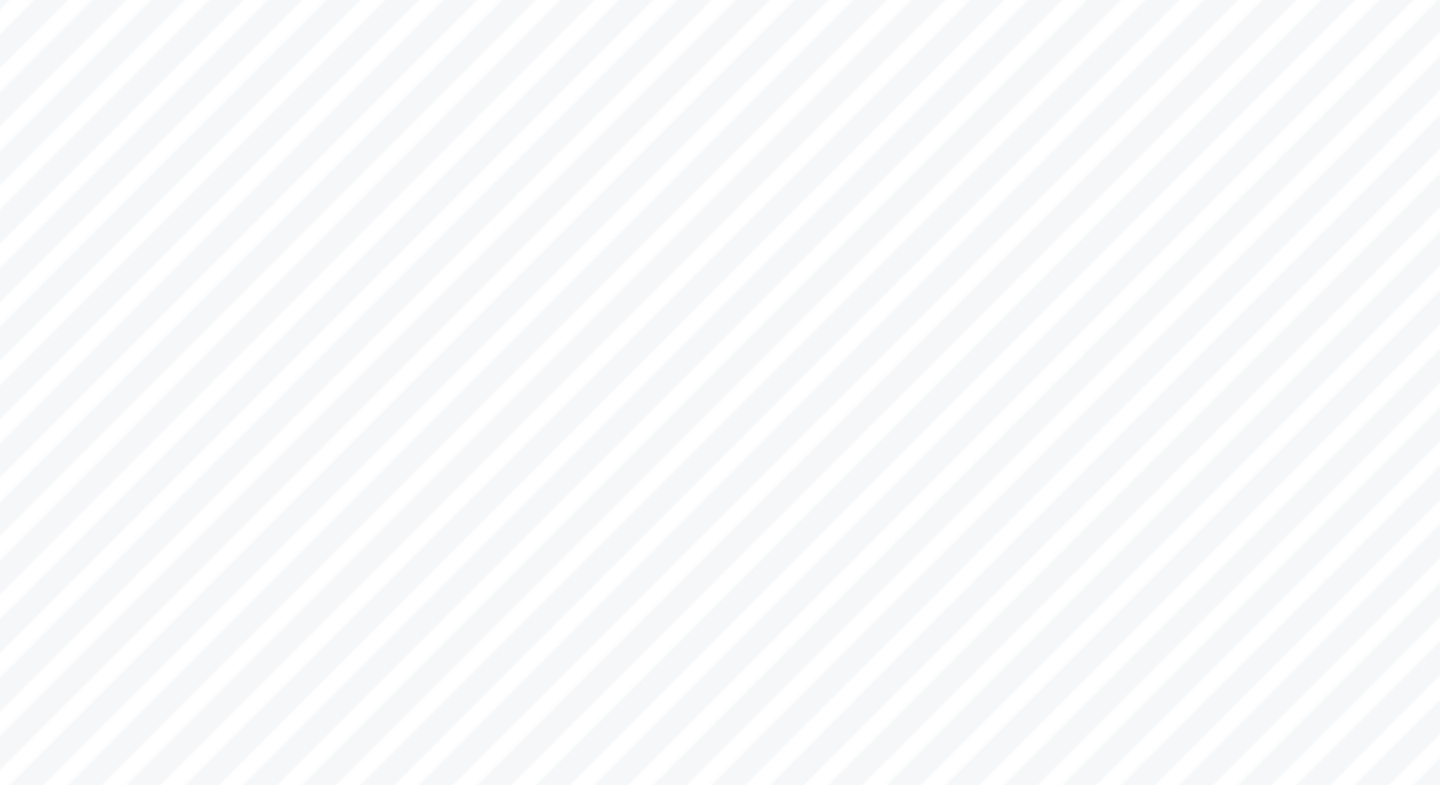 click on "creative" at bounding box center (945, 176) 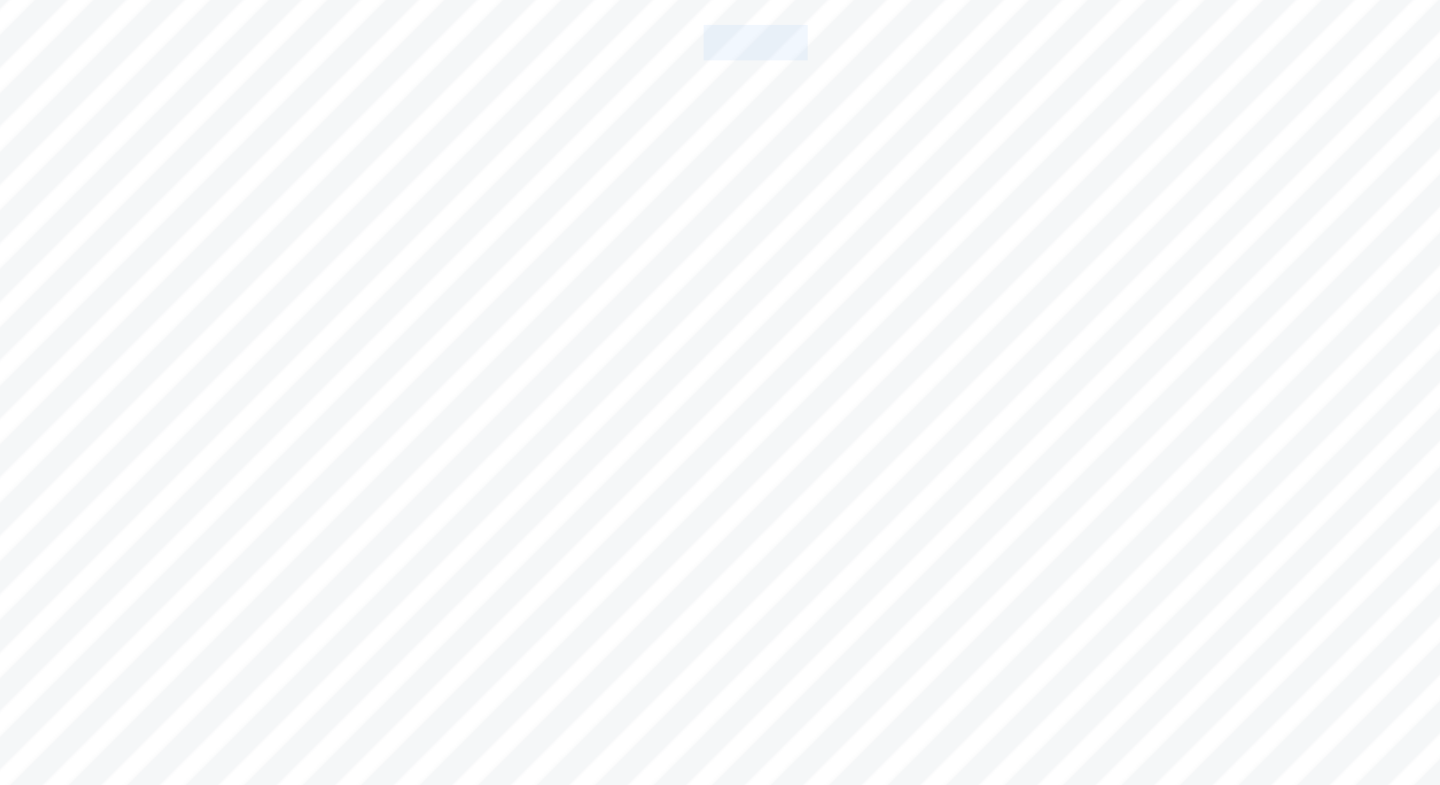 click on "strategic framework as it is the scope for" at bounding box center [1120, 176] 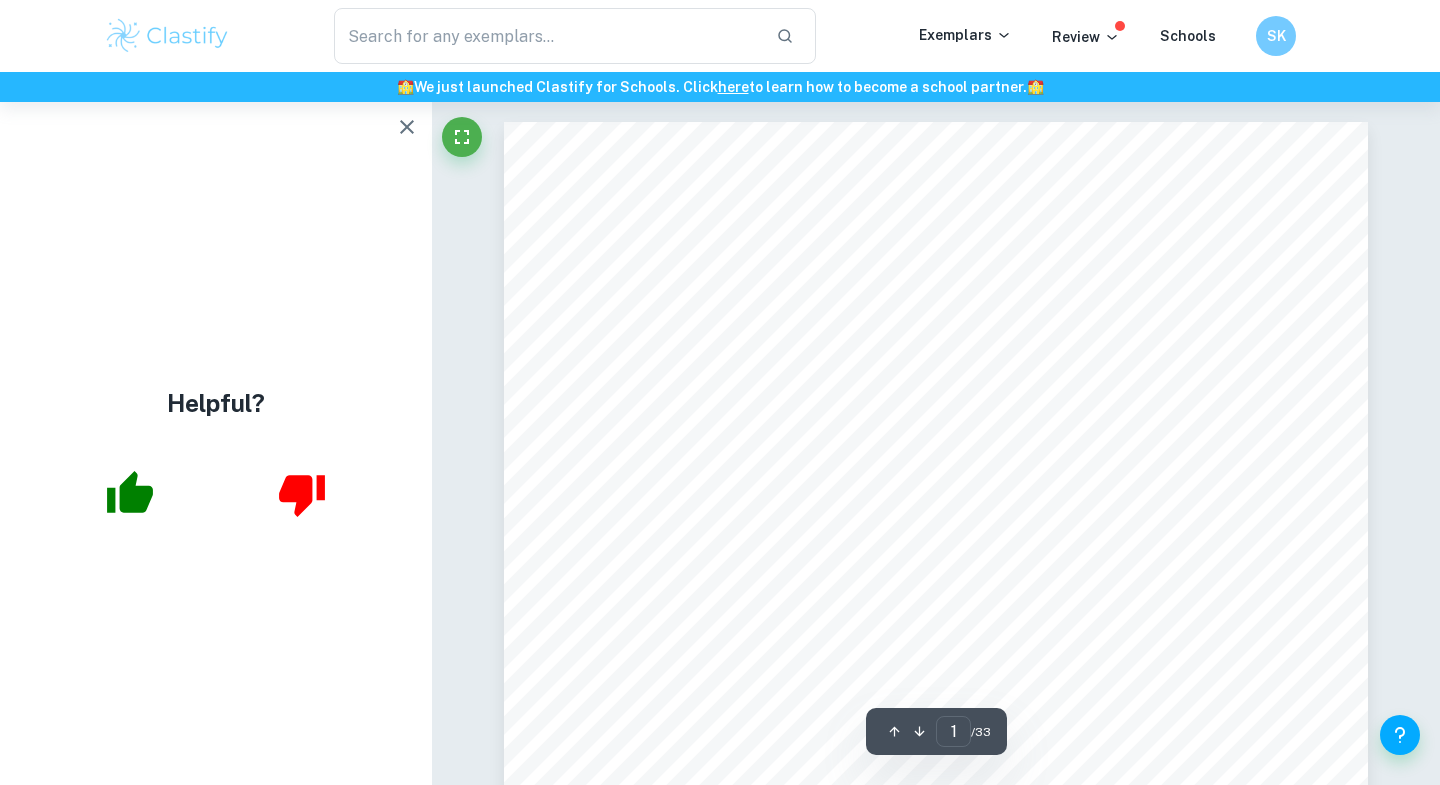 scroll, scrollTop: 0, scrollLeft: 0, axis: both 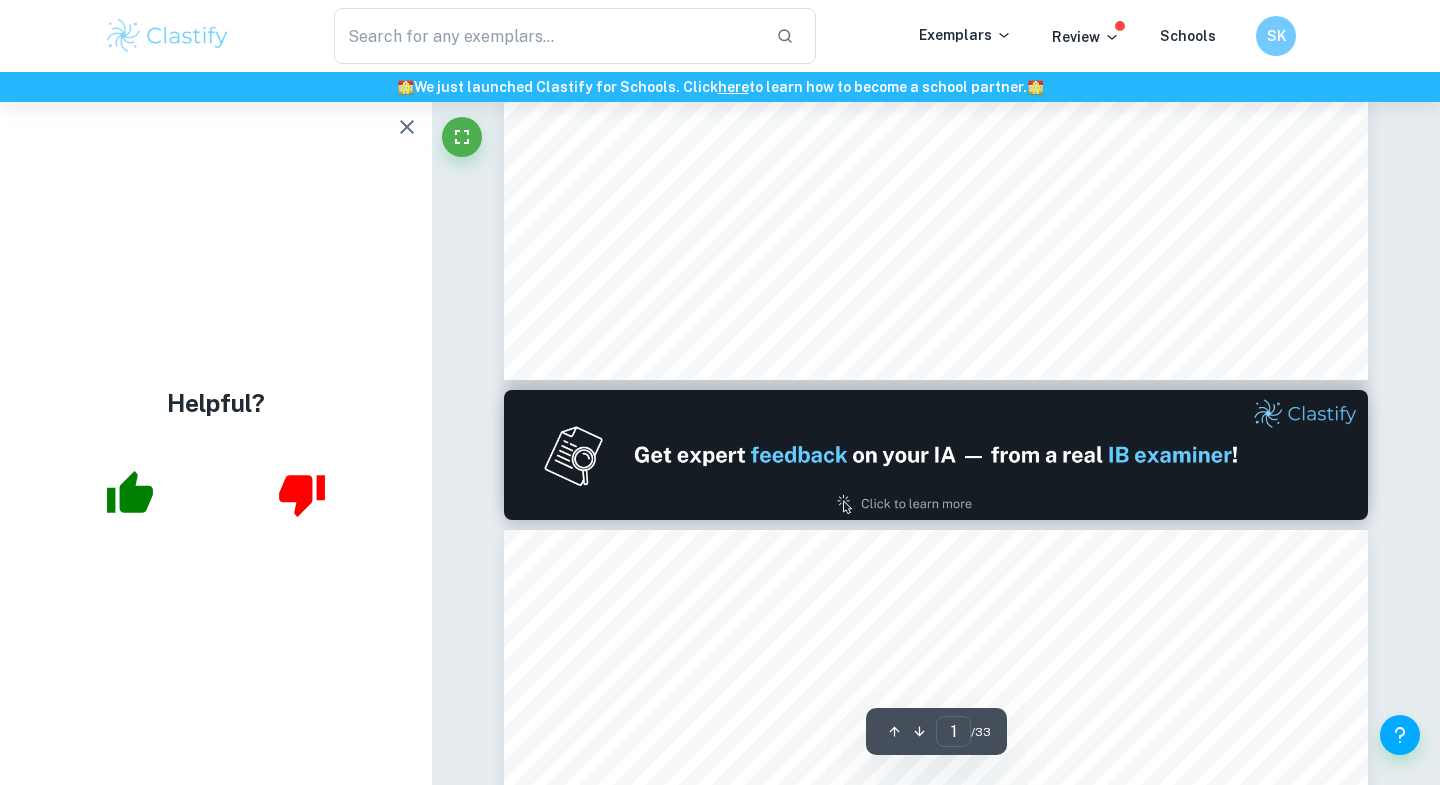type on "2" 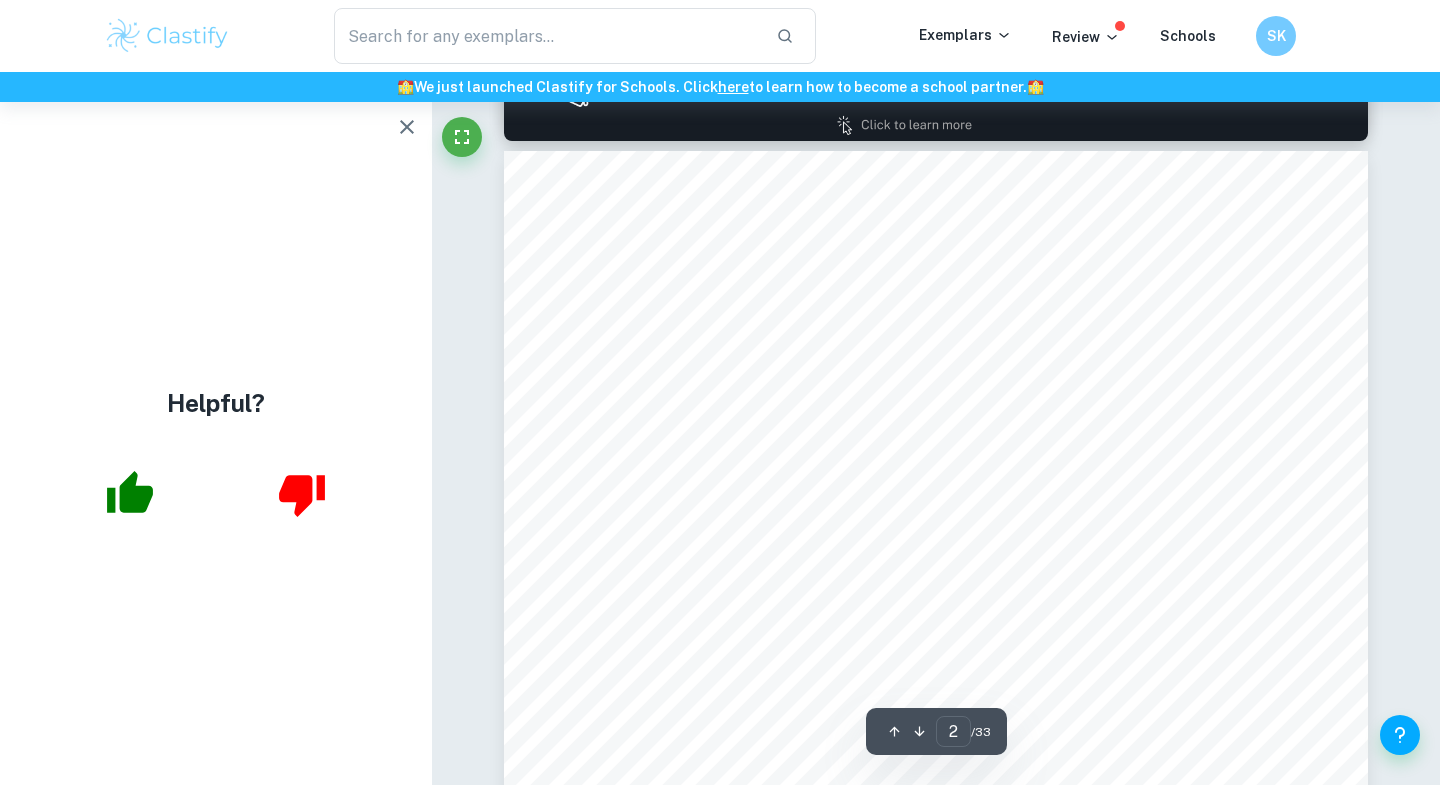 scroll, scrollTop: 1241, scrollLeft: 0, axis: vertical 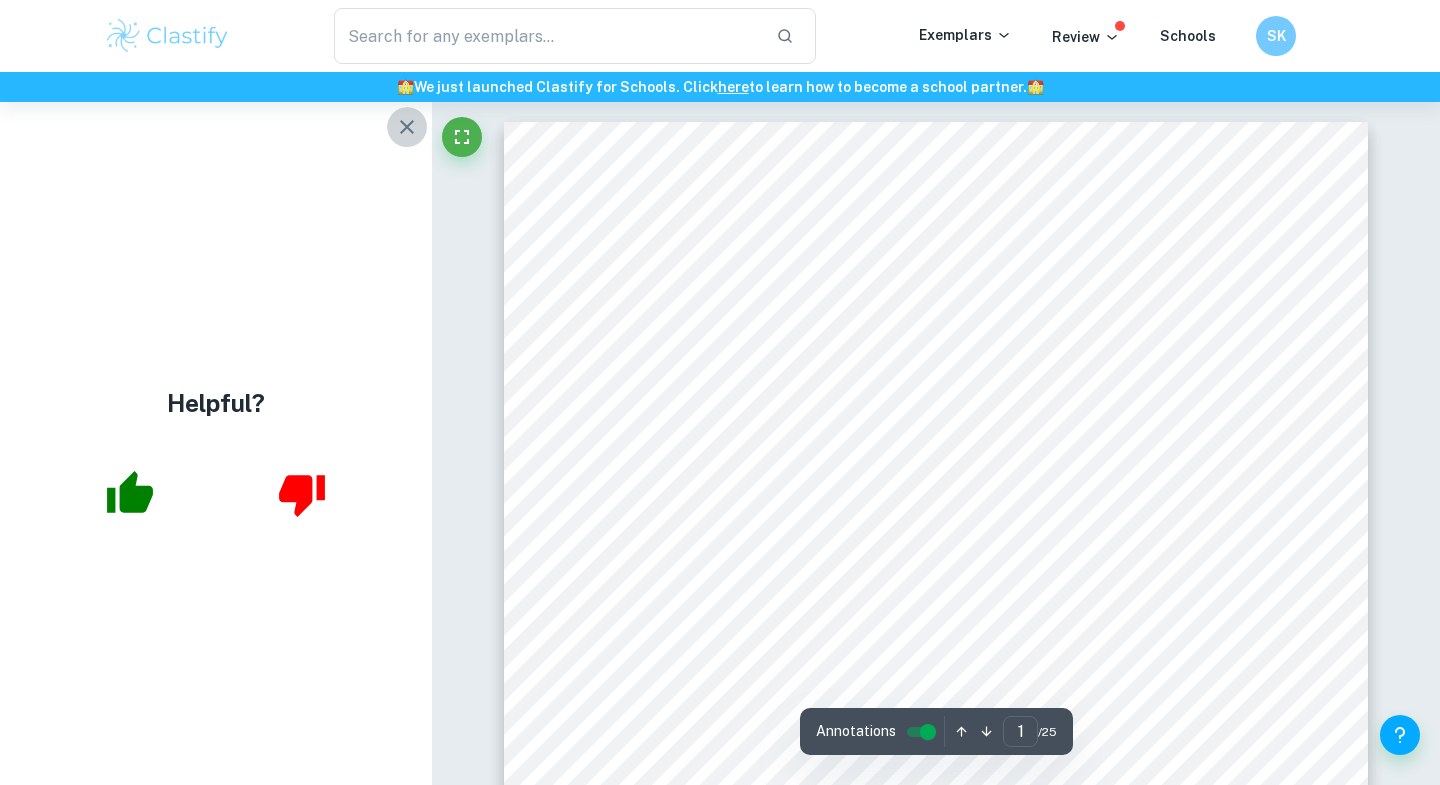 click 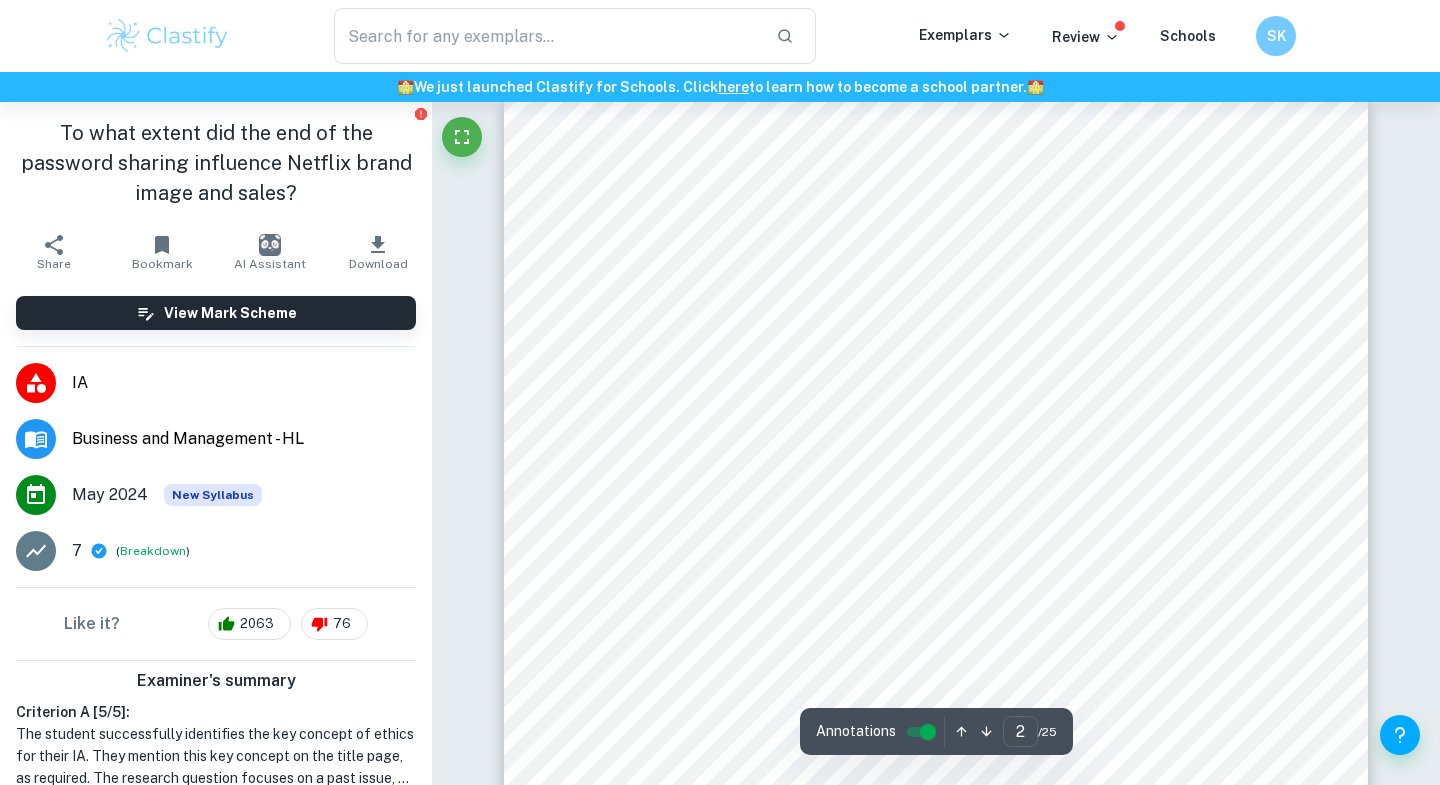scroll, scrollTop: 1381, scrollLeft: 0, axis: vertical 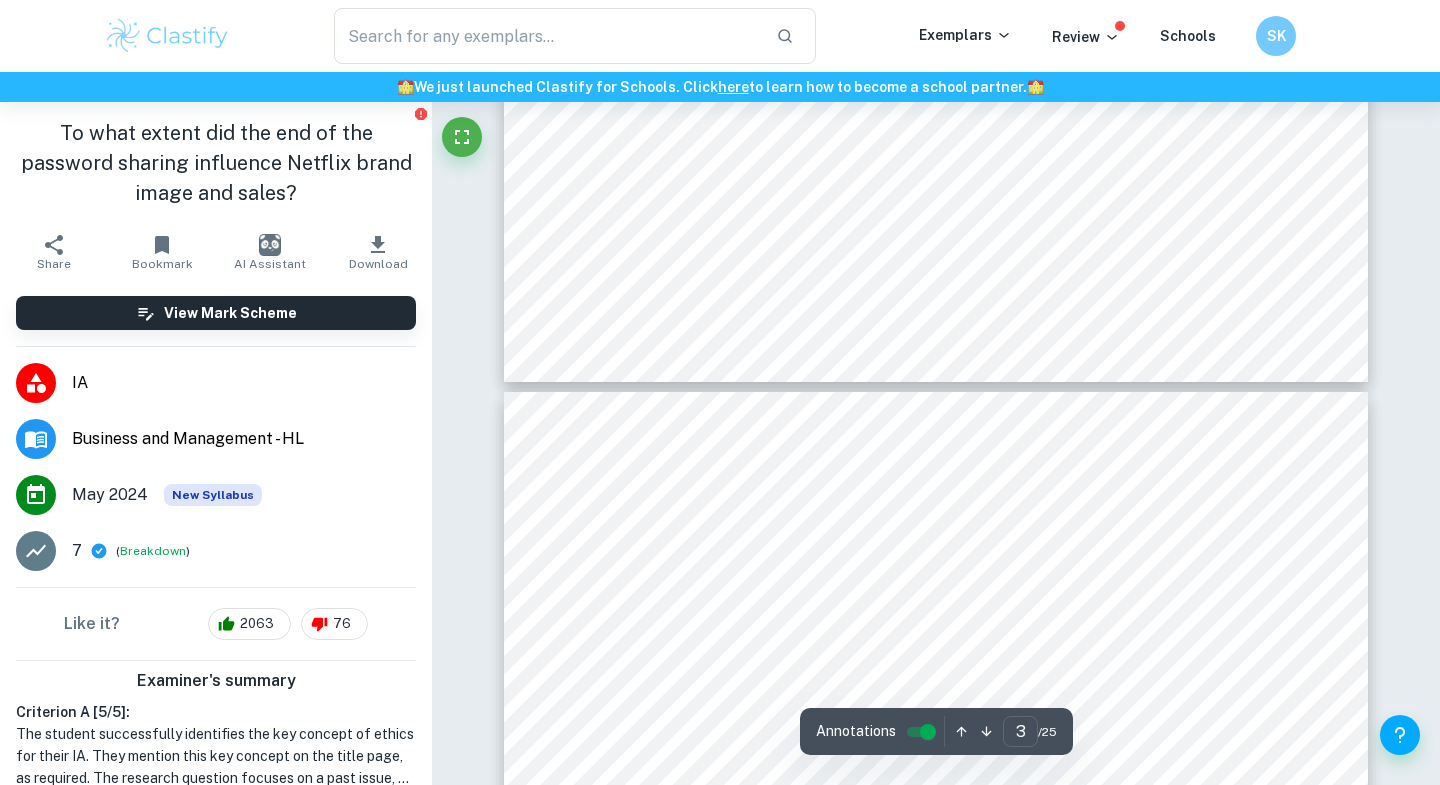 type on "4" 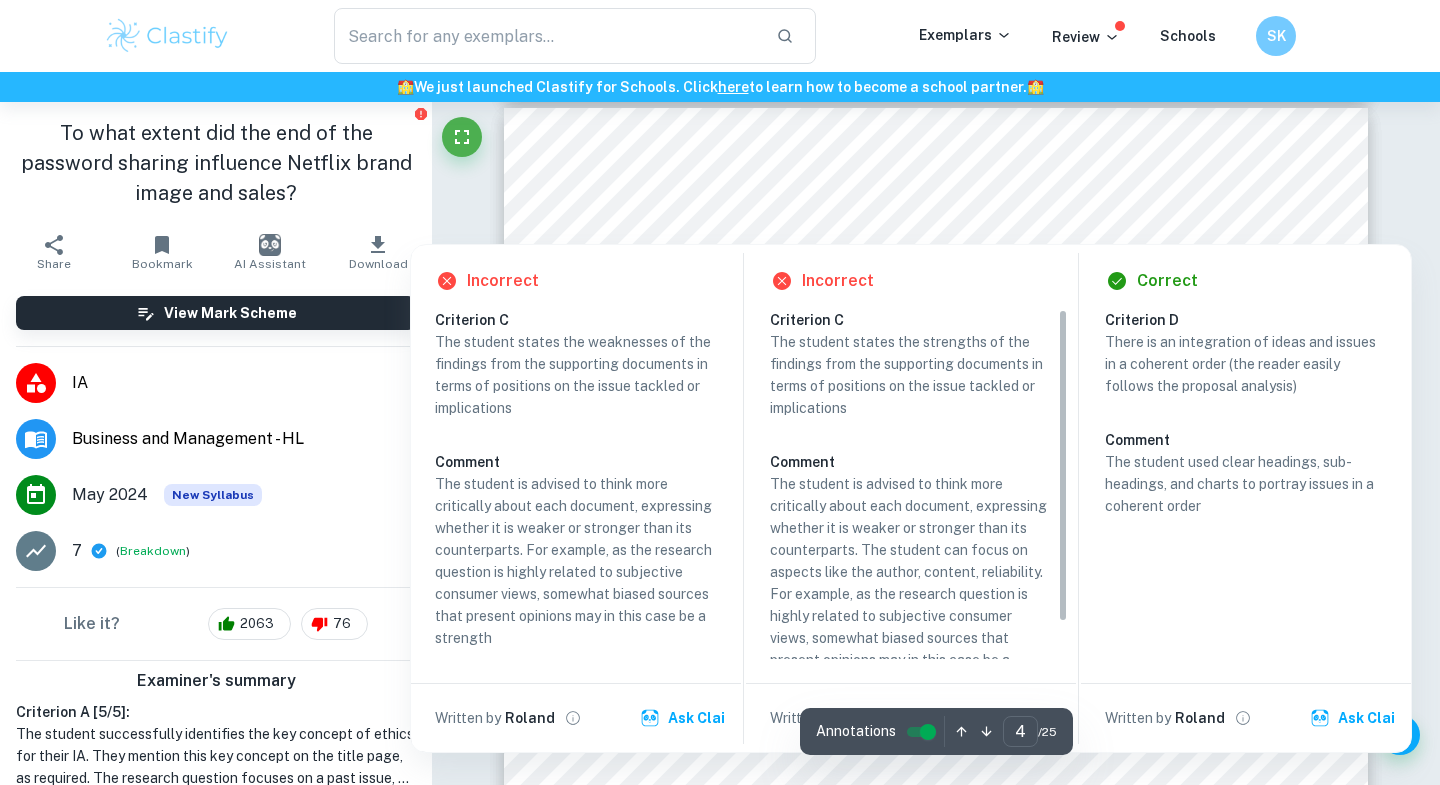 scroll, scrollTop: 3855, scrollLeft: 0, axis: vertical 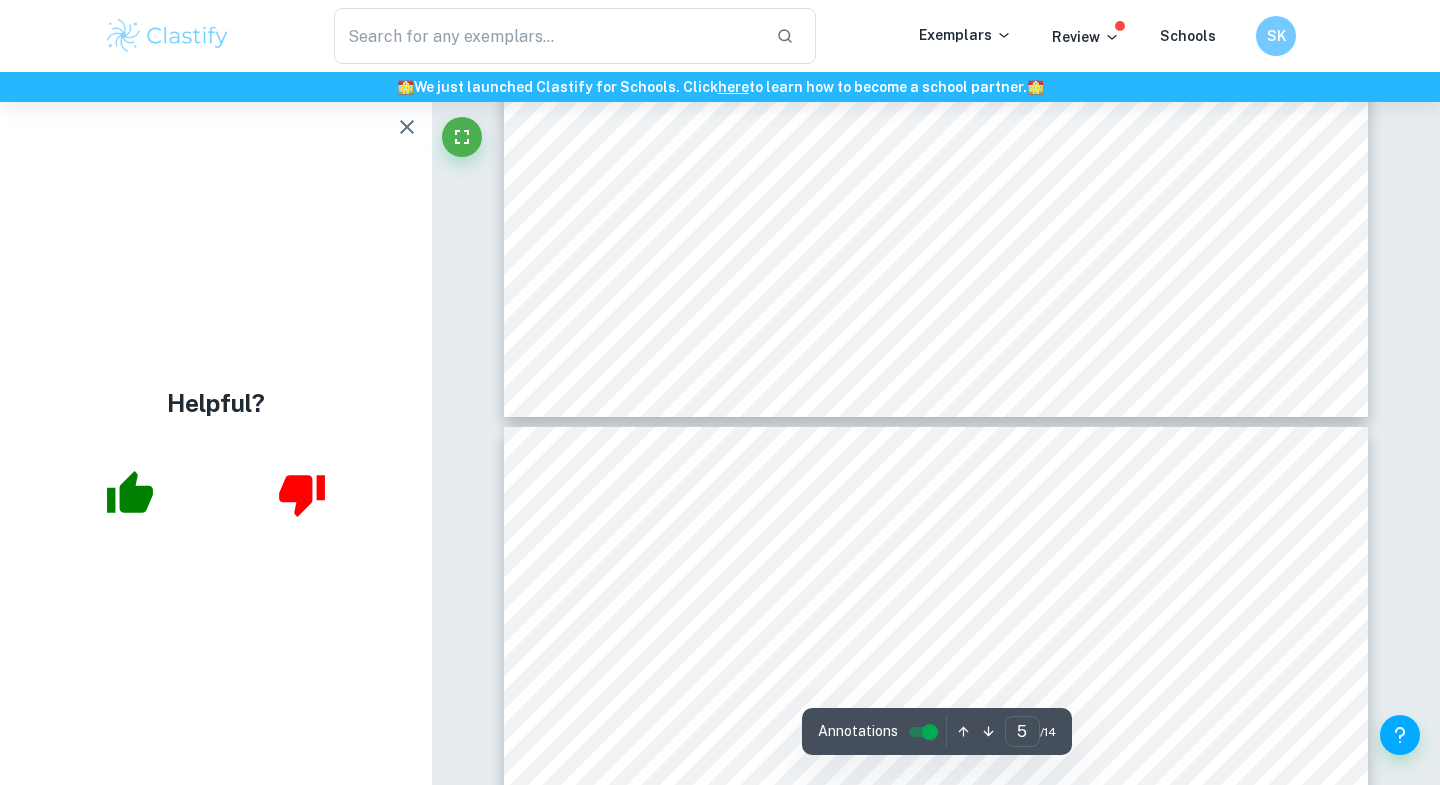 type on "6" 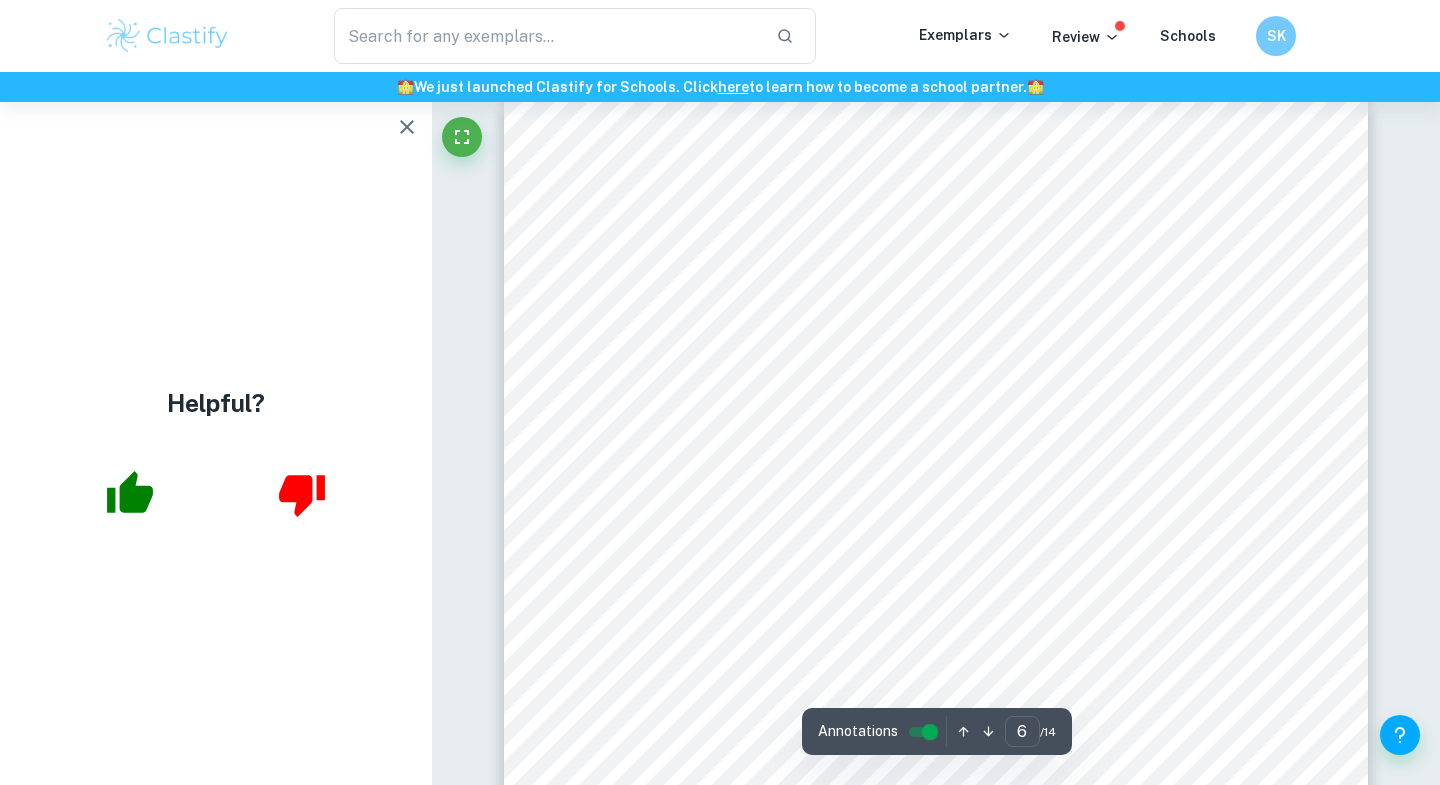 scroll, scrollTop: 5812, scrollLeft: 0, axis: vertical 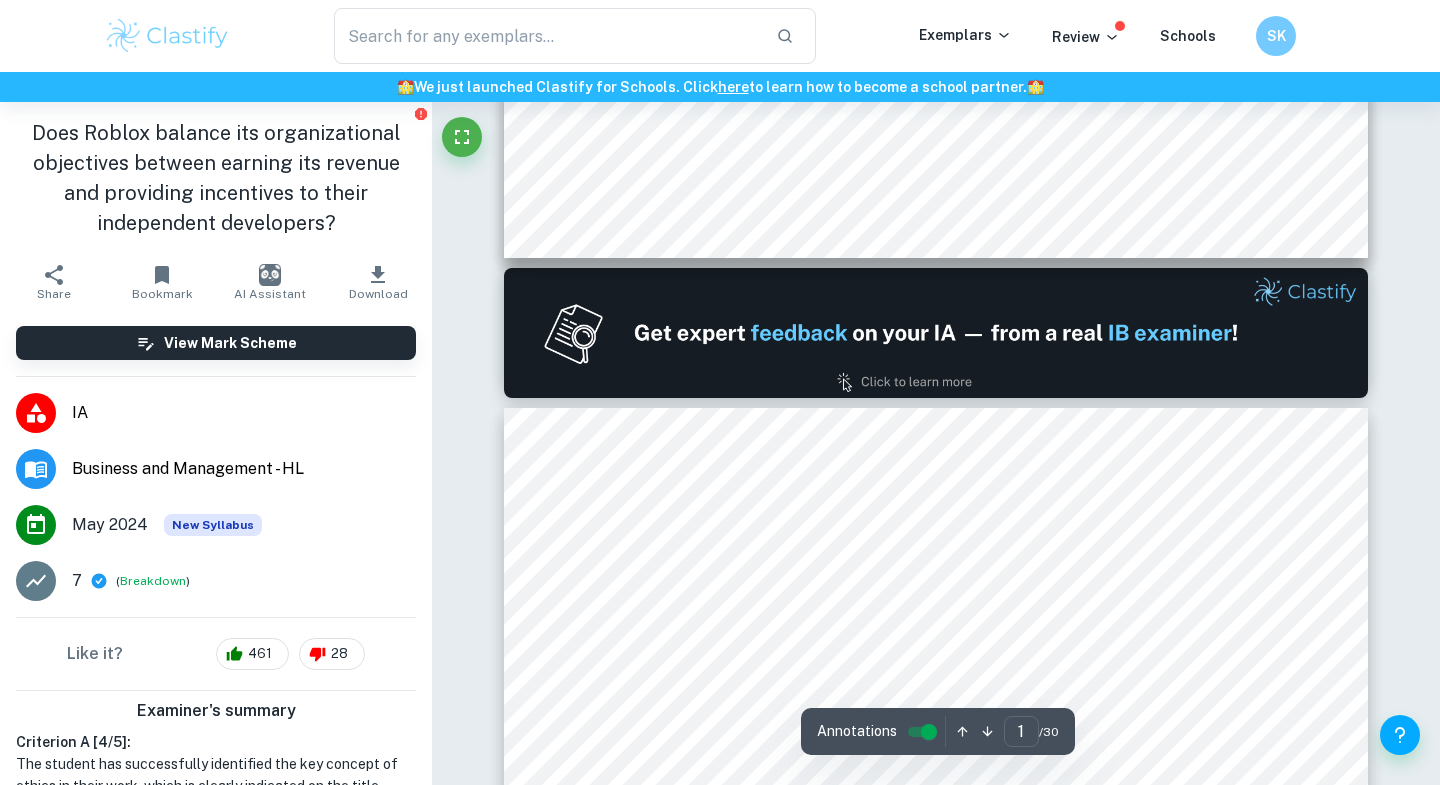 type on "2" 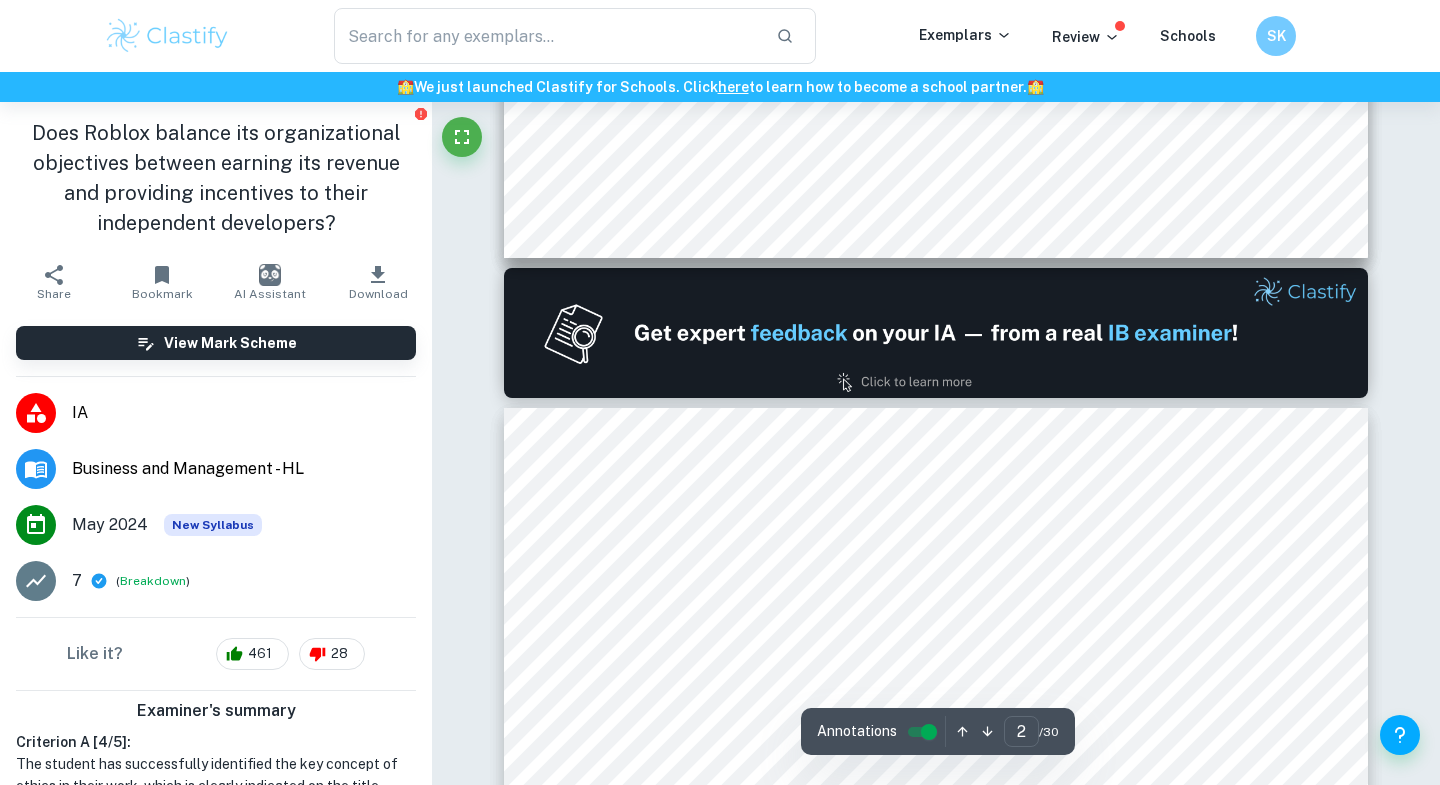 scroll, scrollTop: 1248, scrollLeft: 0, axis: vertical 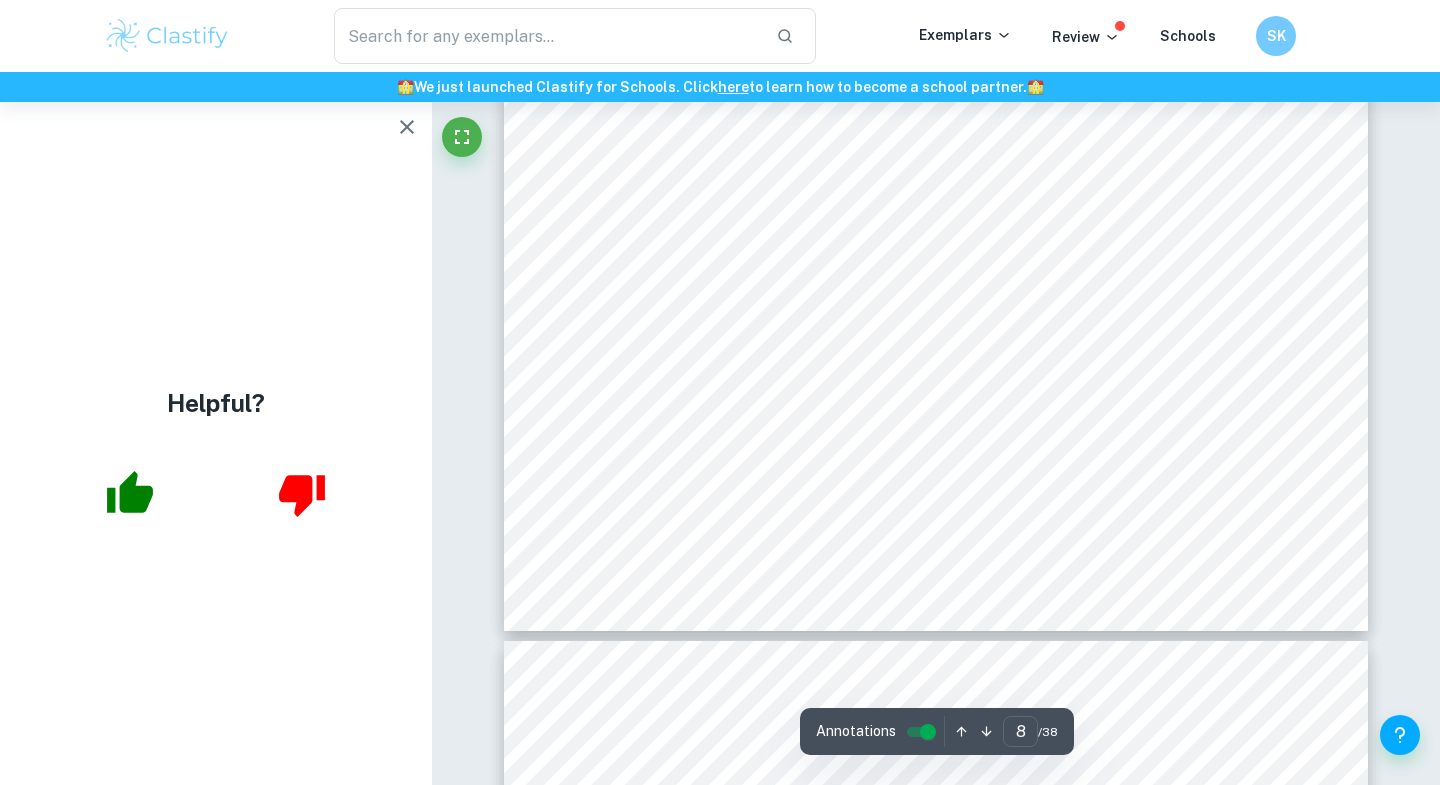 type on "9" 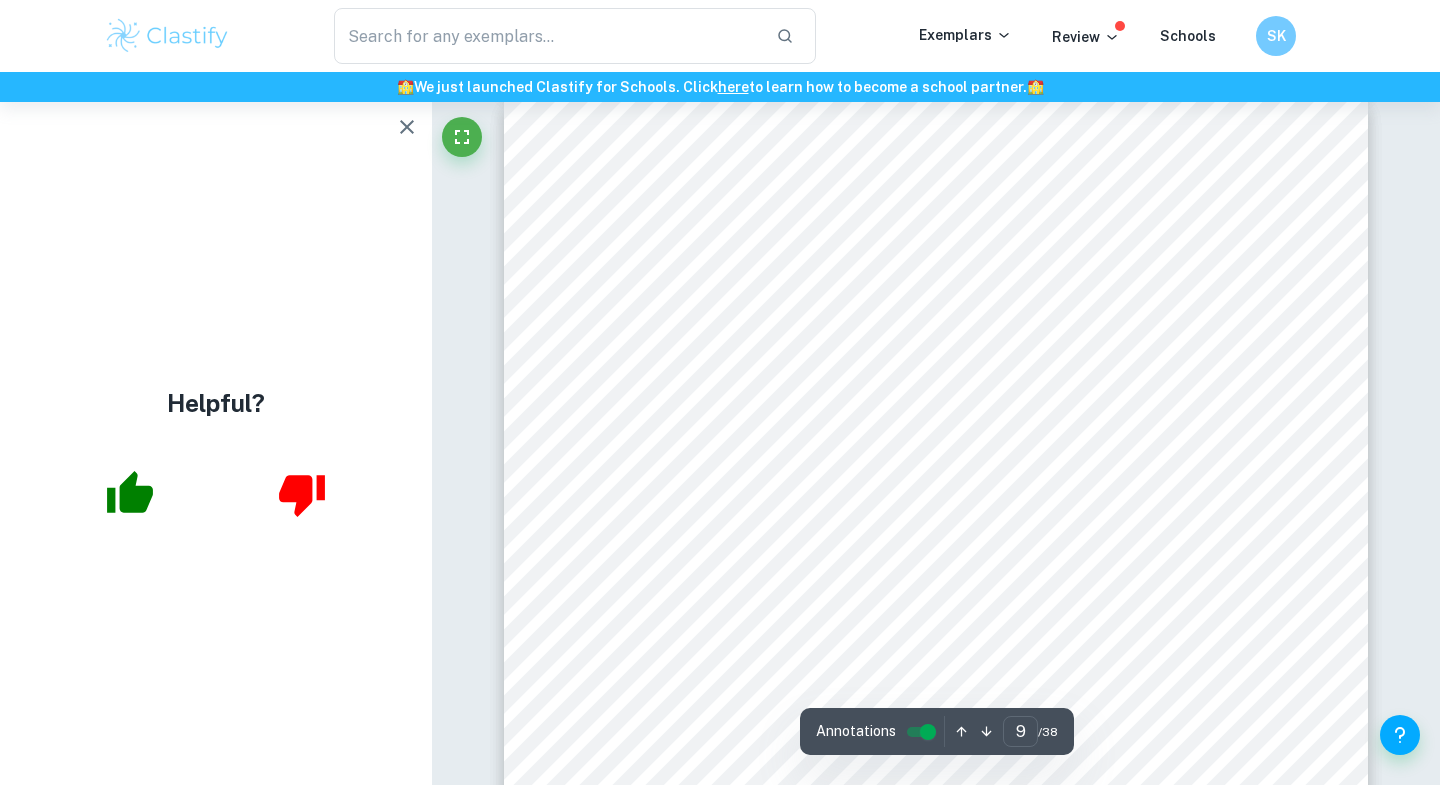 scroll, scrollTop: 9192, scrollLeft: 0, axis: vertical 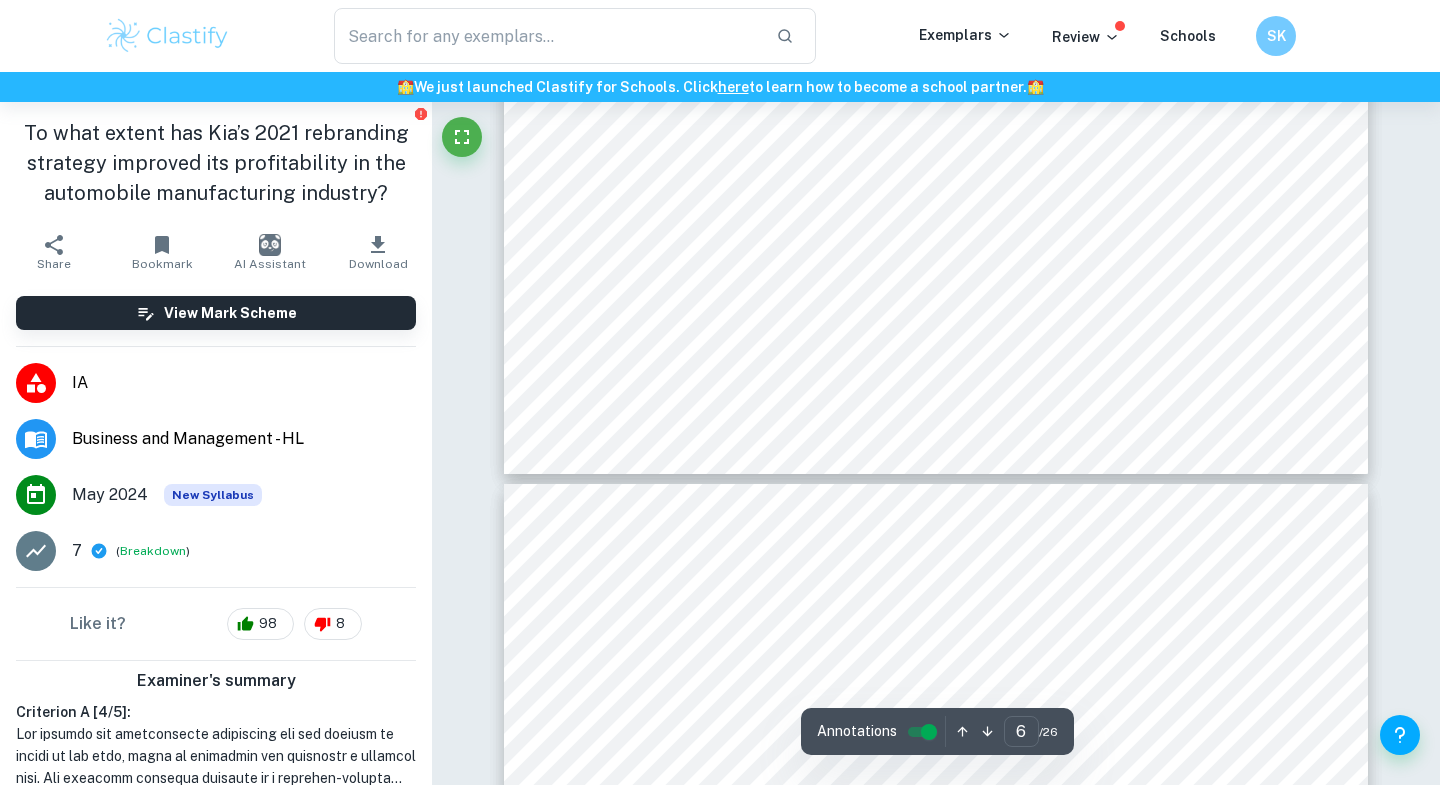 type on "7" 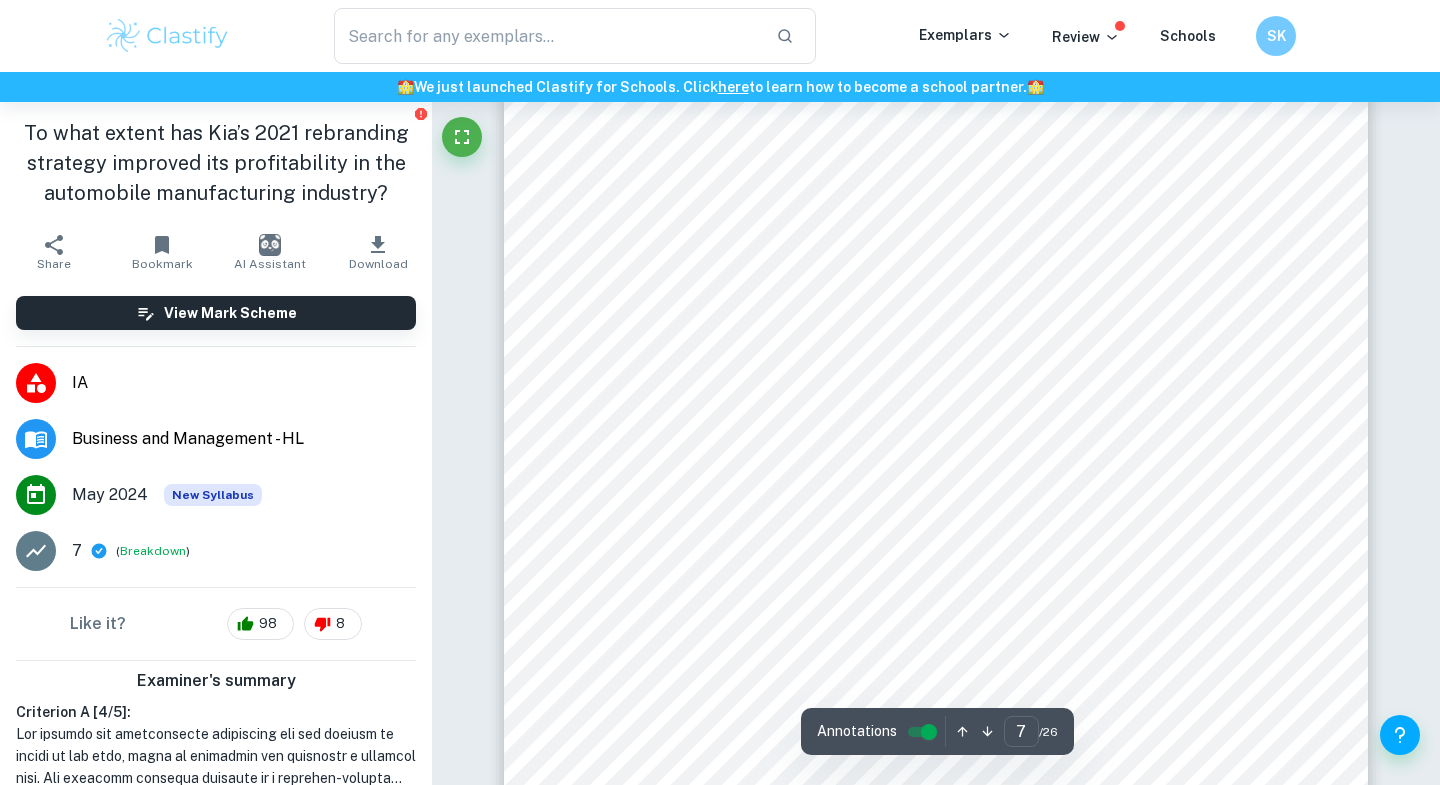scroll, scrollTop: 7096, scrollLeft: 0, axis: vertical 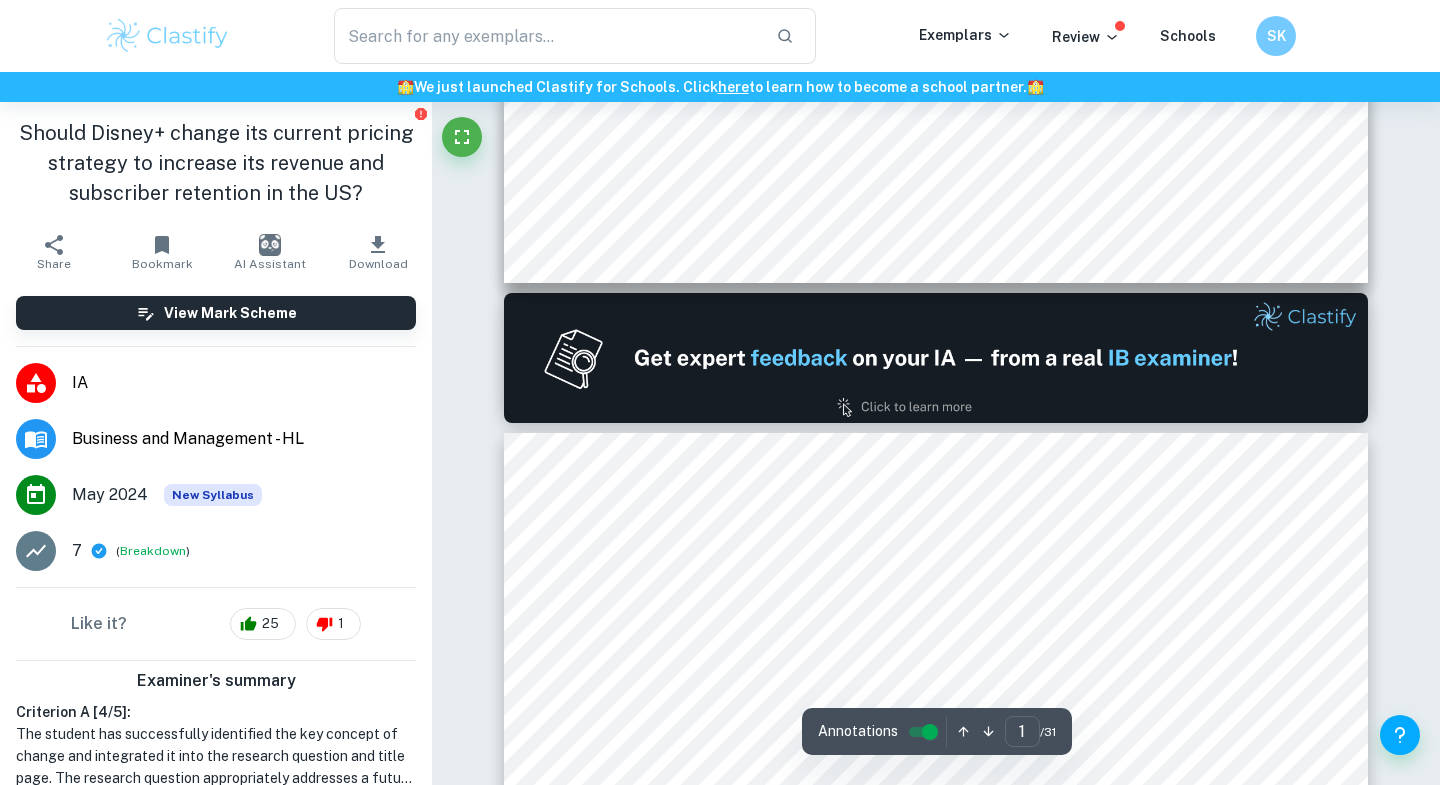 type on "2" 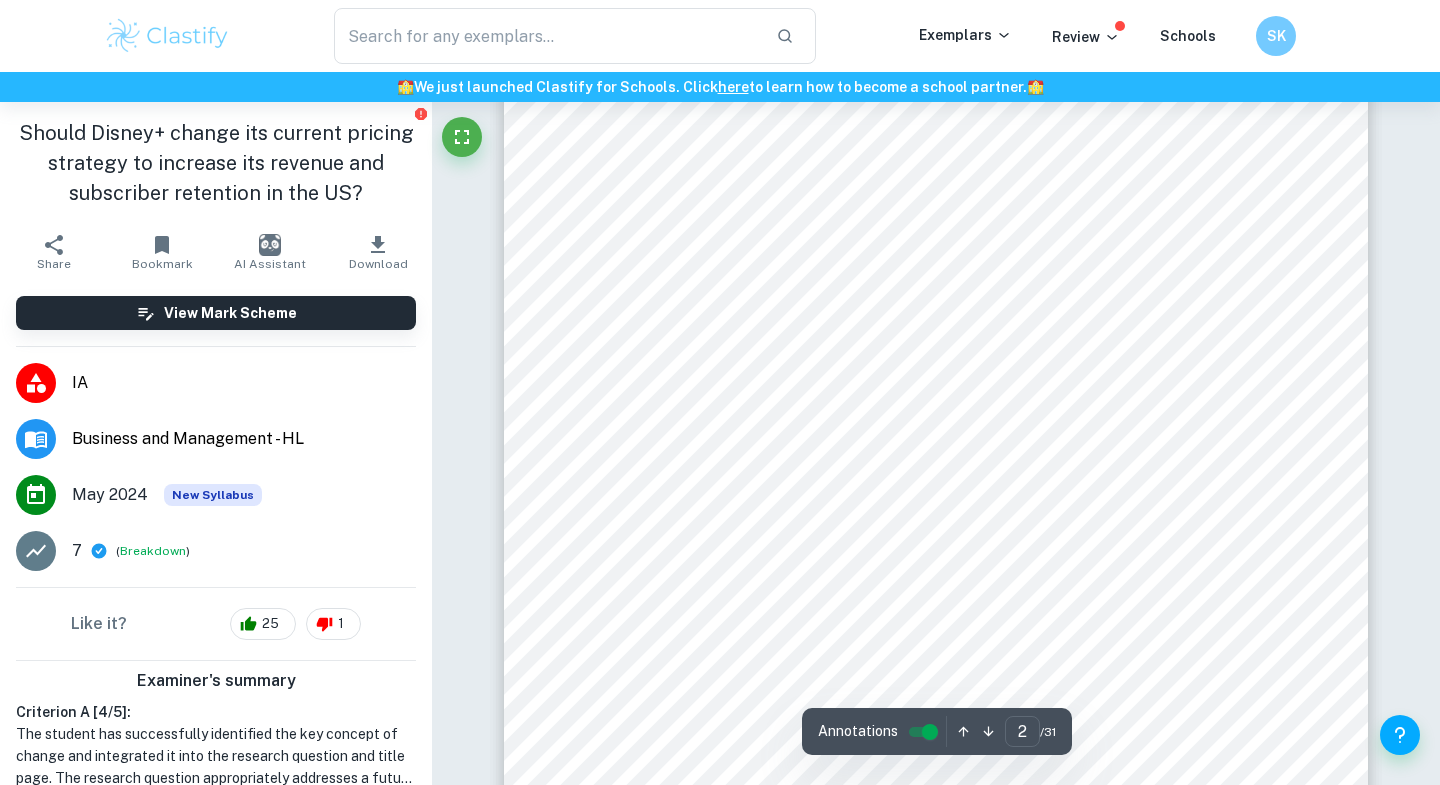 scroll, scrollTop: 1469, scrollLeft: 0, axis: vertical 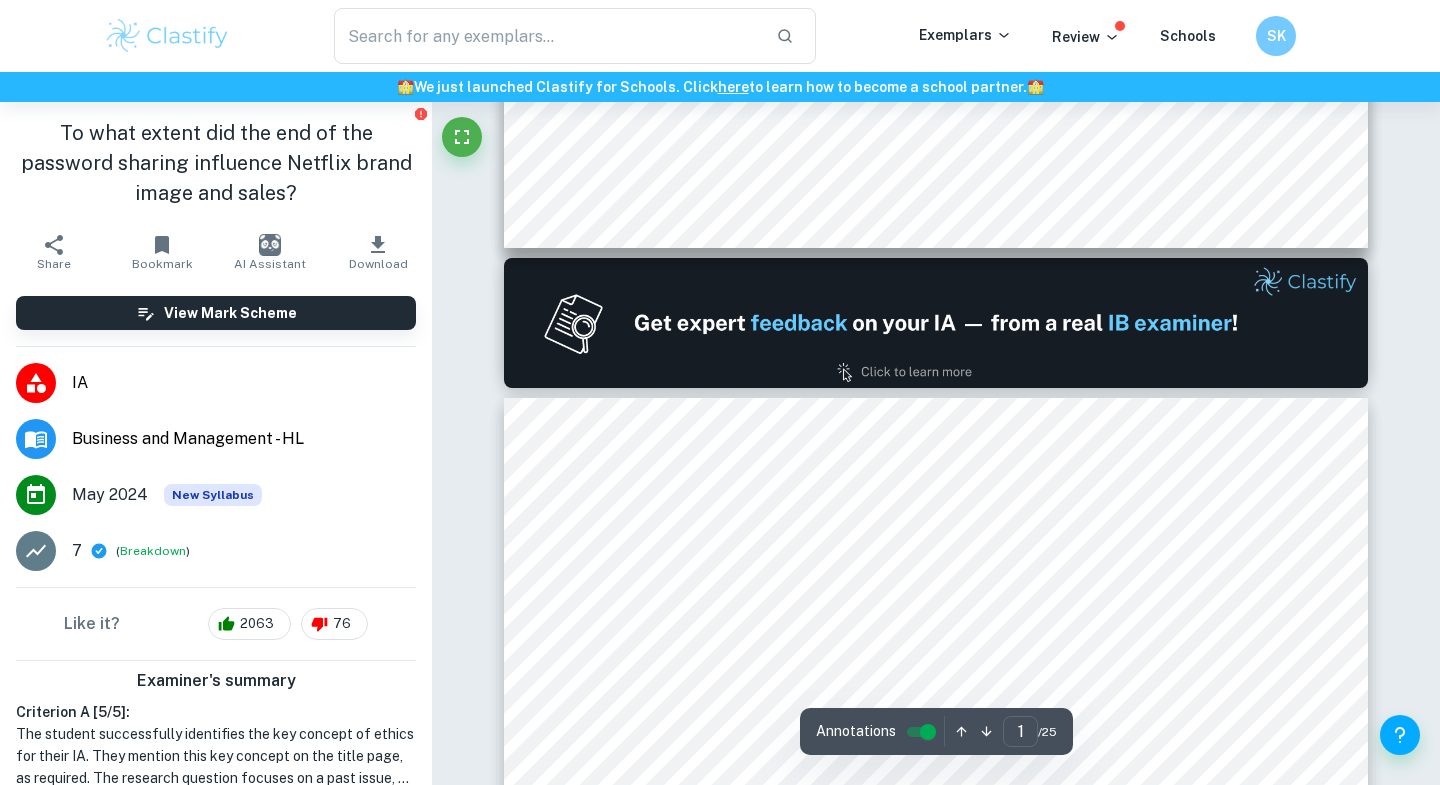 type on "2" 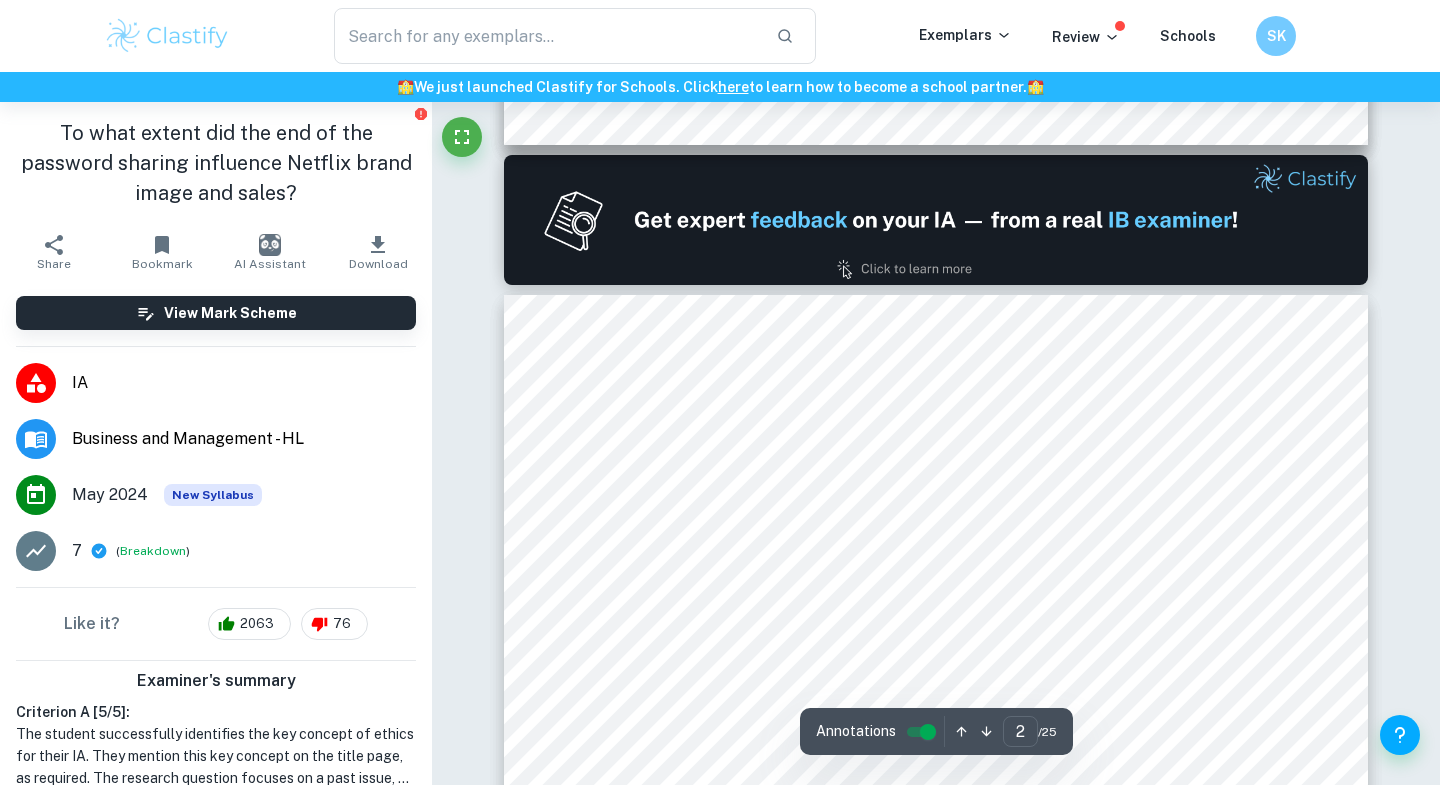 scroll, scrollTop: 1204, scrollLeft: 0, axis: vertical 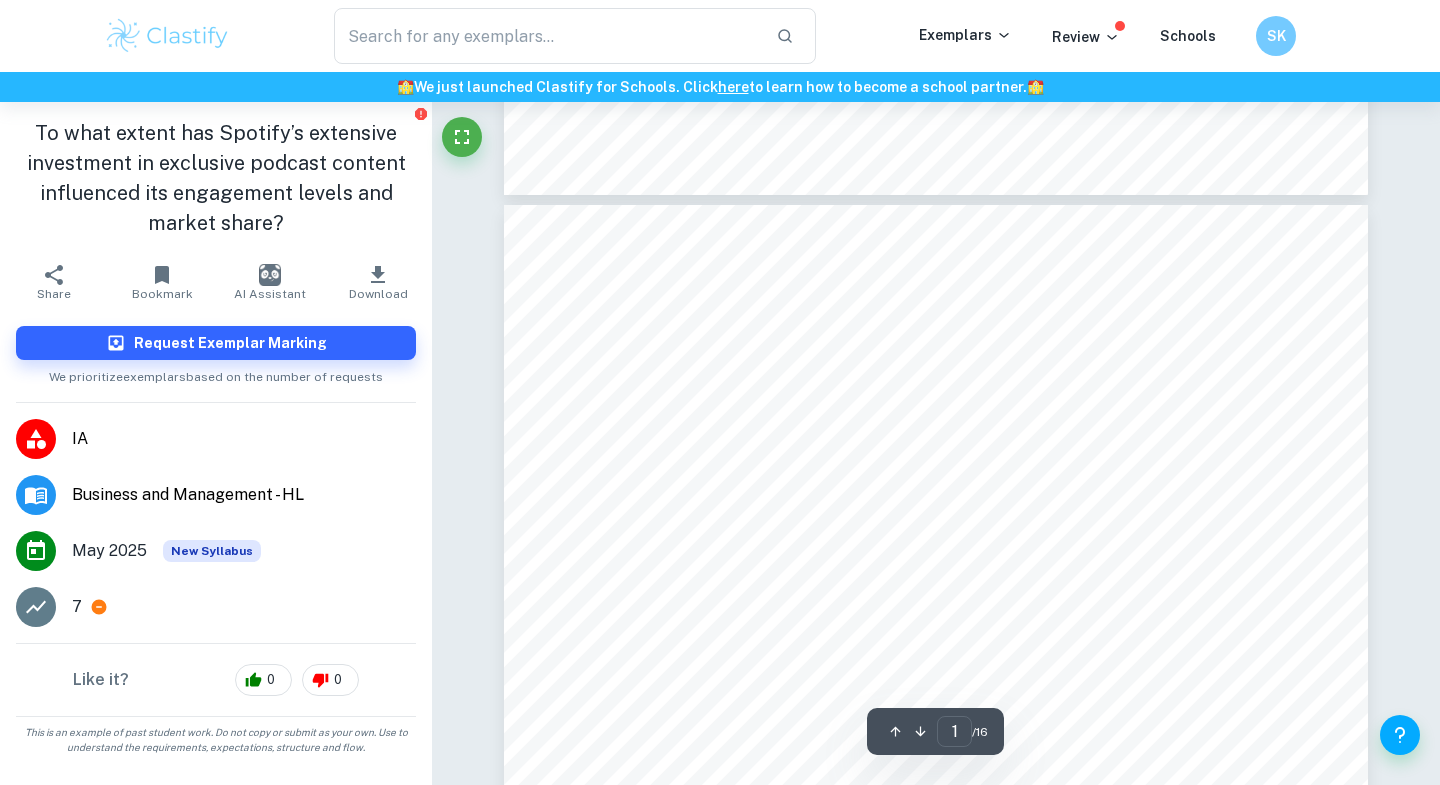 type on "2" 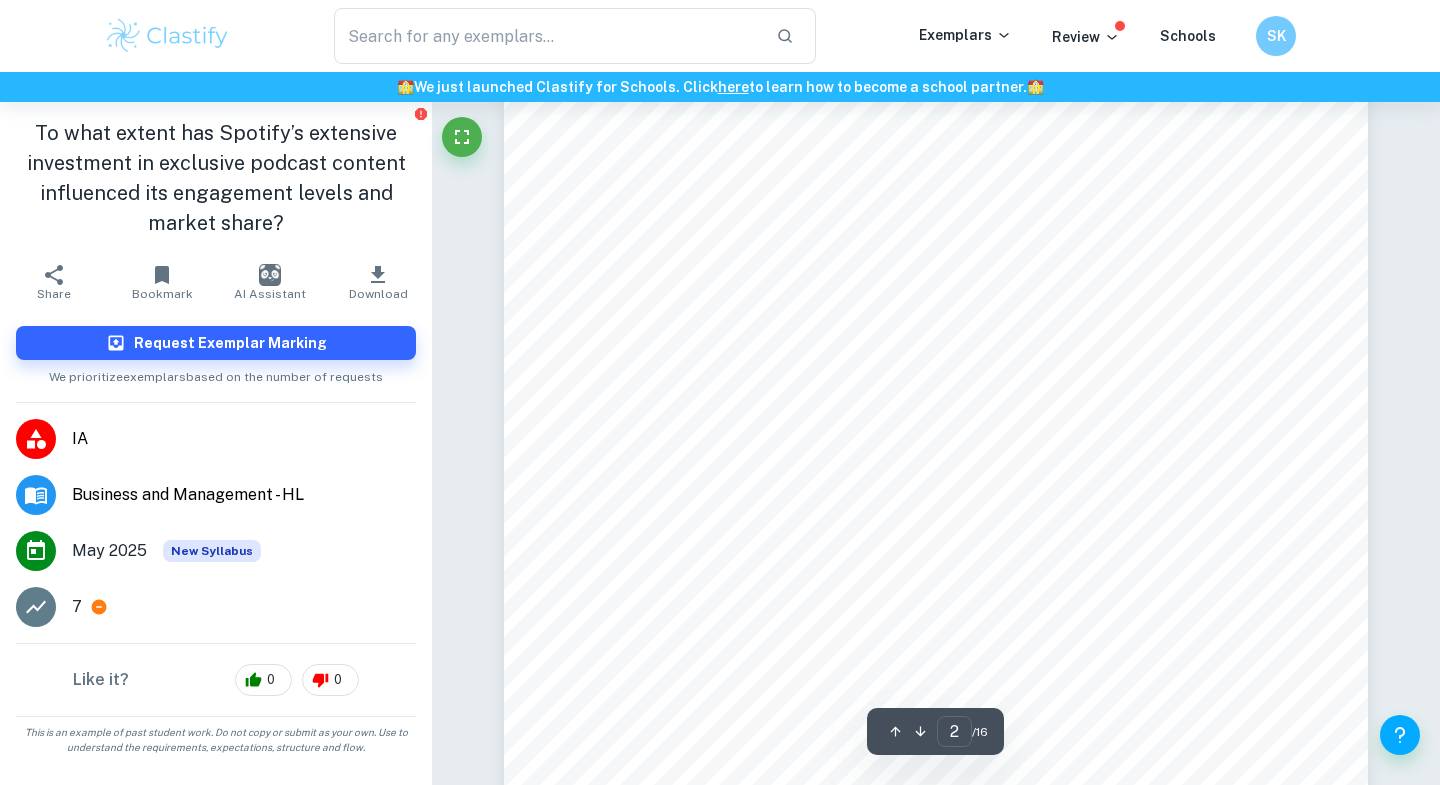 scroll, scrollTop: 1643, scrollLeft: 0, axis: vertical 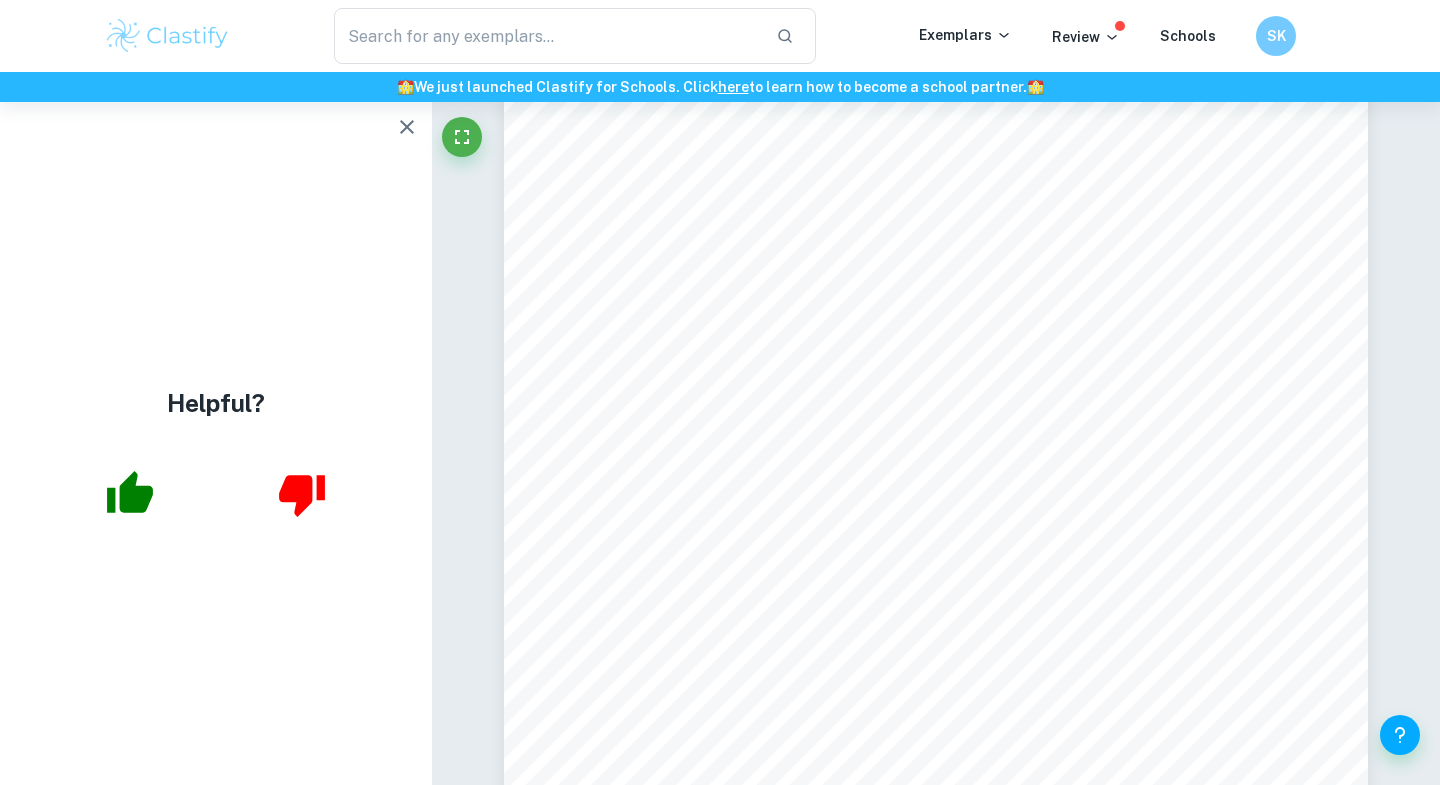 click on "TABLE OF CONTENTS Introduction &&&&&&&&&&&&&&&&&&&&&&&&&&&&&&&..3 Main Analysis and Findings &&&&&&&&&&&&&&&&&&&&&&&&&5 Profitability Ratio Analysis&&&&&&&&&&&&&&&&&&&&&&&5 Gross Profit Margin&&&&&&&&&&&&&&&&&&&&&&&5 Net Profit Margin&&&&&&&&&&&&&&&&&&&&&&&...6 Ansoff Matrix&&&&&&&...&&&&&&&&&&&&&&&&&&&&..7 Conclusion &&&&&&&&&&&&&&&&&&&&&&&&&&&&&&&&.9 Work Cited &&&&&&&&&&&&&&&&&&&&&&&&&&&&&&&..10 2" at bounding box center (936, 624) 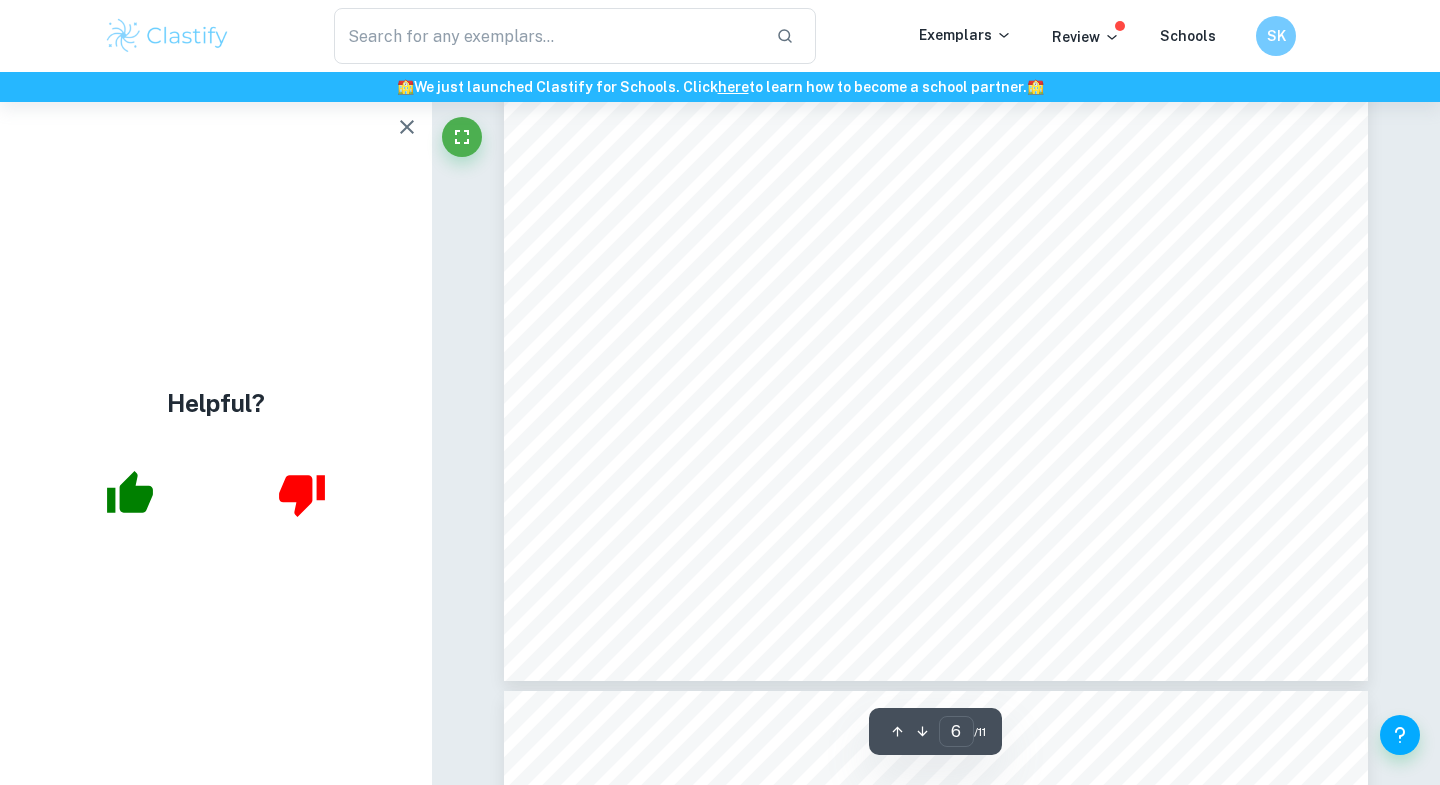 type on "7" 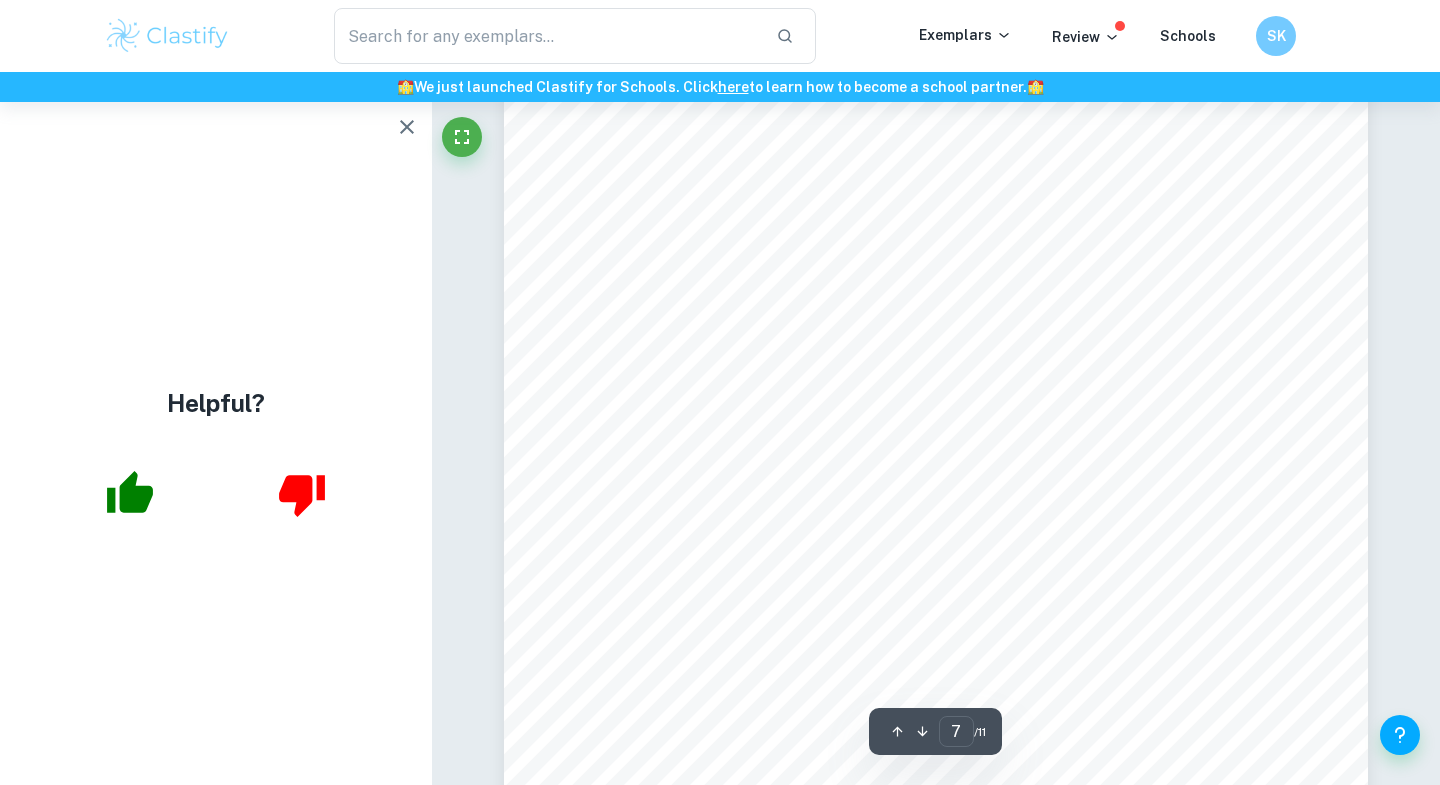 scroll, scrollTop: 7891, scrollLeft: 0, axis: vertical 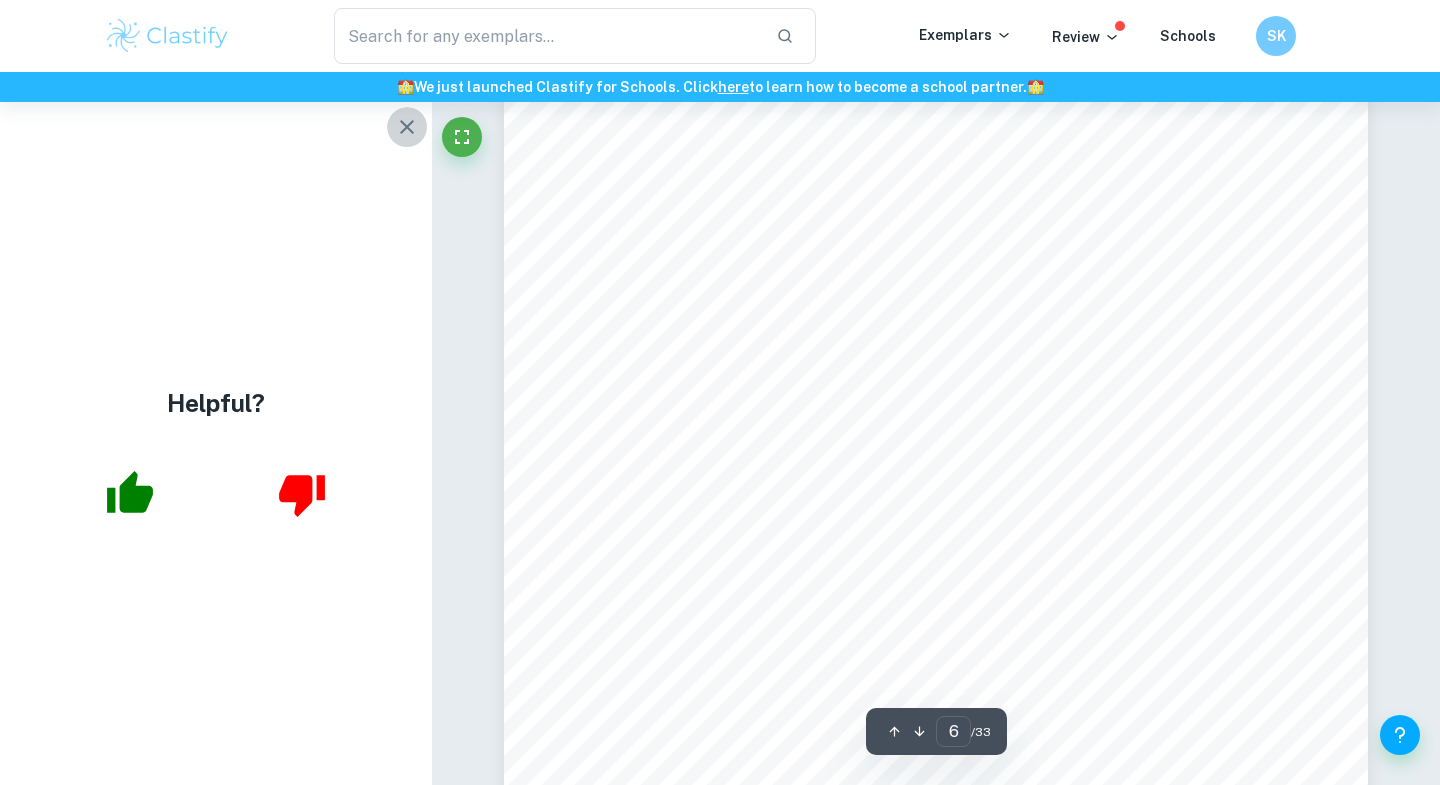 click 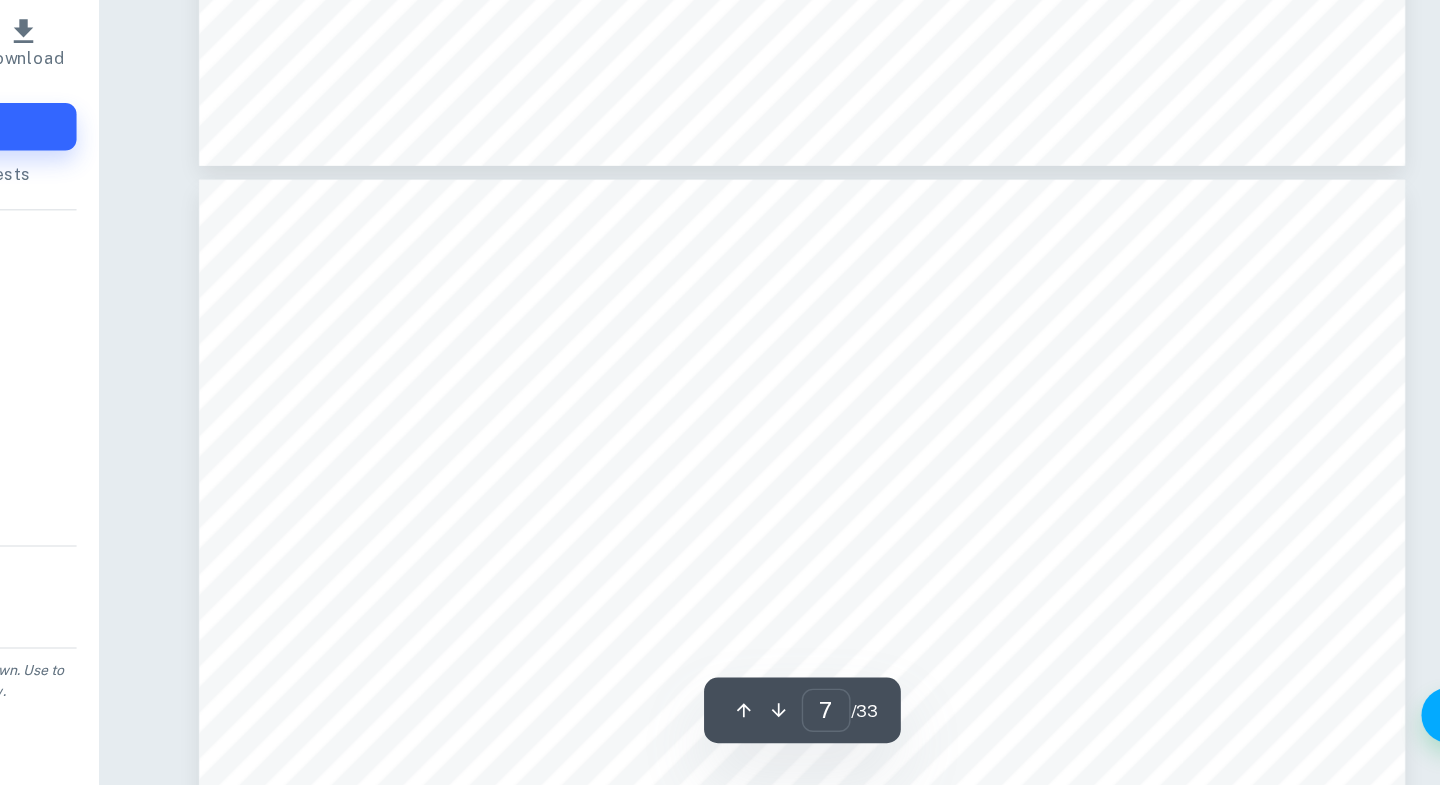 scroll, scrollTop: 6681, scrollLeft: 0, axis: vertical 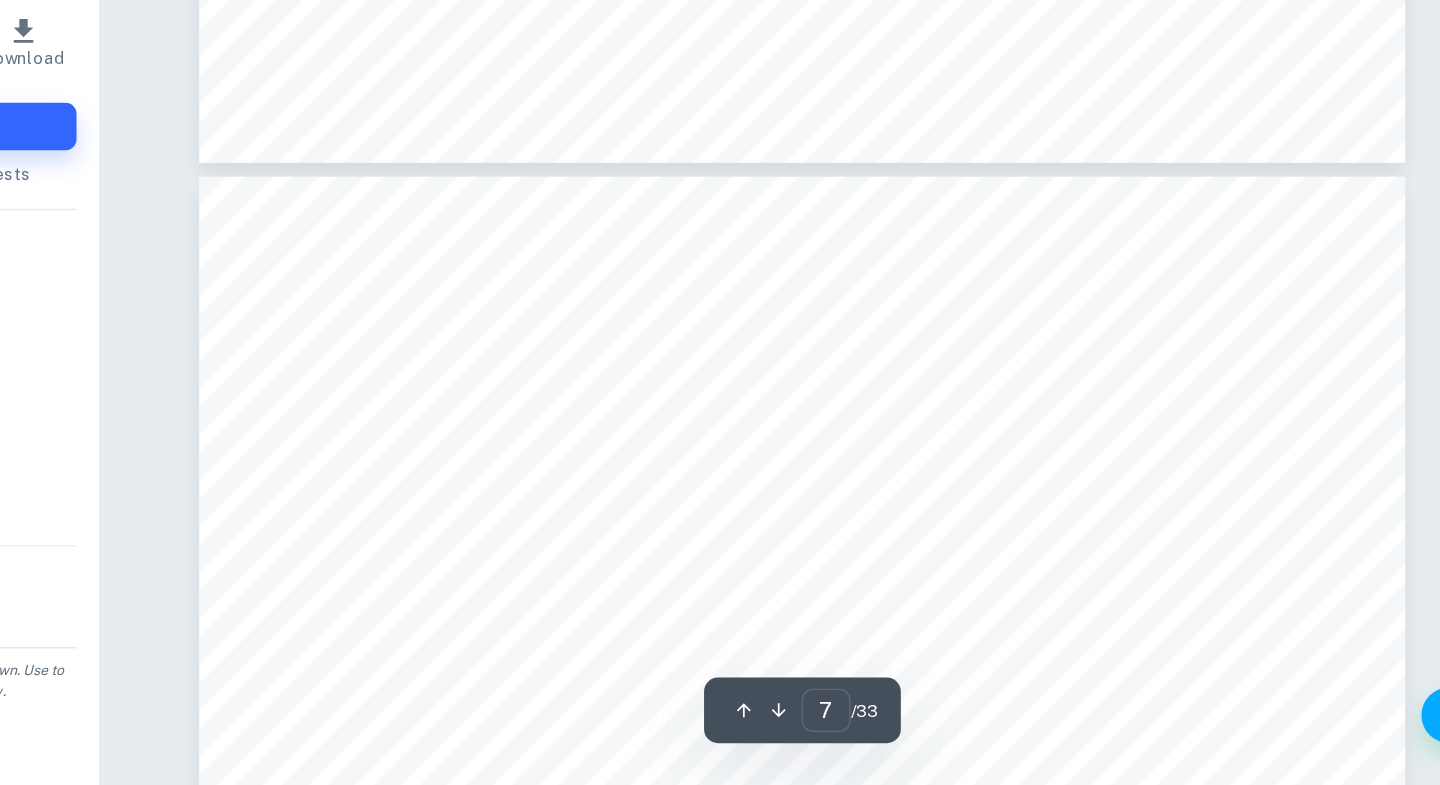 click on "There was no incentive to incur additional cost in assigning seats4this would" at bounding box center (958, 461) 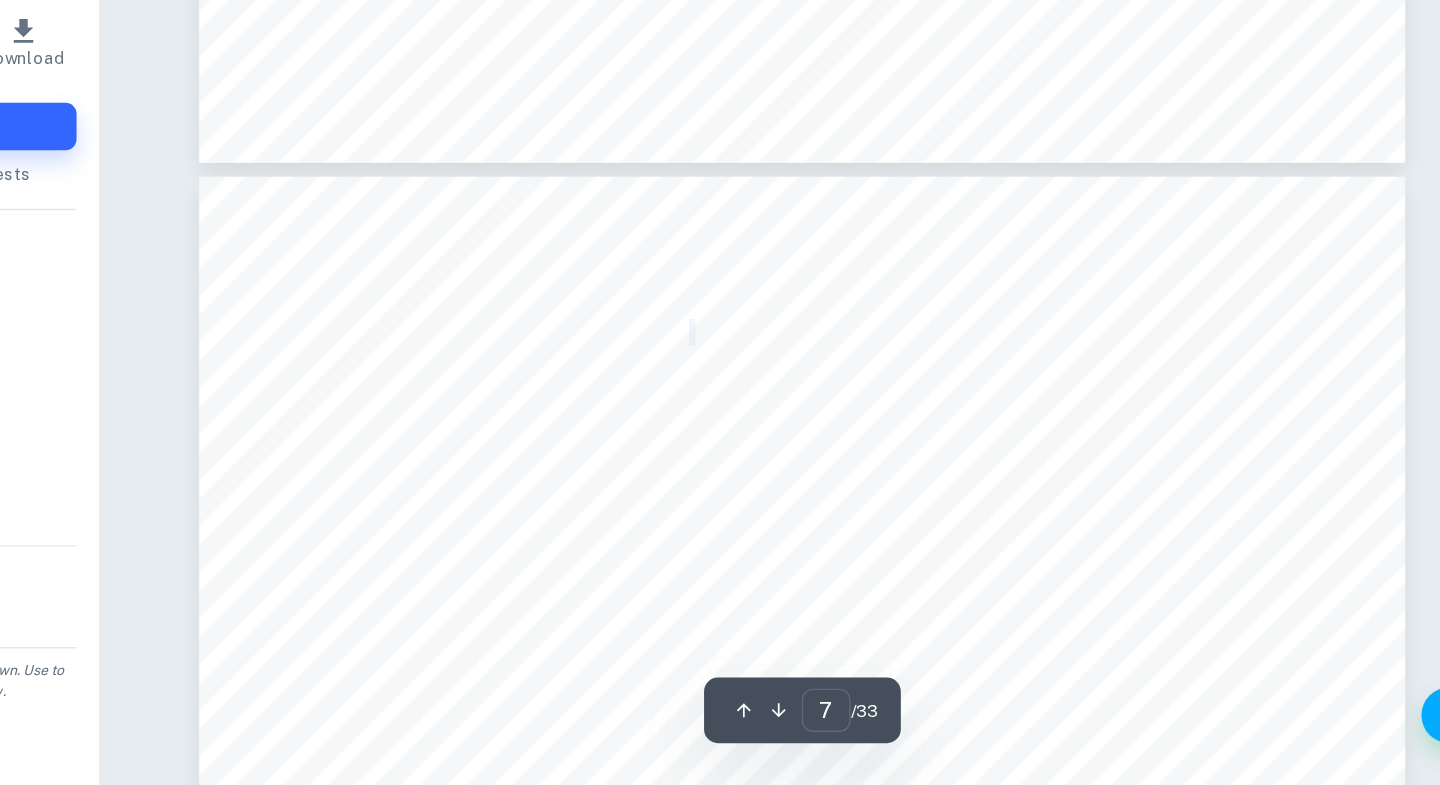 click on "There was no incentive to incur additional cost in assigning seats4this would" at bounding box center (958, 461) 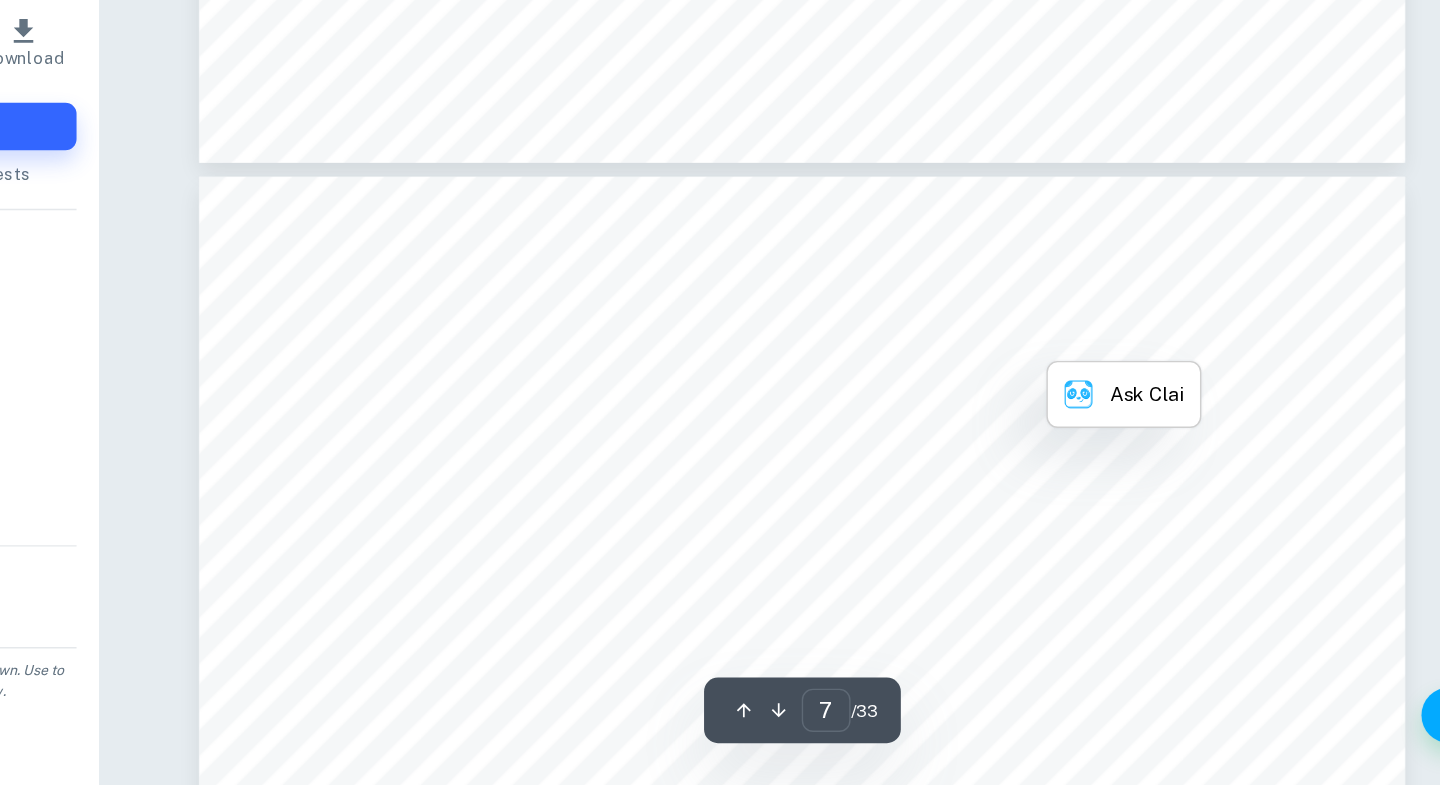 click on "There was no incentive to incur additional cost in assigning seats4this would" at bounding box center [958, 461] 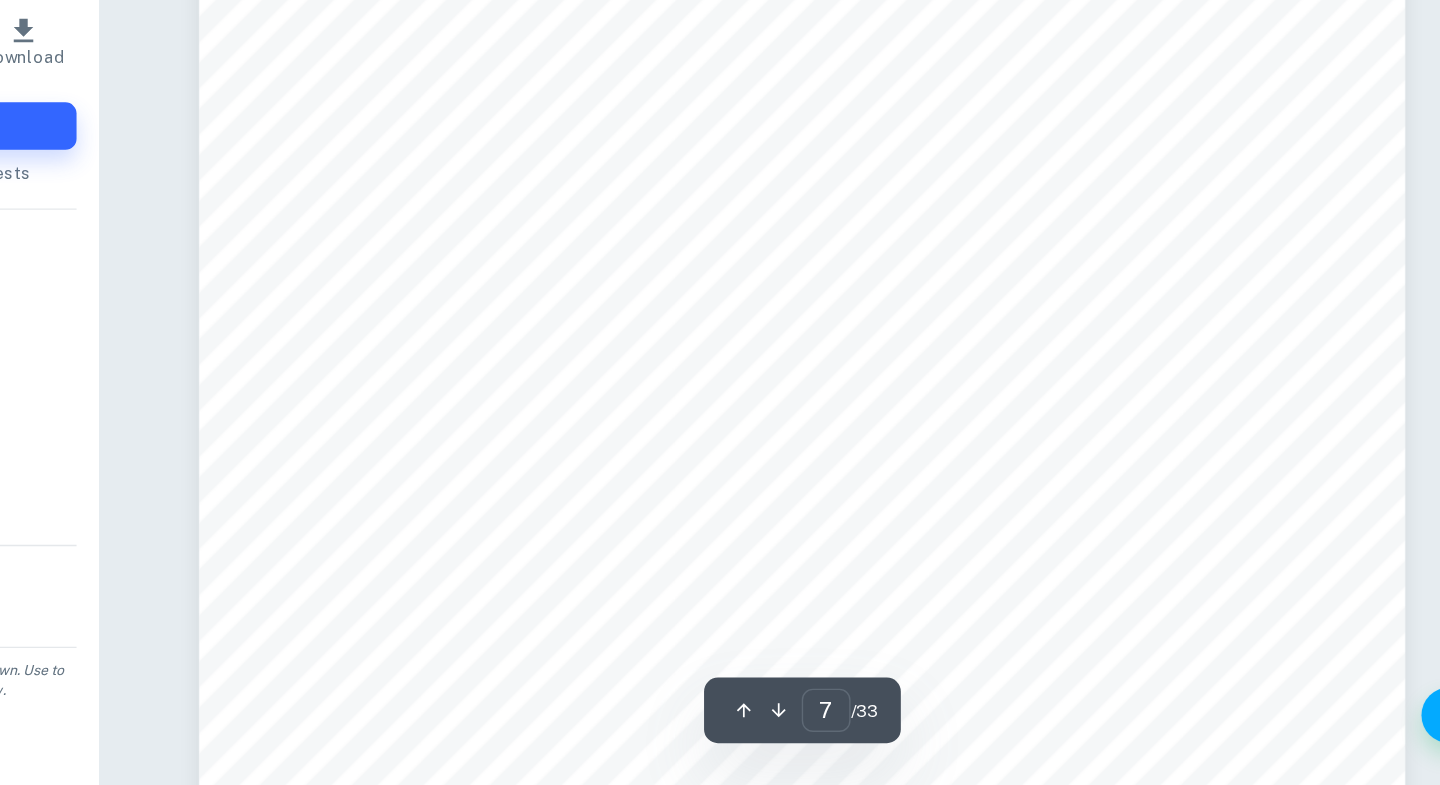 scroll, scrollTop: 6865, scrollLeft: 0, axis: vertical 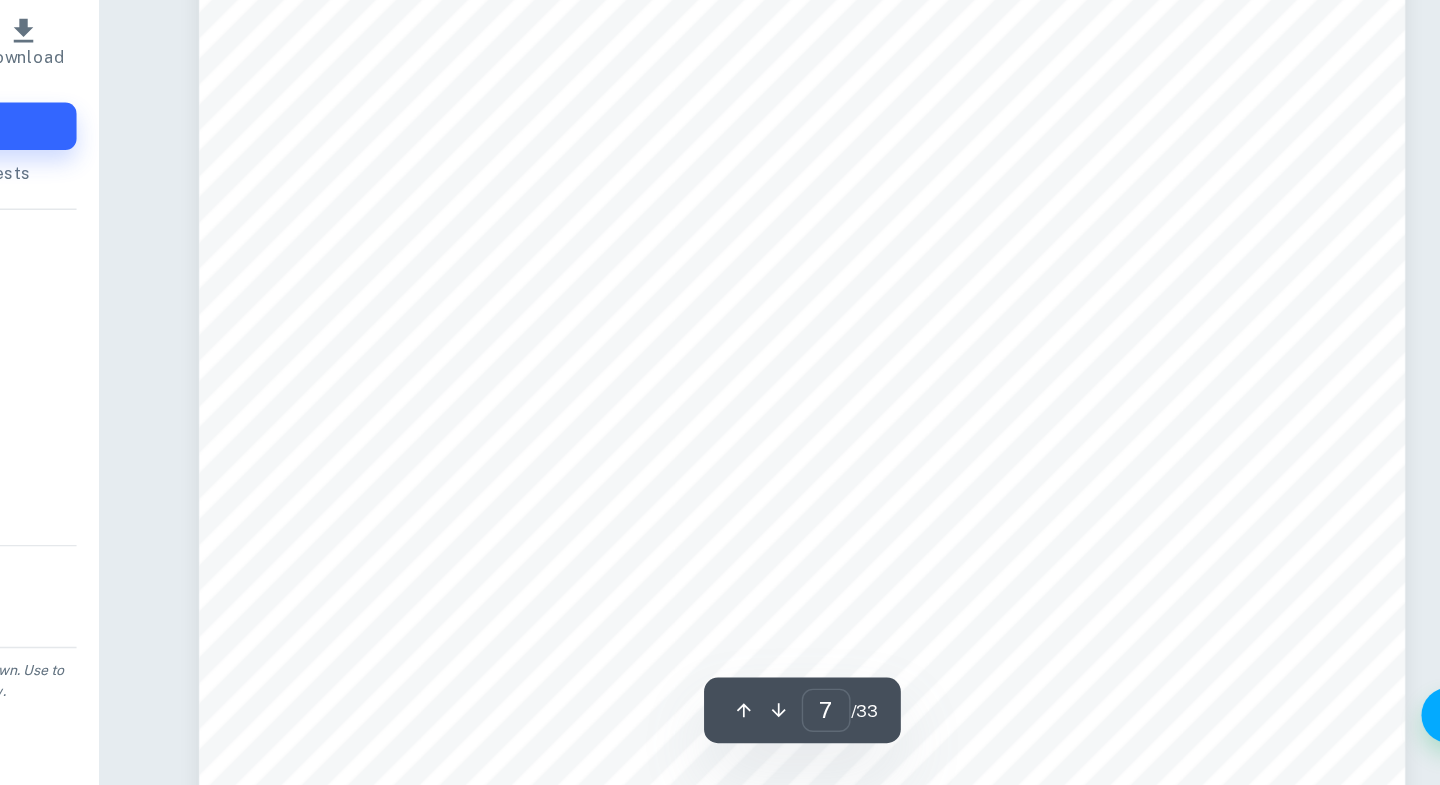 click on ", Southwest has lost its unit cost advantage and" at bounding box center (1081, 444) 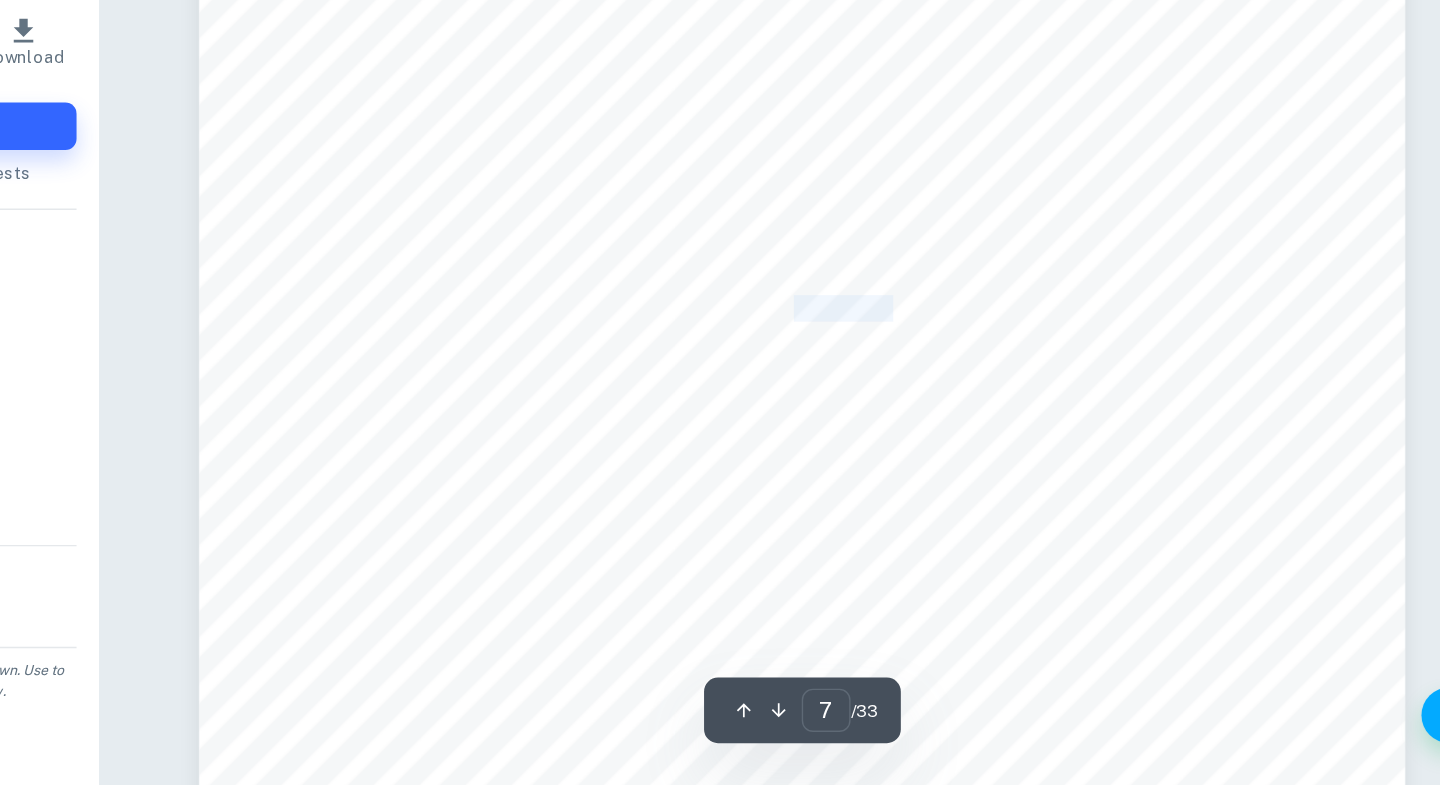 click on ", Southwest has lost its unit cost advantage and" at bounding box center (1081, 444) 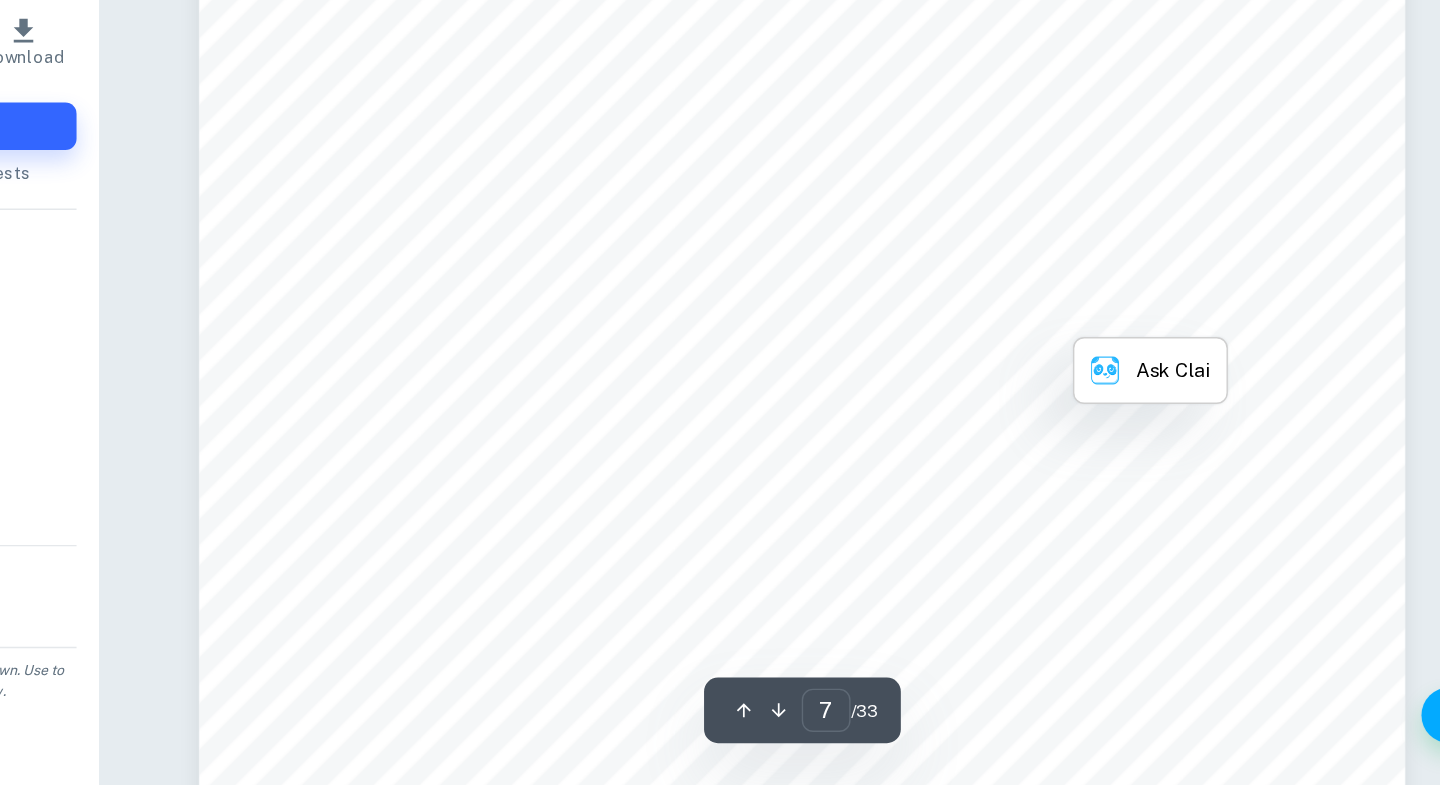 click on "5 customers. 12   There was no incentive to incur additional cost in assigning seats4this would compromise its unit cost advantage as its no-frills product was uniform throughout the cabin. Every seat was the same. However, the landscape of the industry evolved, and Southwest lost its unit cost advantage. 13   It has evidently become necessary to offer premium options. Faced with rising costs in fuel and overheads 14 , Southwest has lost its unit cost advantage and can no longer effectively compete with legacy carriers using its existing model. Southwest9s change in seating policy allows it to offer new premium products to increase margins and unit revenues. While these premium products are unlikely to be uniquely Southwest, it will be the first time that Southwest implements them into its existing markets. Hence, Southwest will be pursuing product development alongside its current market development strategy. Product development strategies carry medium risk and are reliant on brand value and reputation 15" at bounding box center [936, 724] 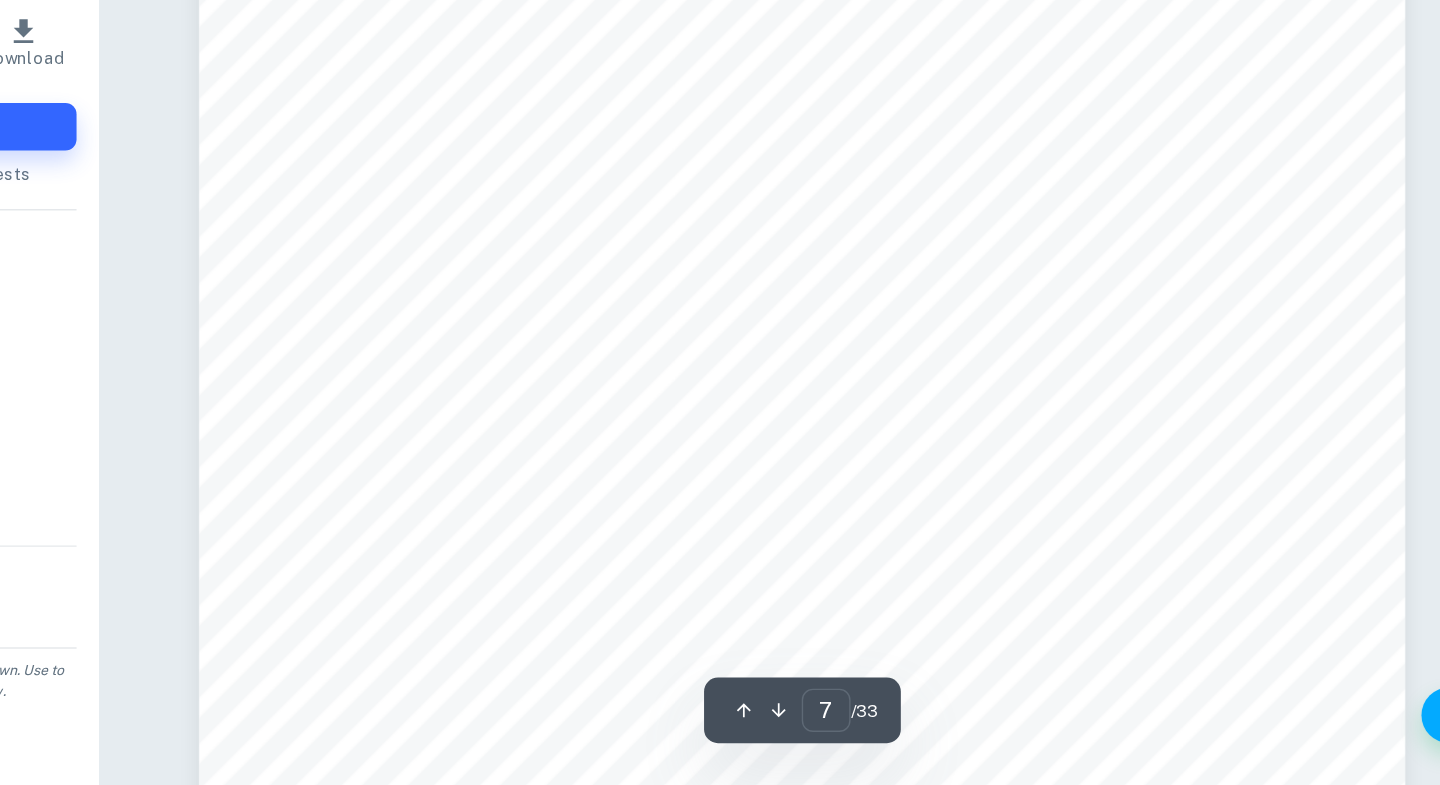 scroll, scrollTop: 7123, scrollLeft: 0, axis: vertical 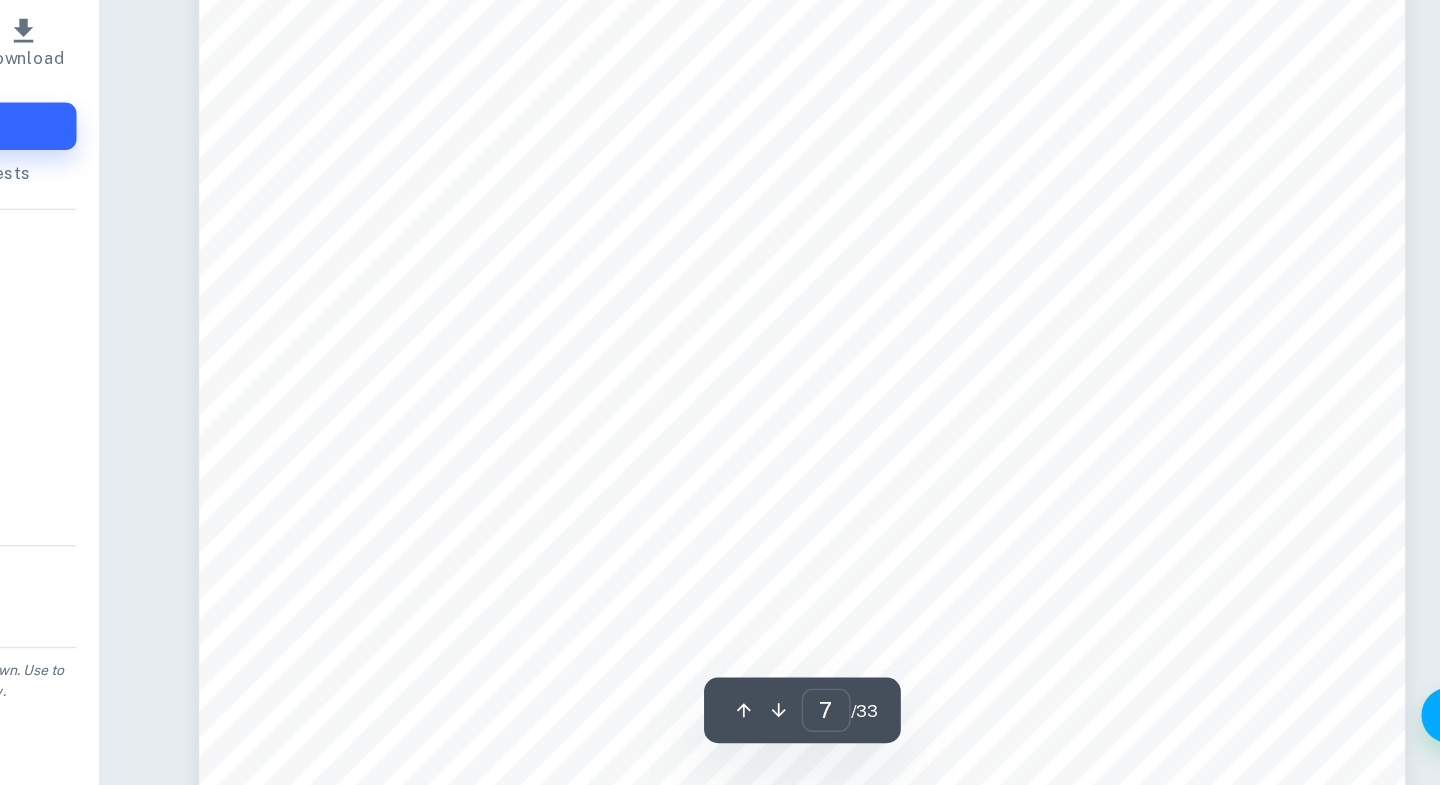 click on "Product development strategies carry medium risk and are reliant on brand value and reputation" at bounding box center (930, 432) 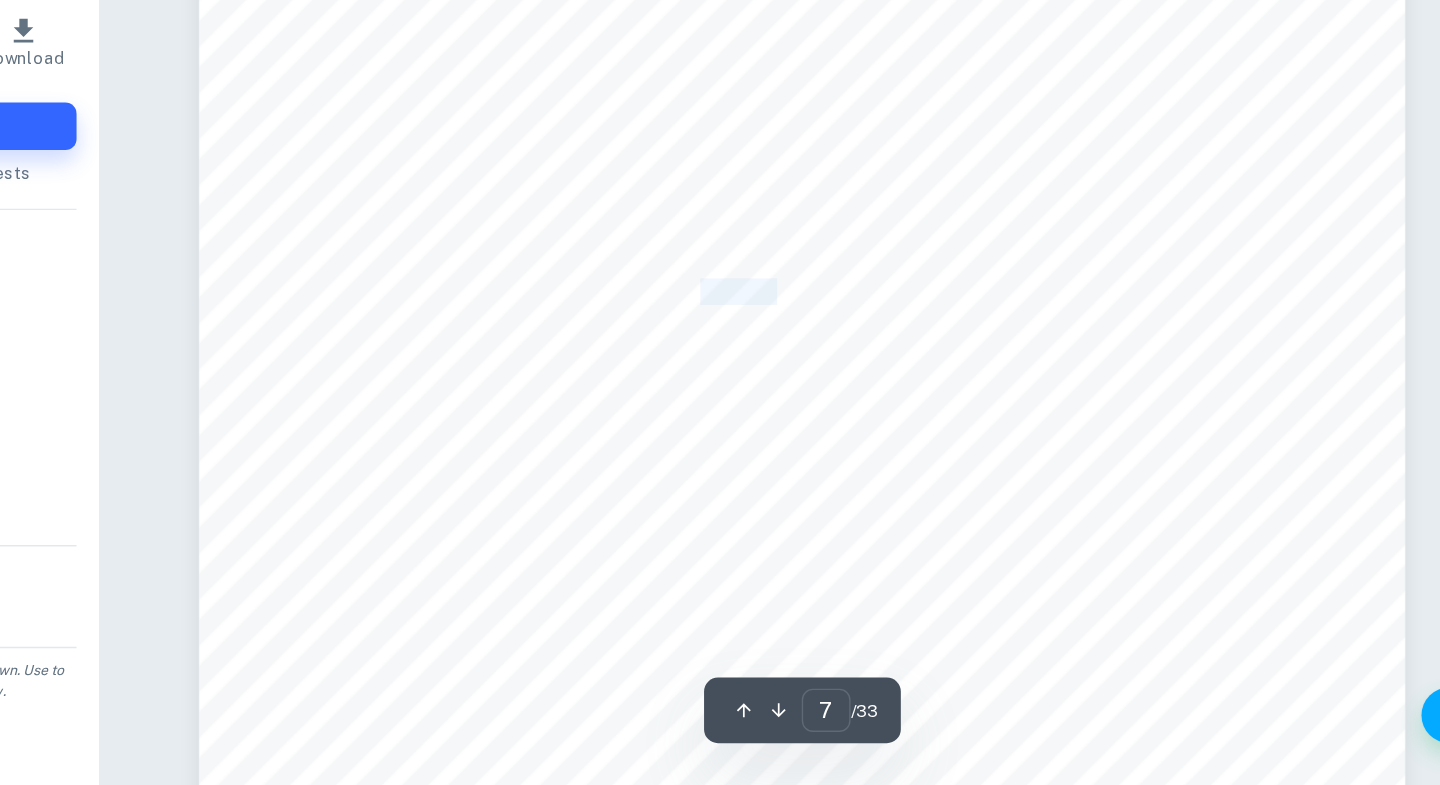 click on "Product development strategies carry medium risk and are reliant on brand value and reputation" at bounding box center [930, 432] 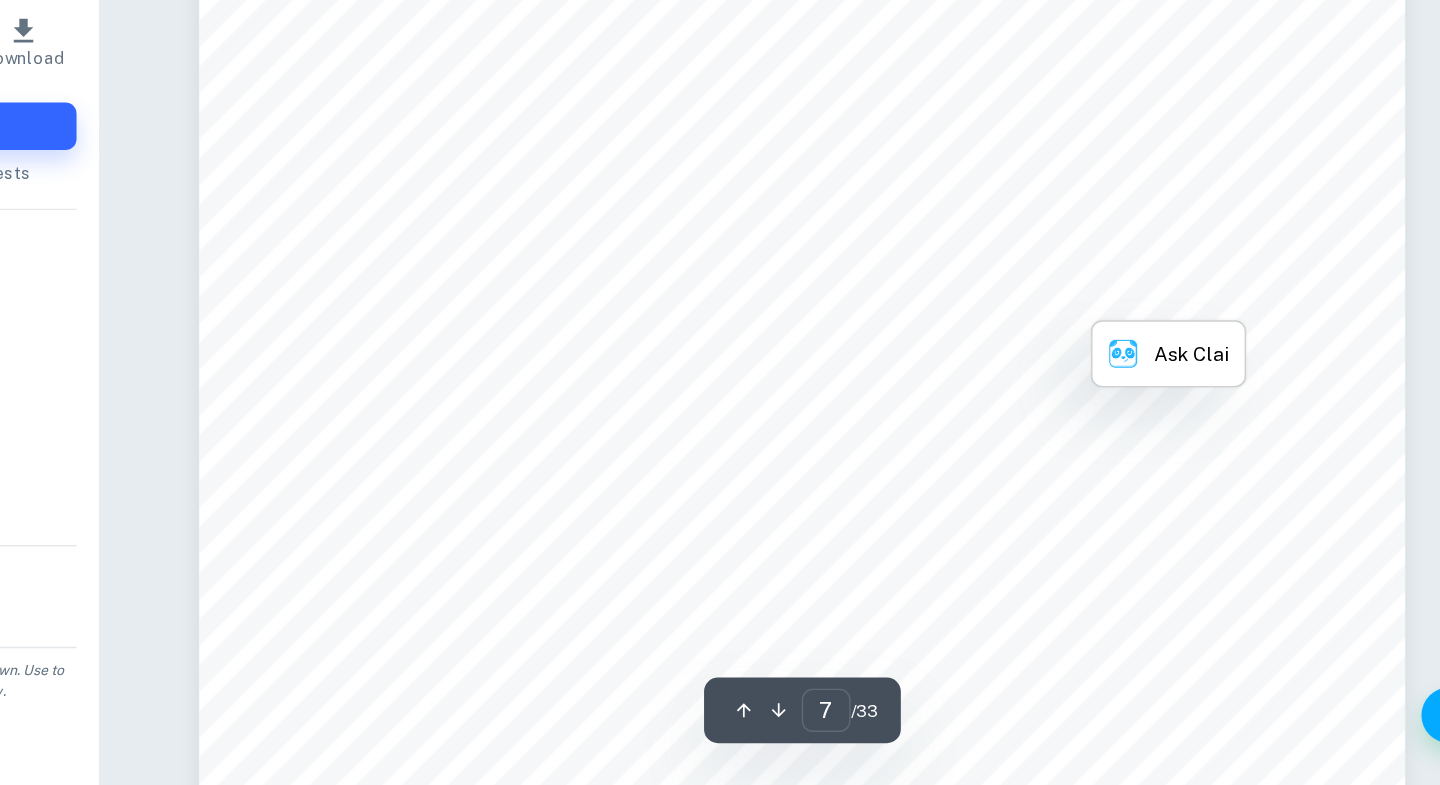 click on "Product development strategies carry medium risk and are reliant on brand value and reputation" at bounding box center (930, 432) 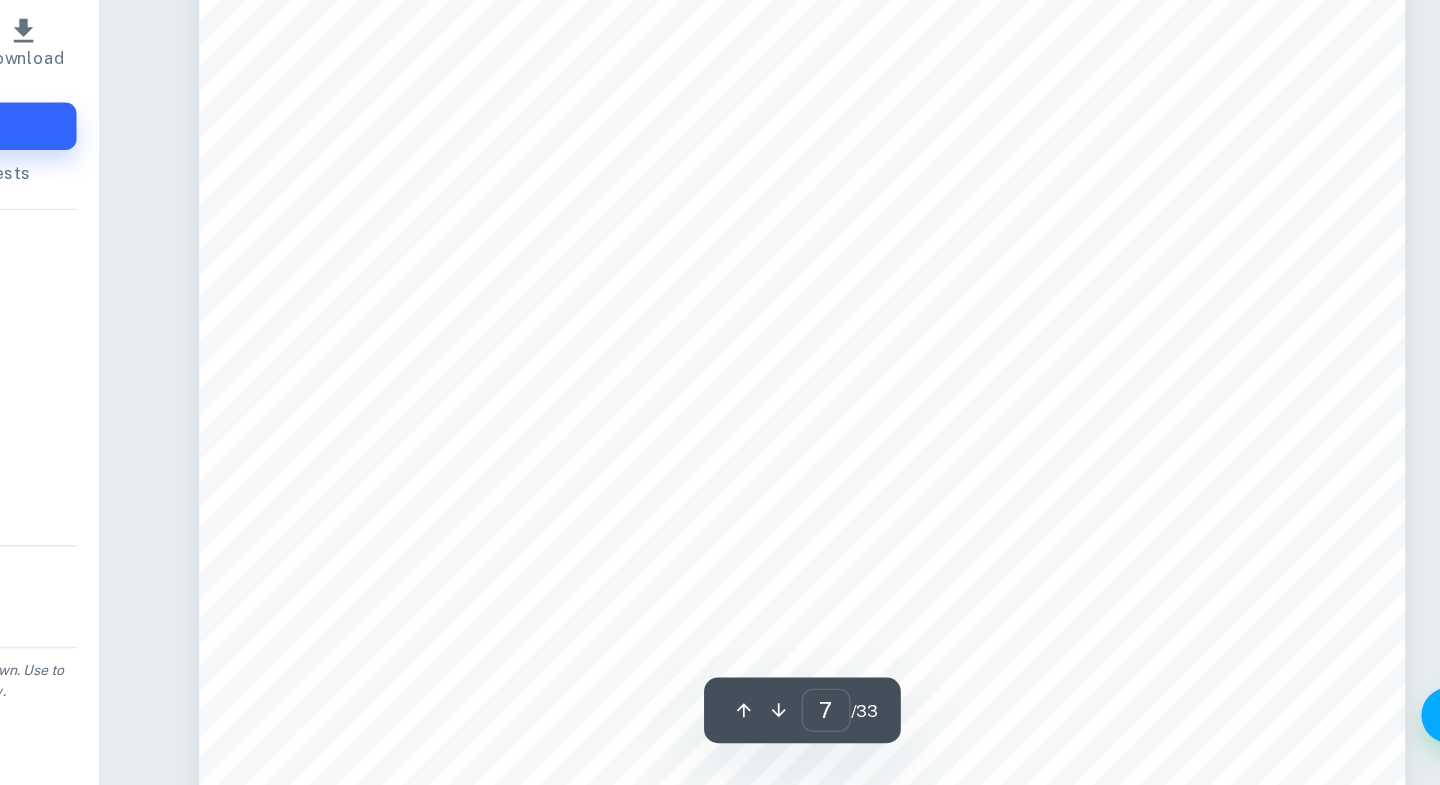 click on "Product development strategies carry medium risk and are reliant on brand value and reputation" at bounding box center [930, 432] 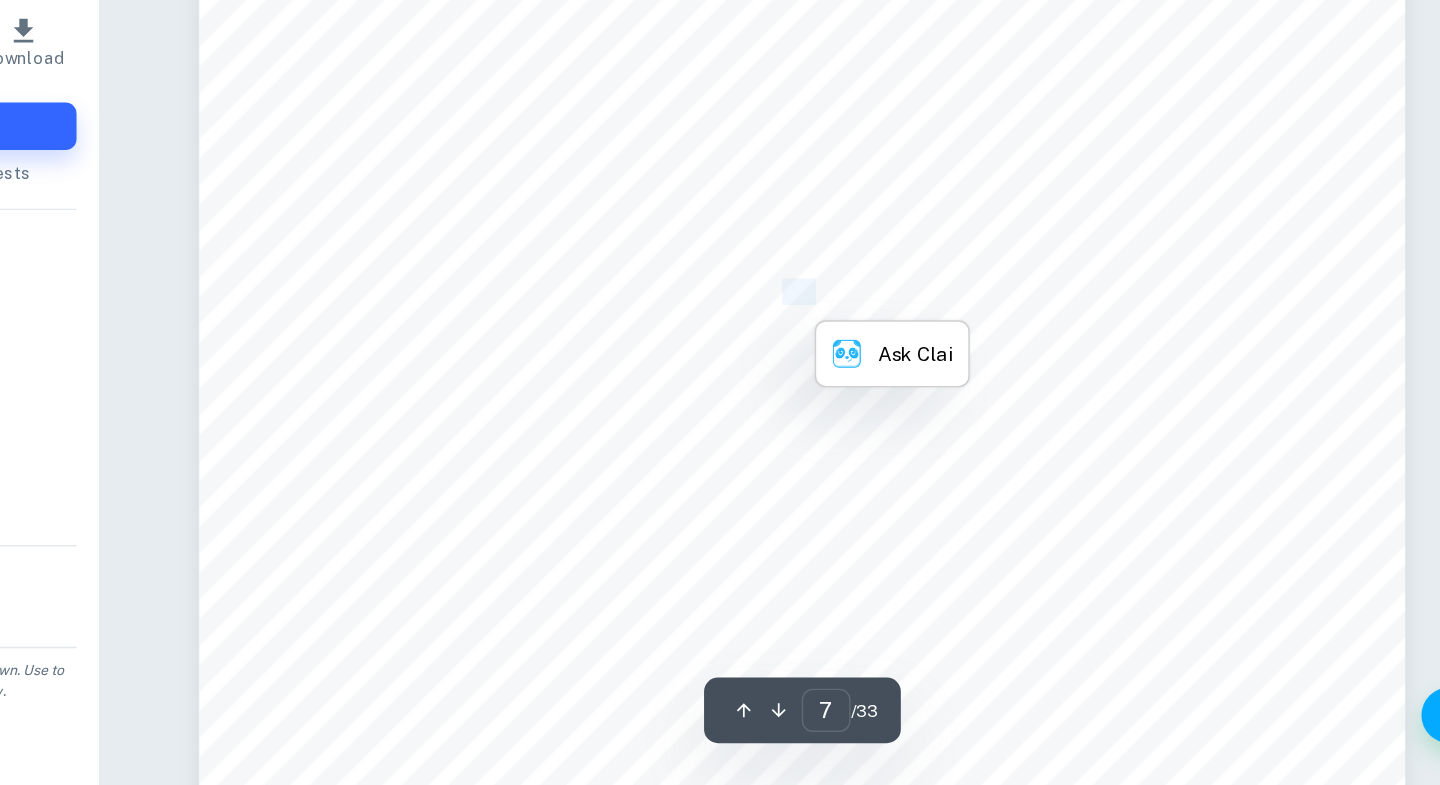 click on "Product development strategies carry medium risk and are reliant on brand value and reputation" at bounding box center [930, 432] 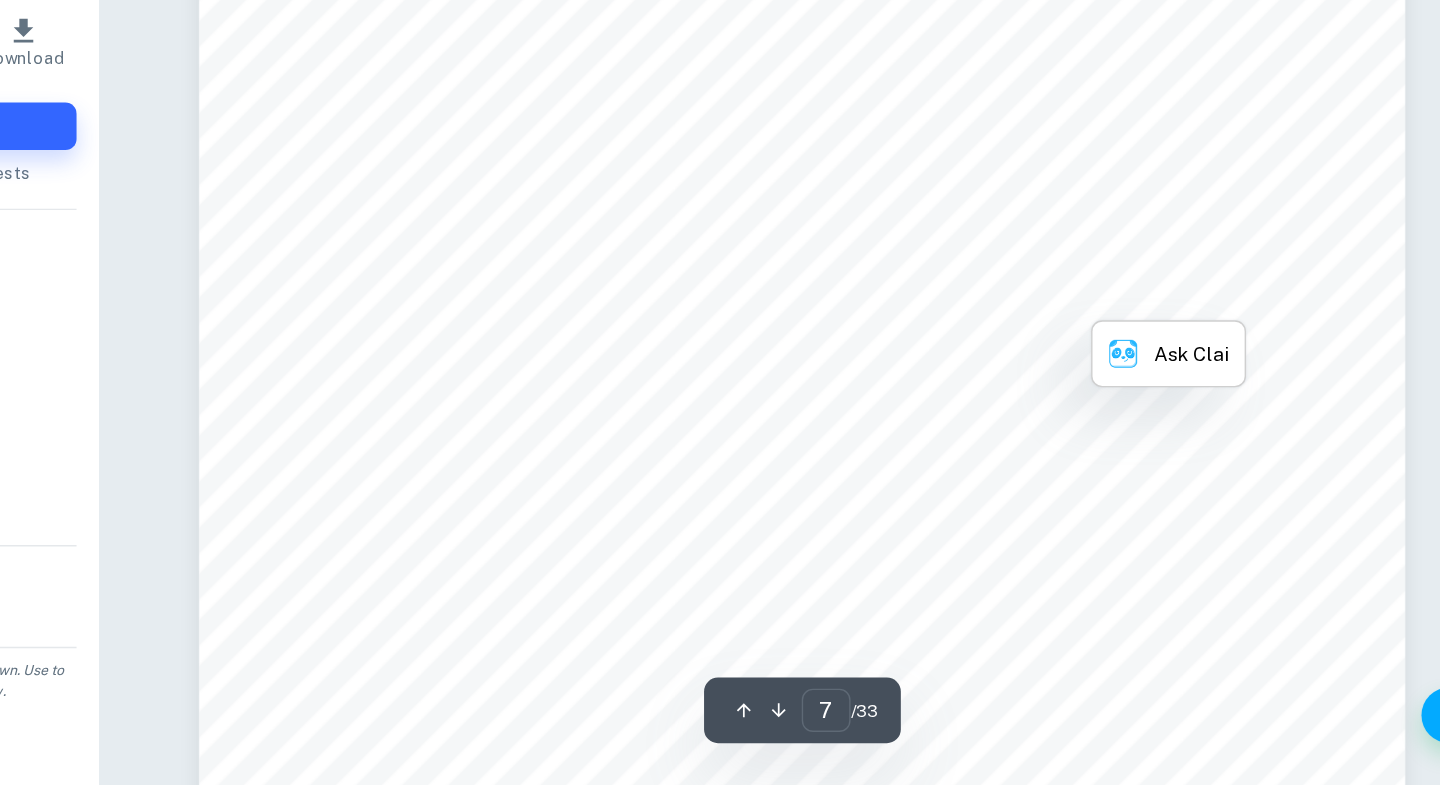 click on "The most potentially profitable strategy with the least risk is likely to be the best" at bounding box center [989, 471] 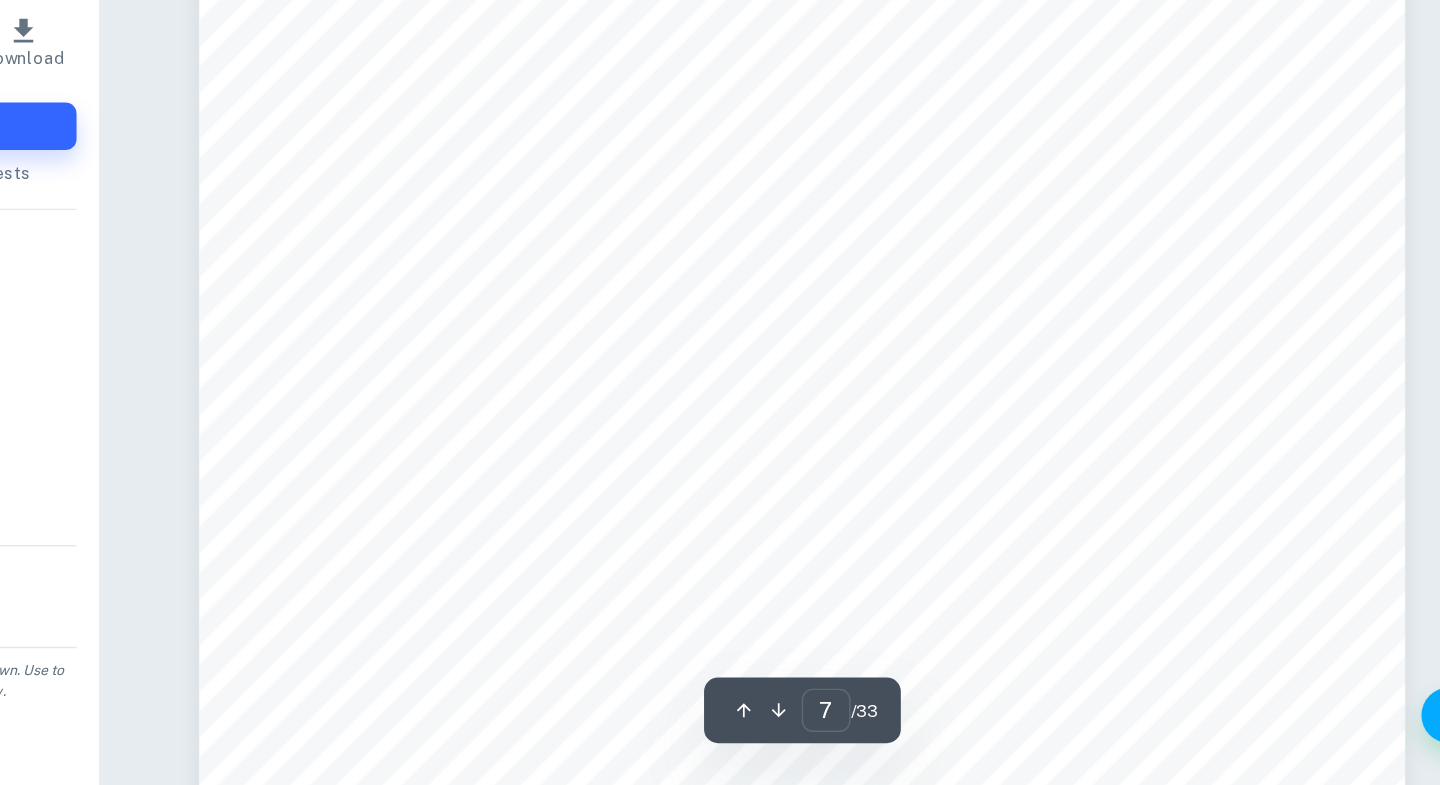 click on "The most potentially profitable strategy with the least risk is likely to be the best" at bounding box center (989, 471) 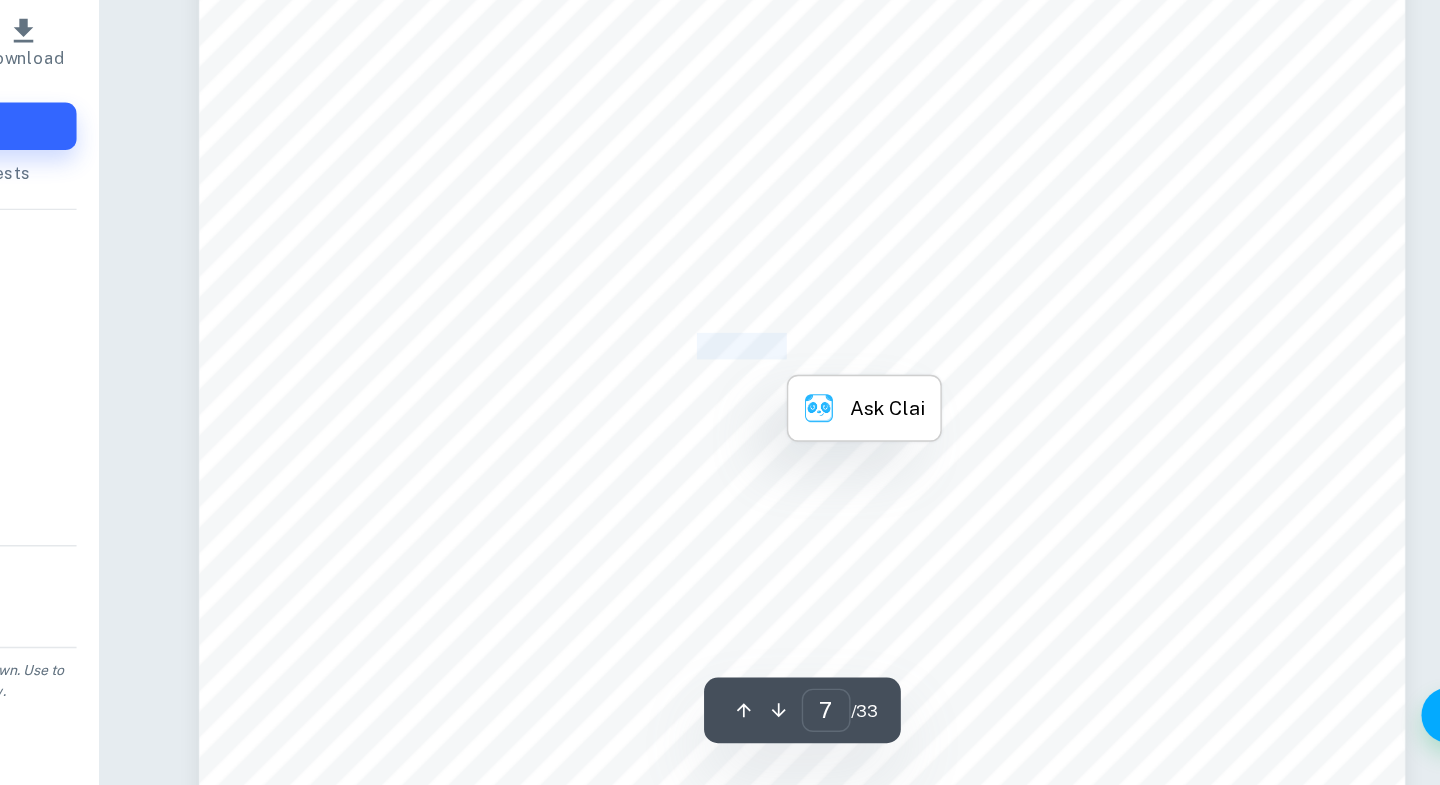 click on "The most potentially profitable strategy with the least risk is likely to be the best" at bounding box center (989, 471) 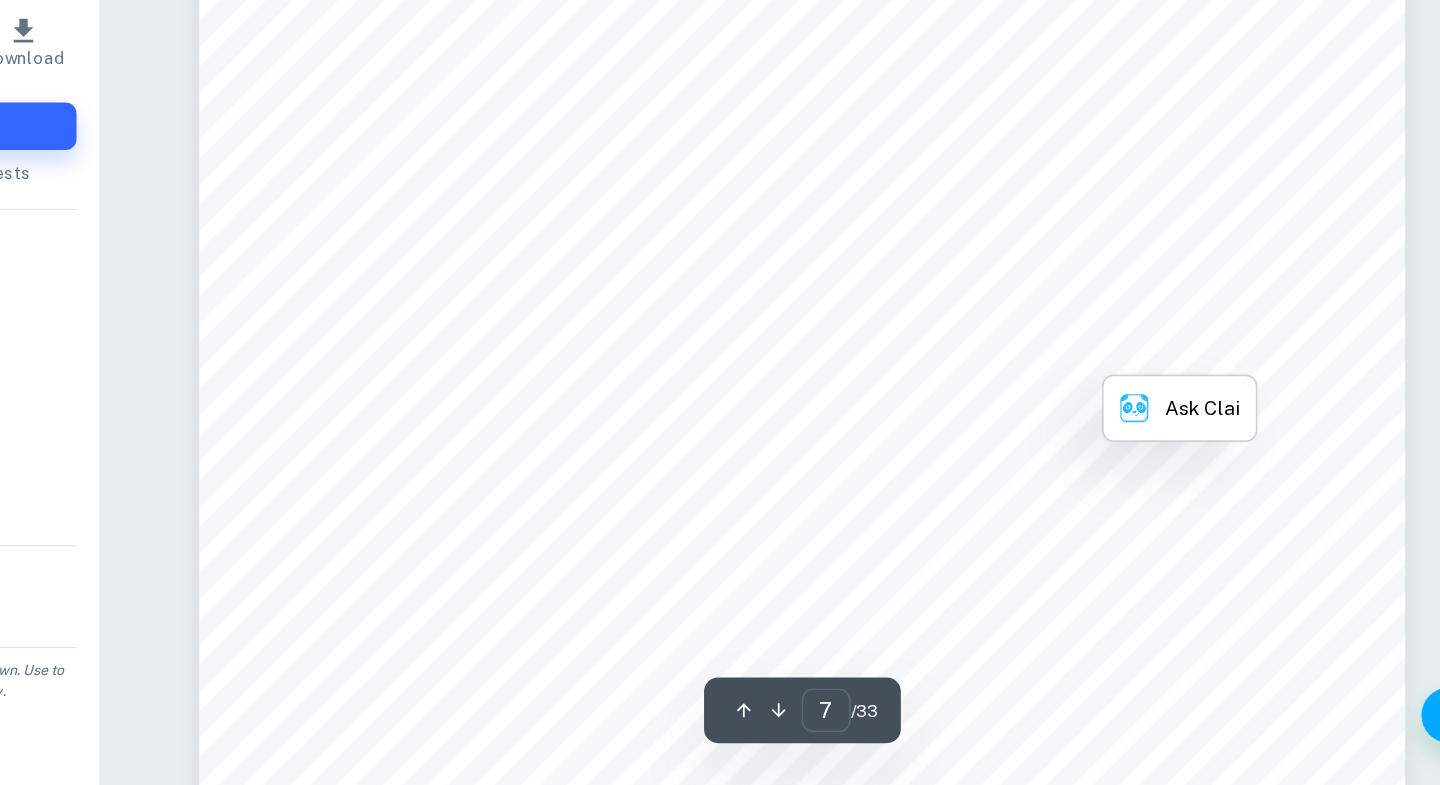 click on "The most potentially profitable strategy with the least risk is likely to be the best" at bounding box center [989, 471] 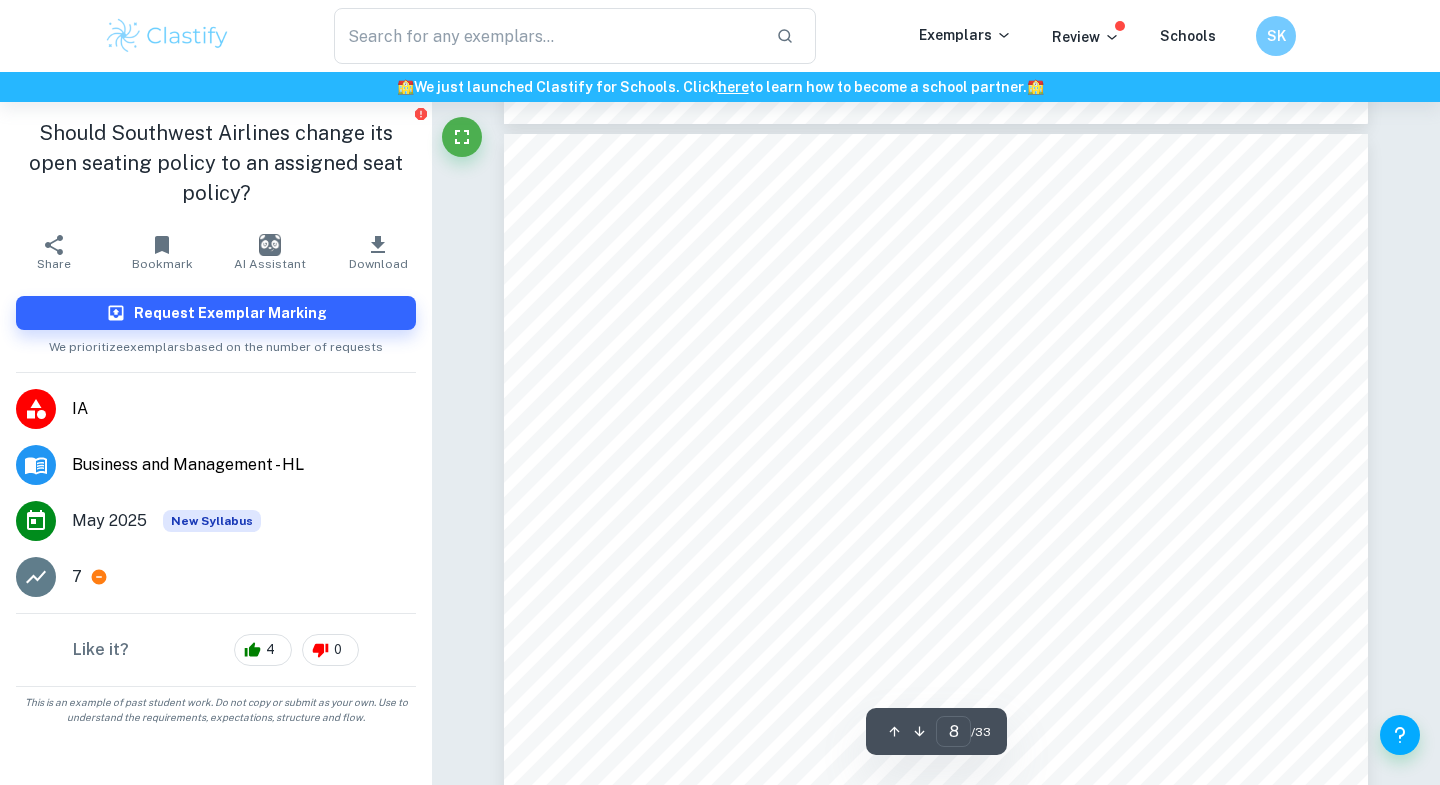 type on "7" 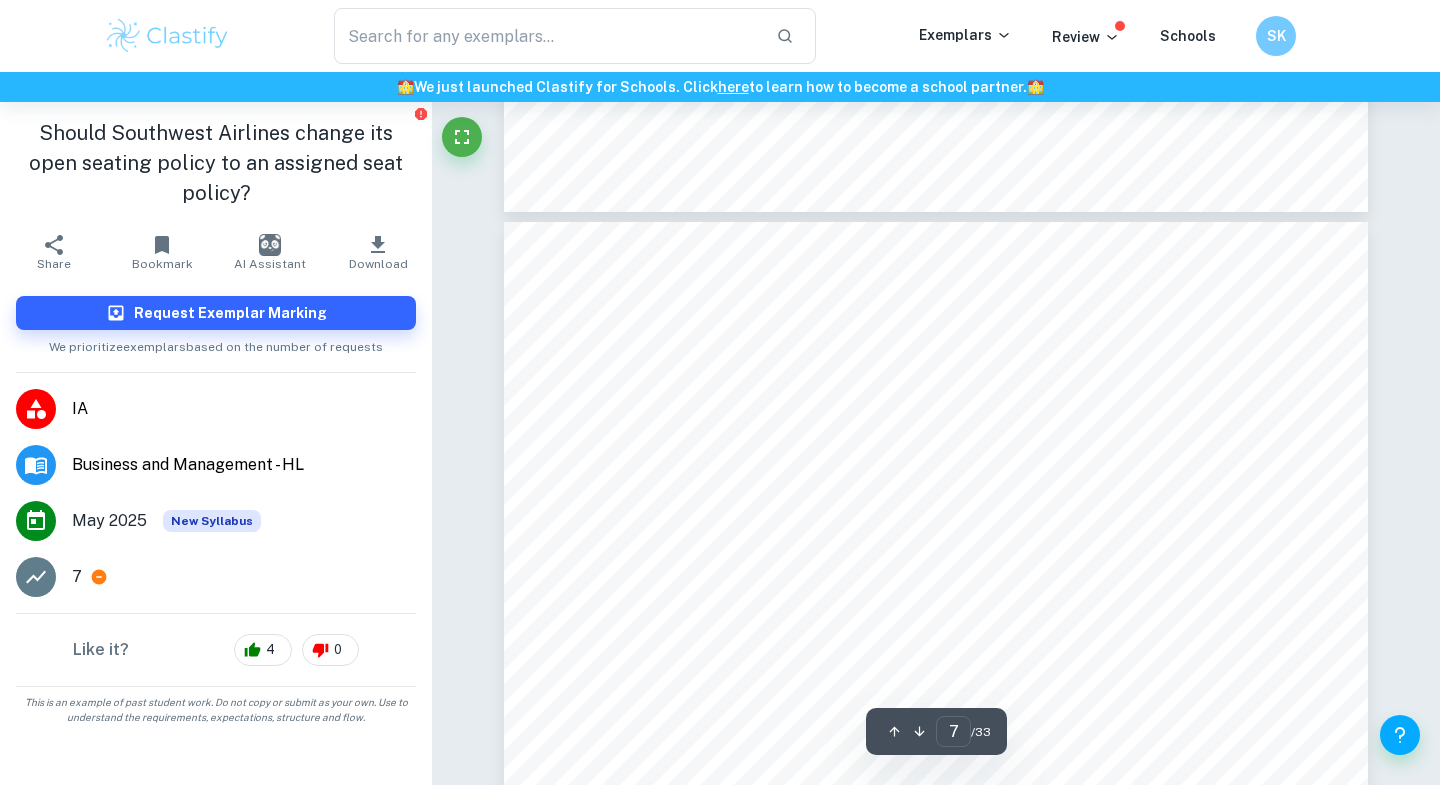 scroll, scrollTop: 6785, scrollLeft: 0, axis: vertical 